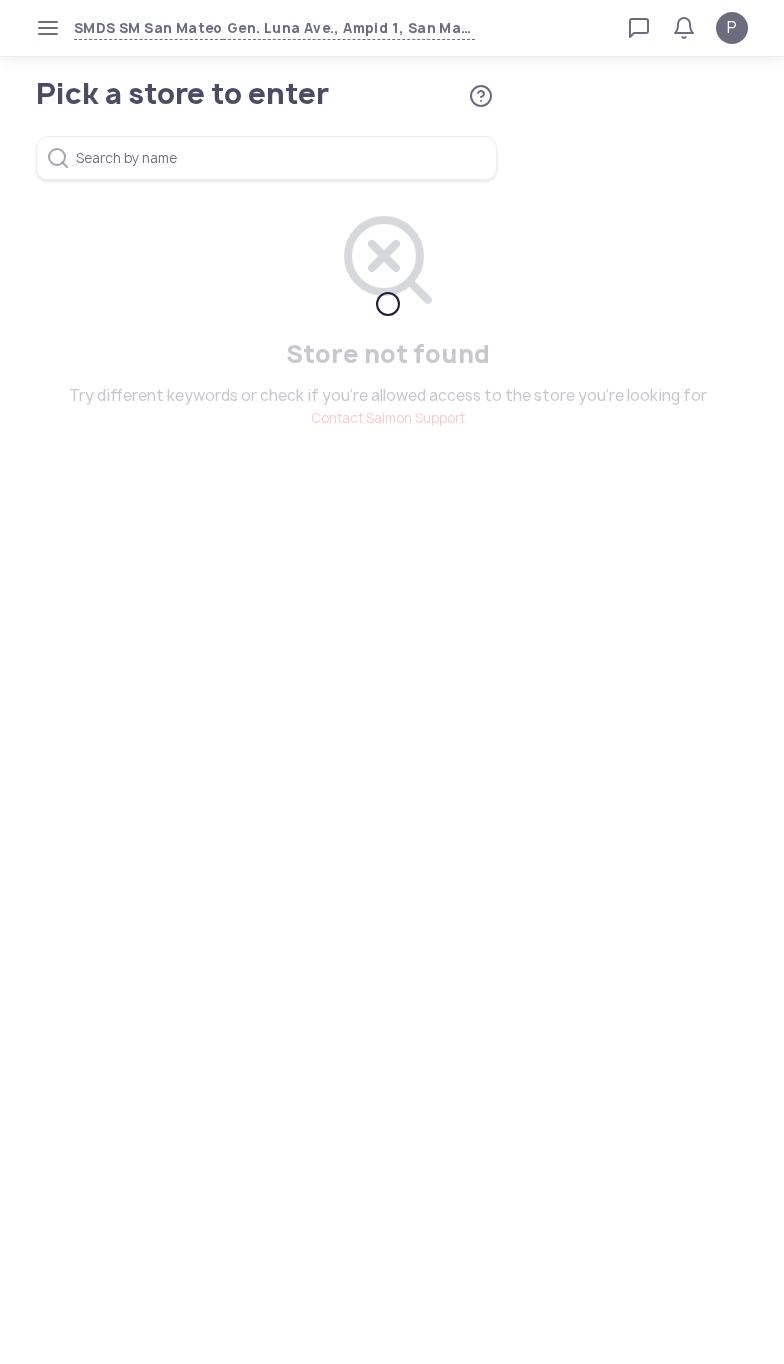 scroll, scrollTop: 0, scrollLeft: 0, axis: both 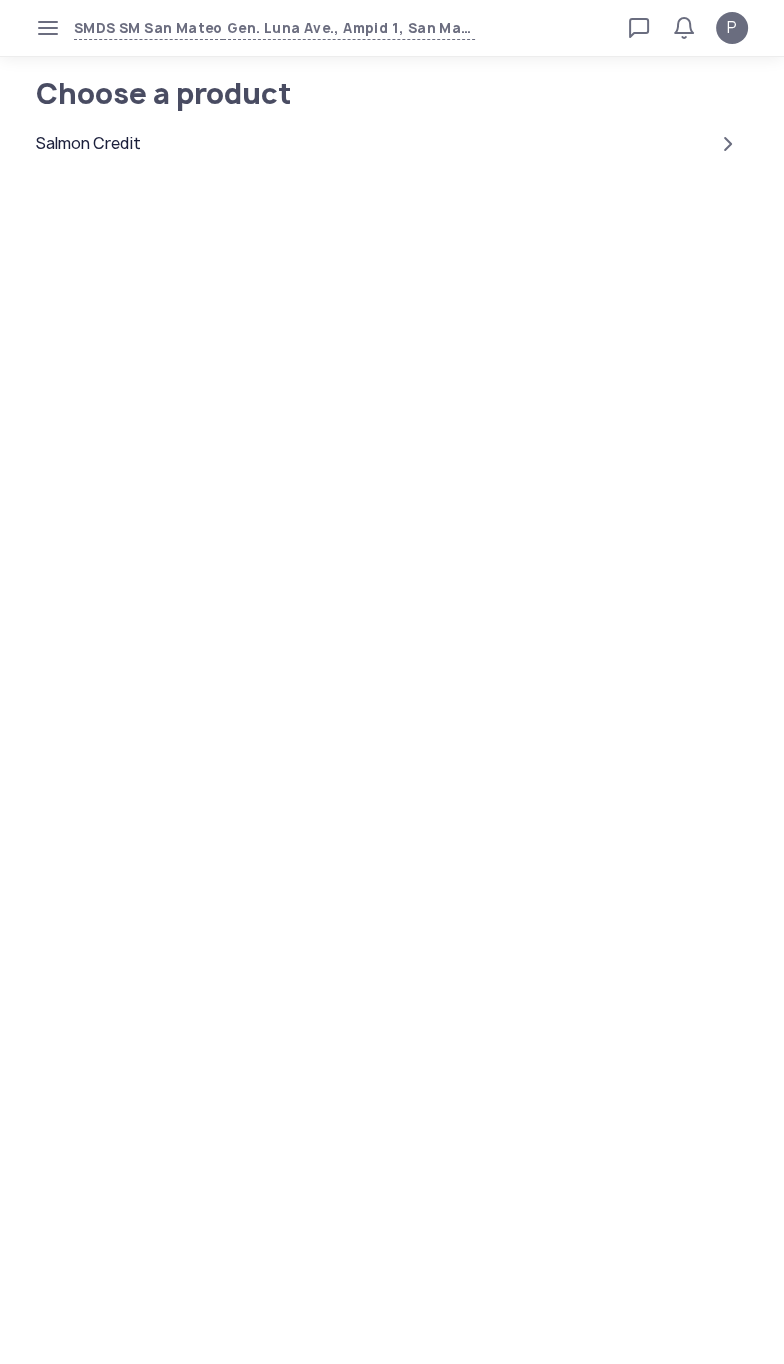 click on "Salmon Credit" 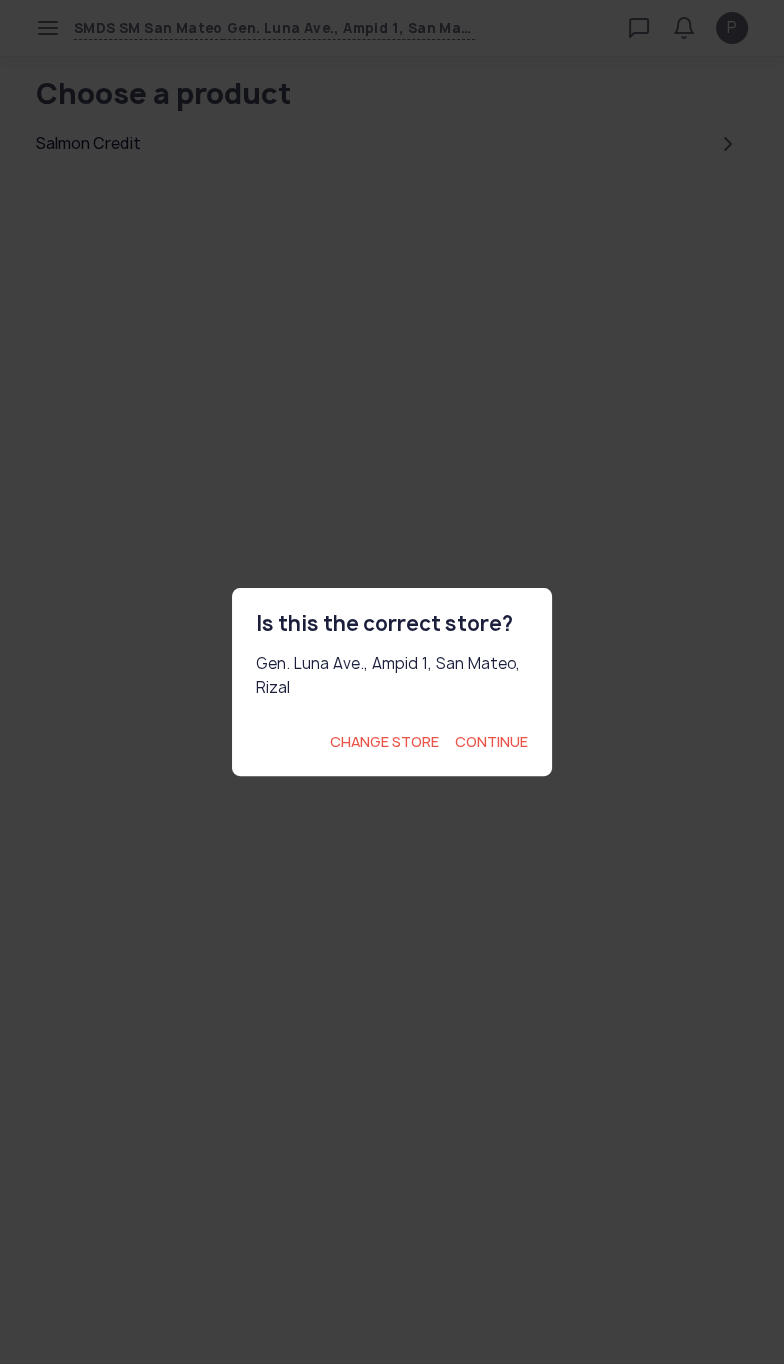 click on "Continue" 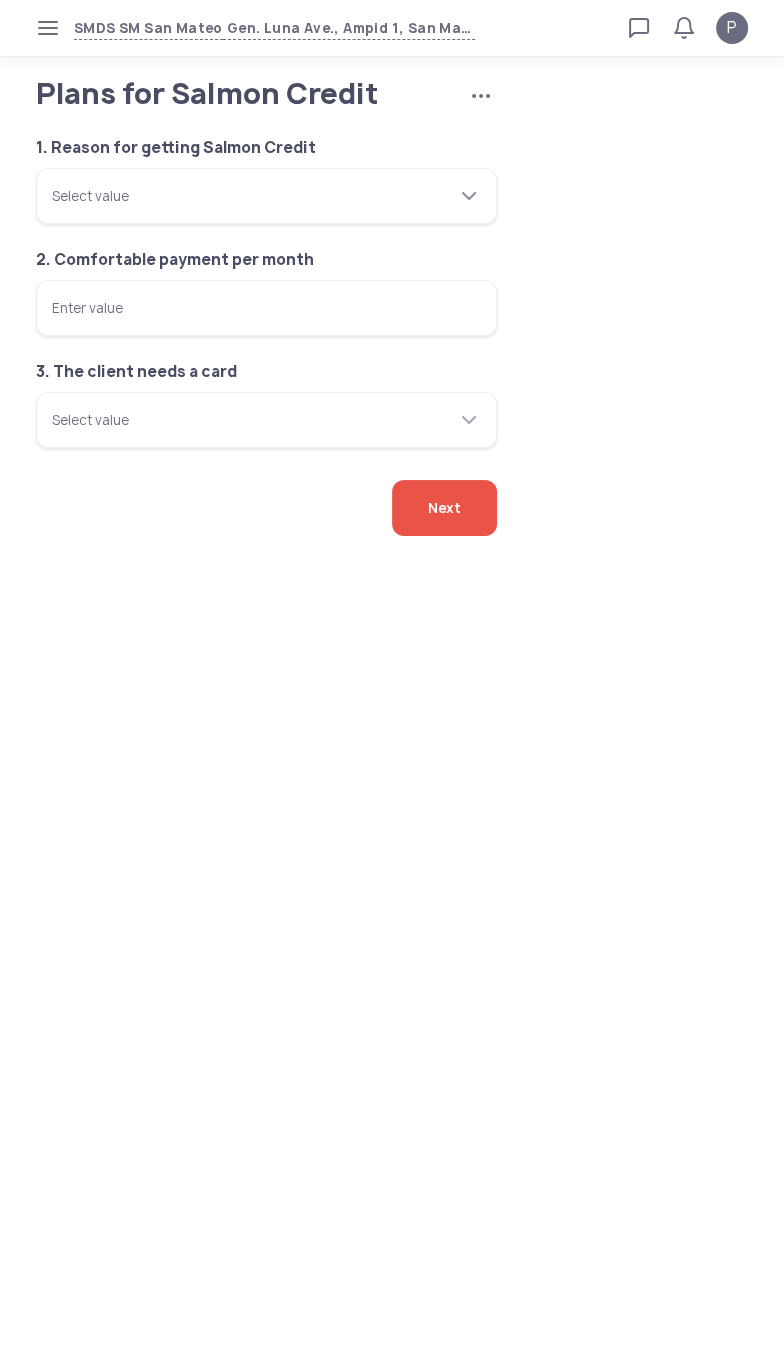 click 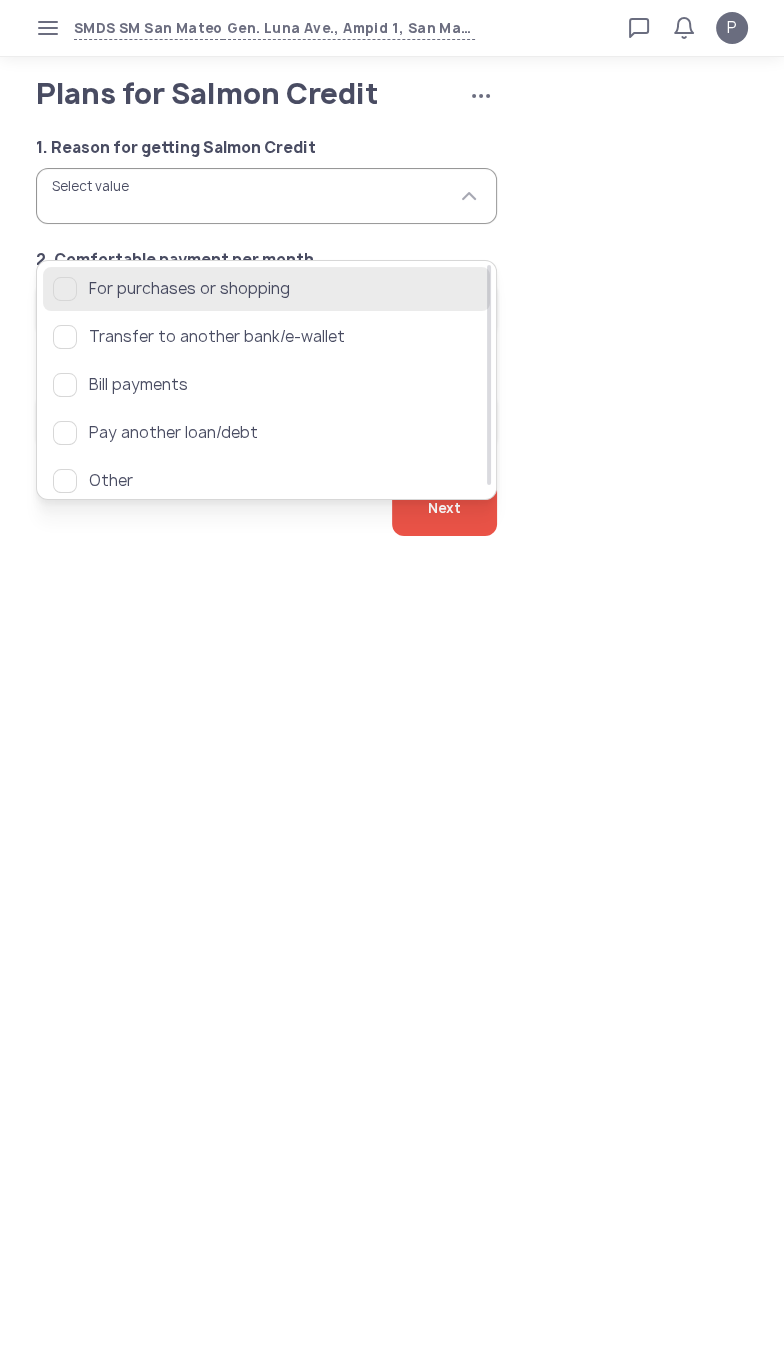 click on "For purchases or shopping" 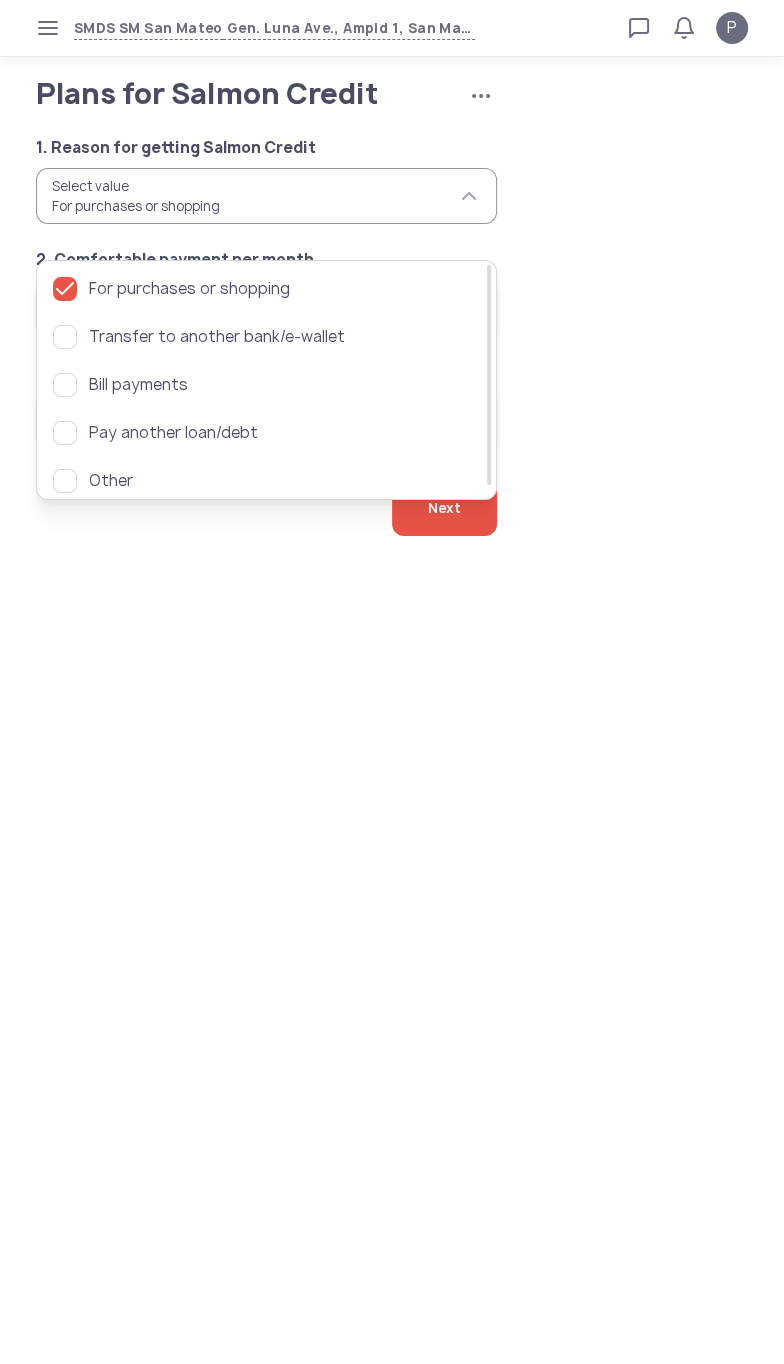 click on "SMDS SM San Mateo Gen. Luna Ave., Ampid 1, San Mateo, Rizal Loan calculator Loan applications FAQs Refund P  Plans for Salmon Credit   Cancel application  P
Verified agent Full name Ma.Kristina Perez Telephone number +63 994 057 85 99 E-mail m.perez@sa.salmon.ph Log out  Plans for Salmon Credit   Cancel application  1. Reason for getting Salmon Credit  Select value  For purchases or shopping 2. Comfortable payment per month  Enter value  3. The client needs a card  Select value   Next   For purchases or shopping   Transfer to another bank/e-wallet   Bill payments   Pay another loan/debt   Other" at bounding box center [392, 682] 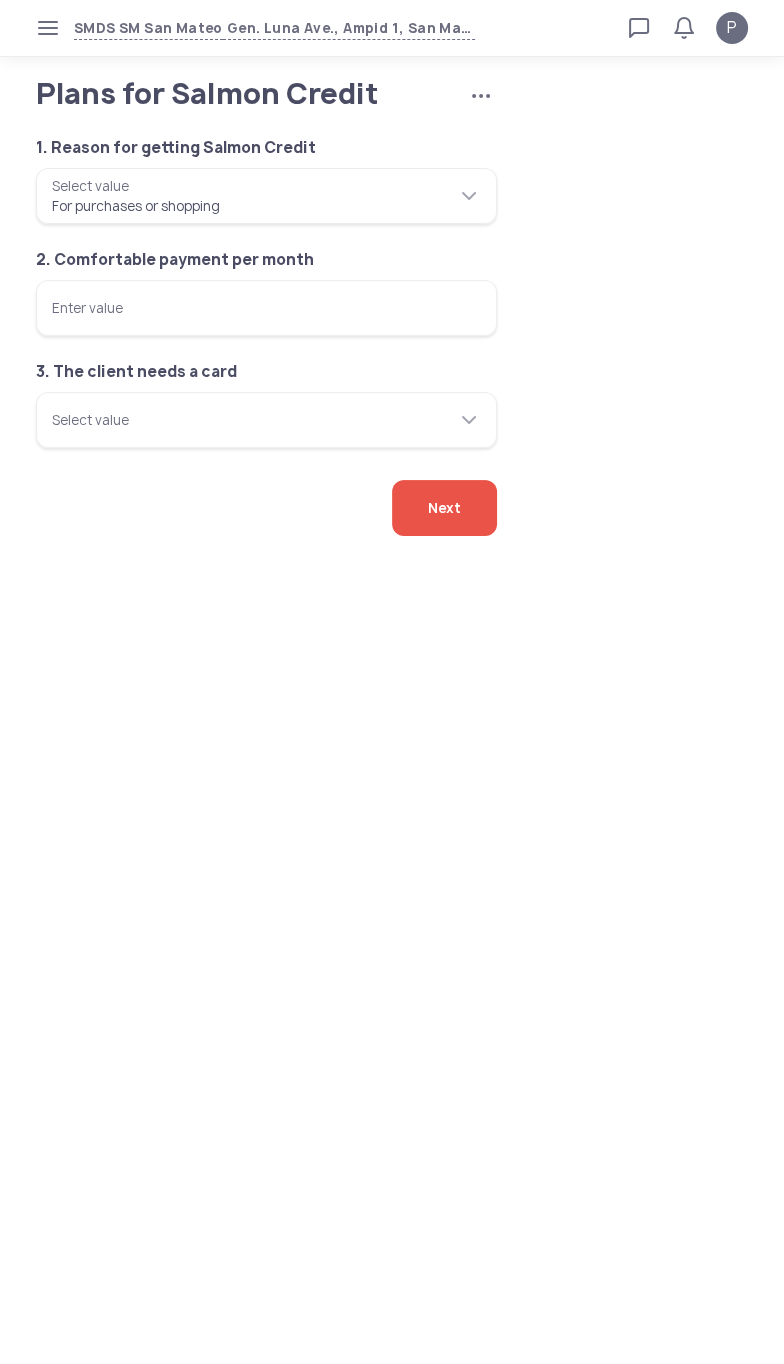click on "Enter value" at bounding box center [266, 308] 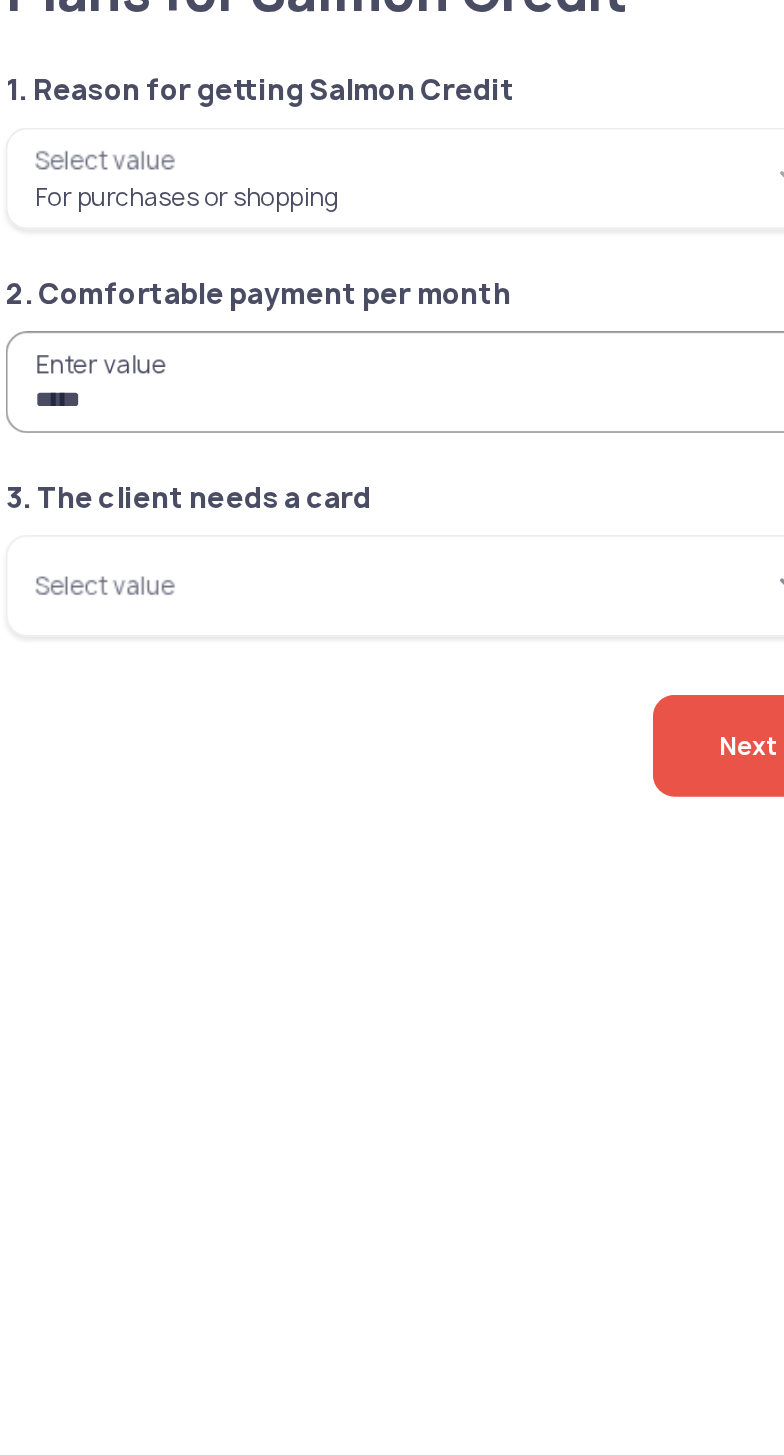 type on "*****" 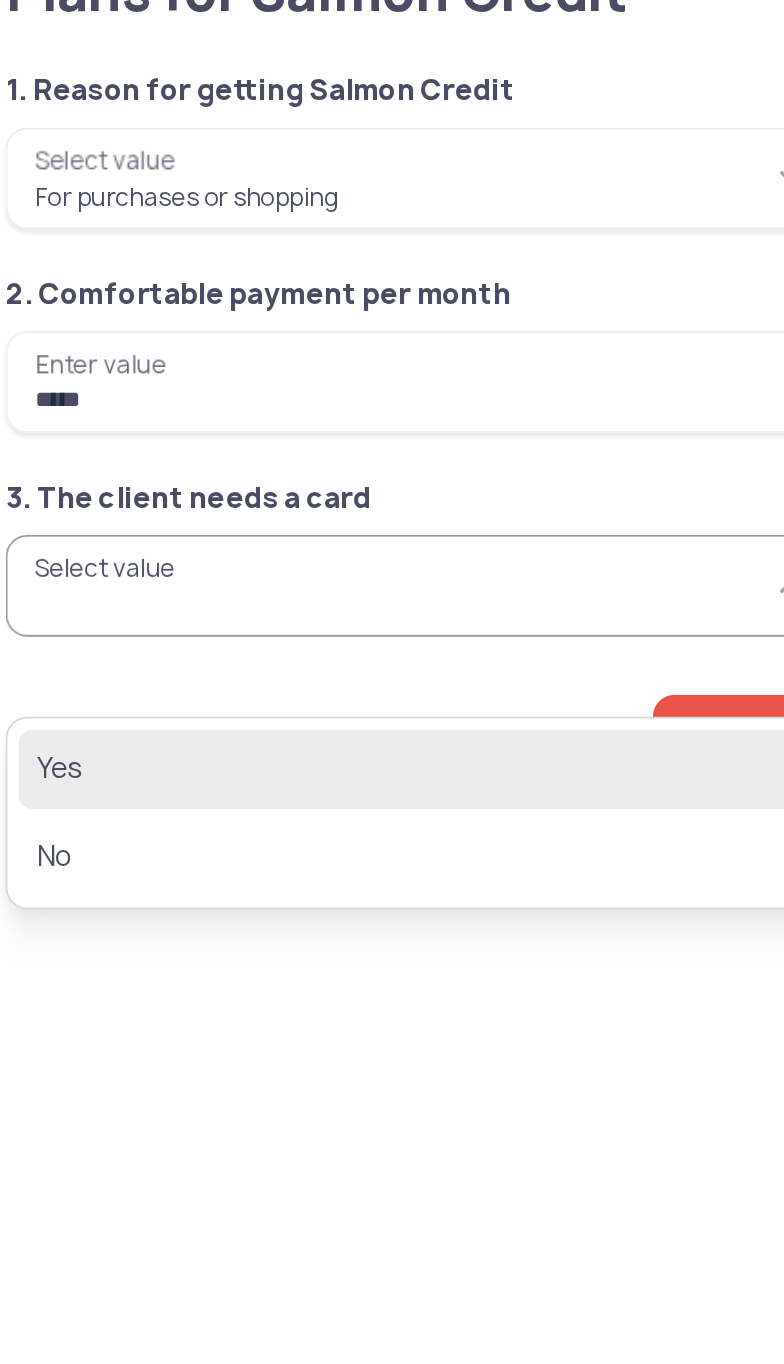 click on "Yes" 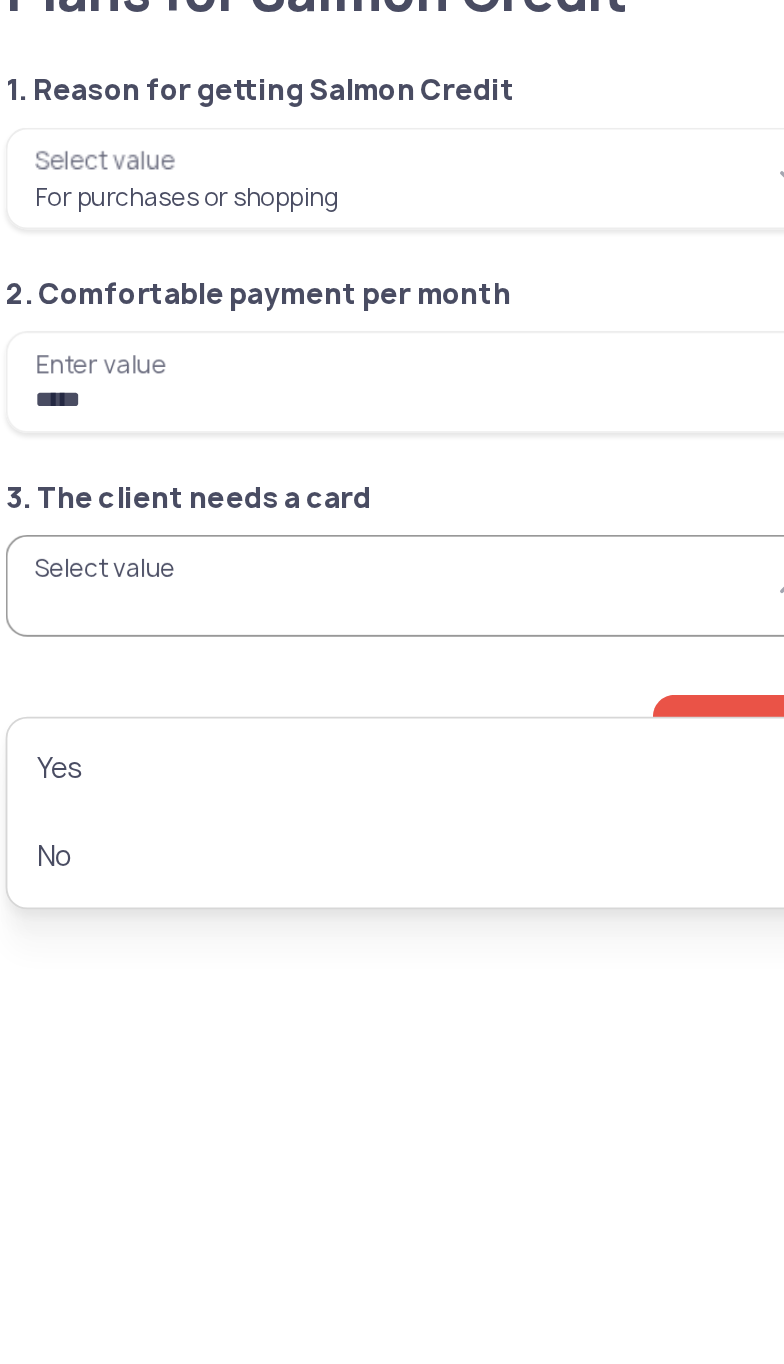 type on "***" 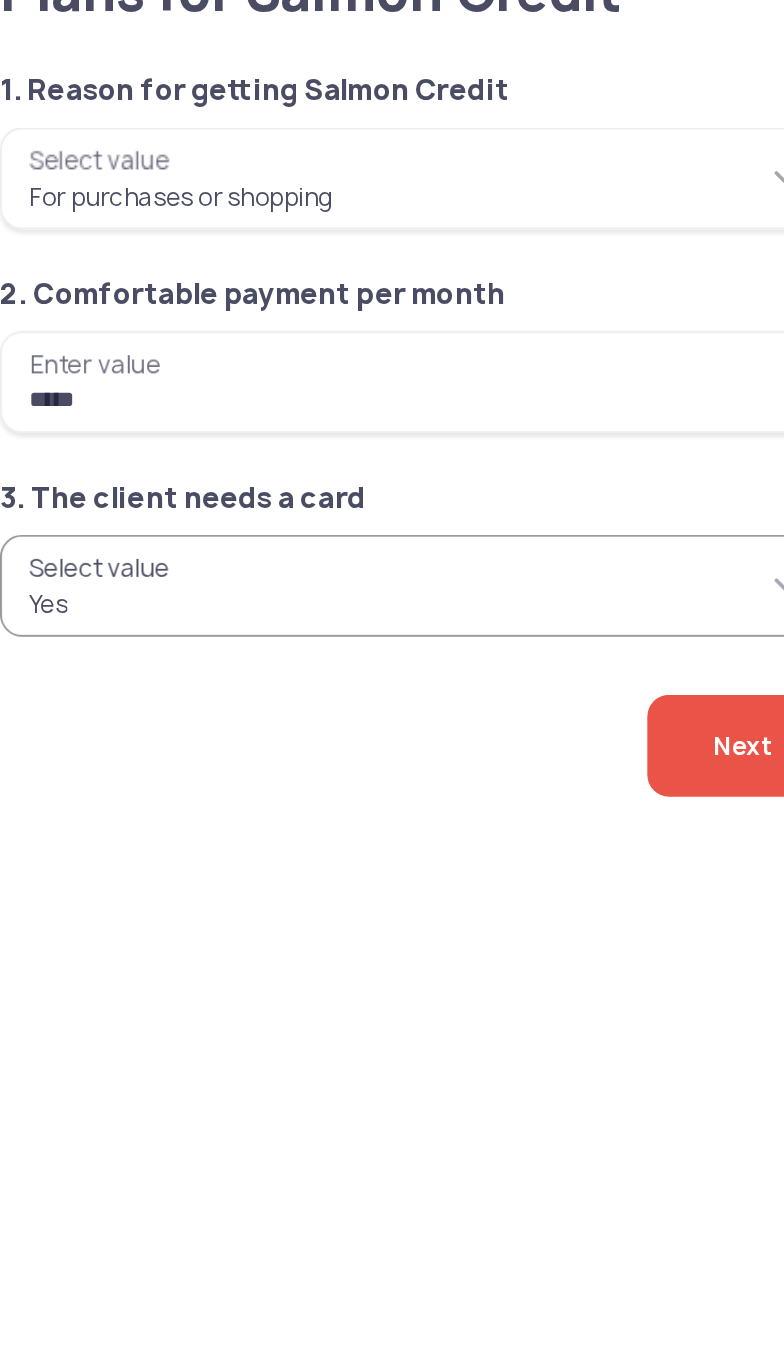 click on "Next" 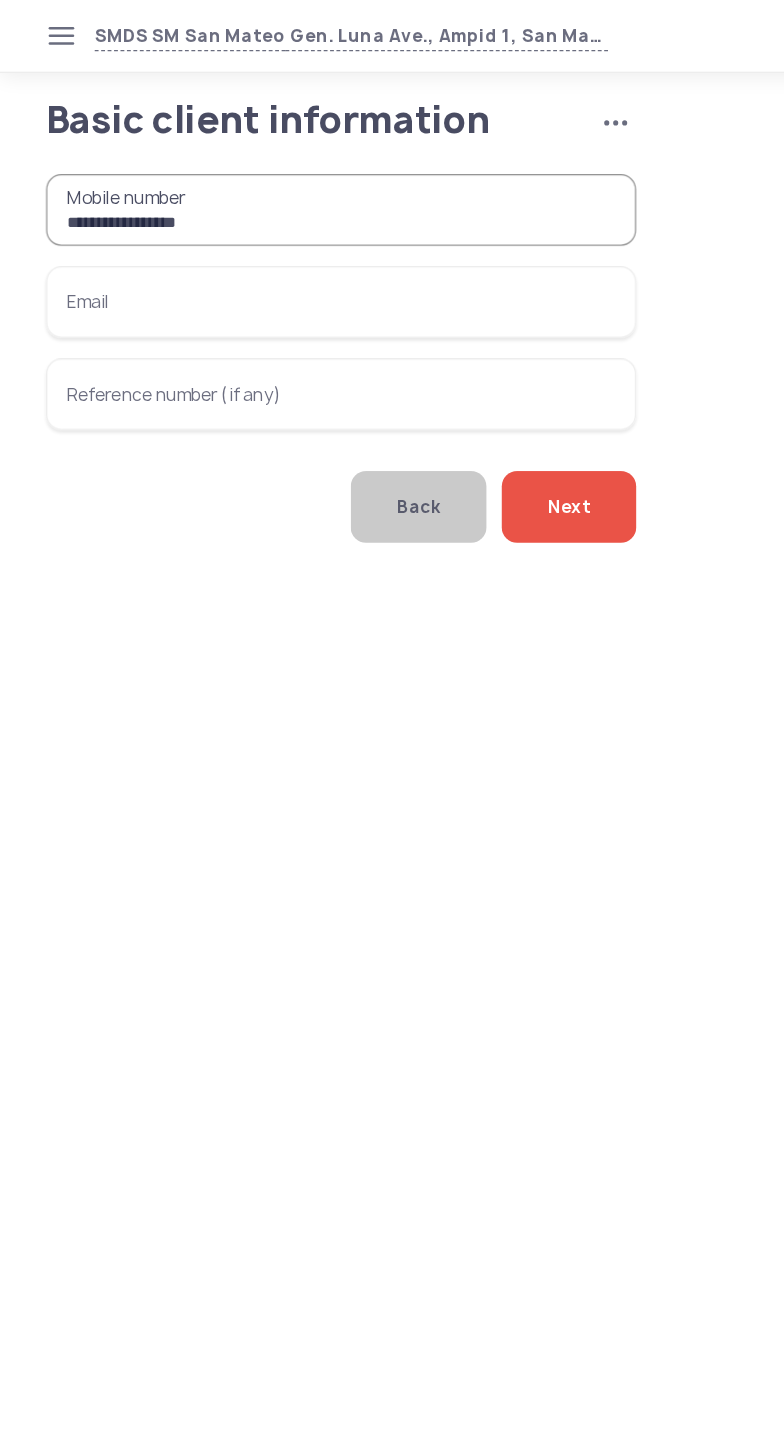 type on "**********" 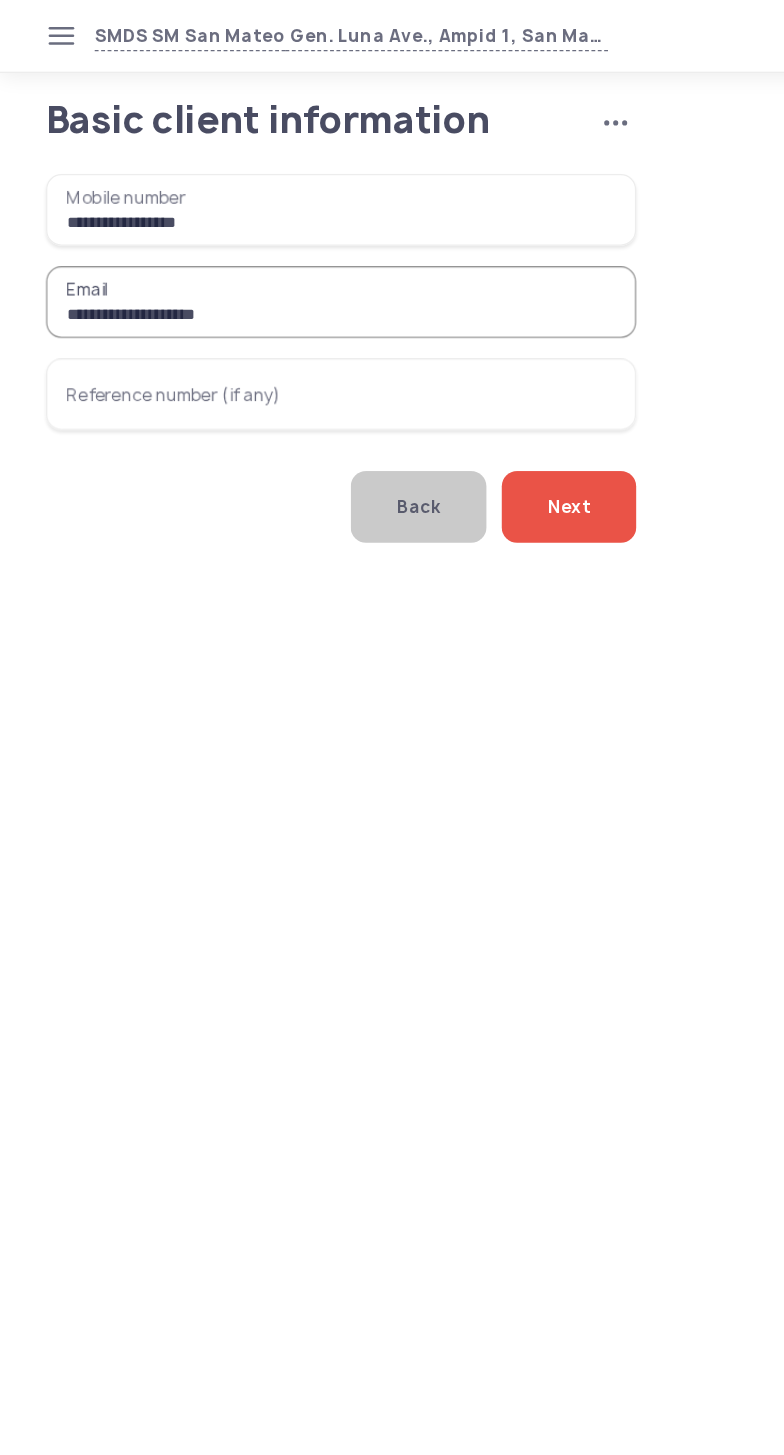 type on "**********" 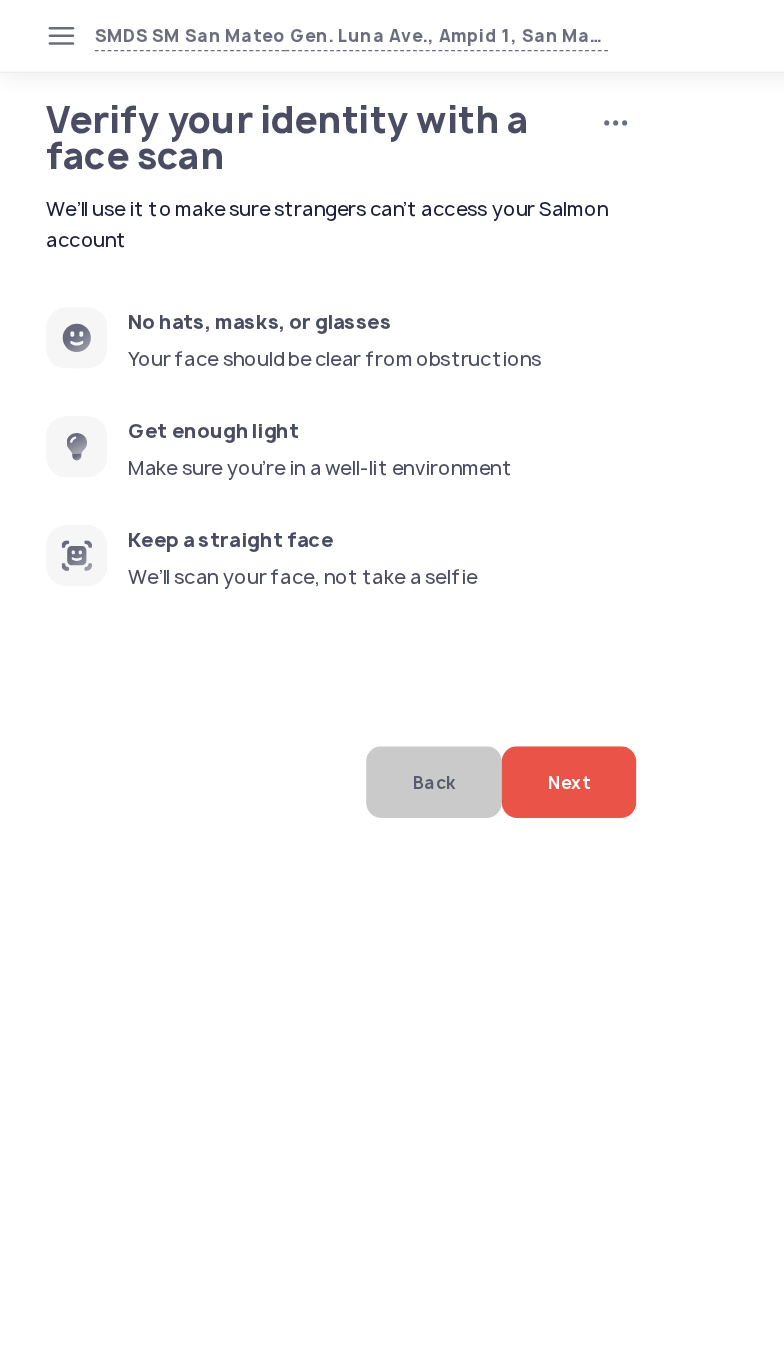 click on "Next" 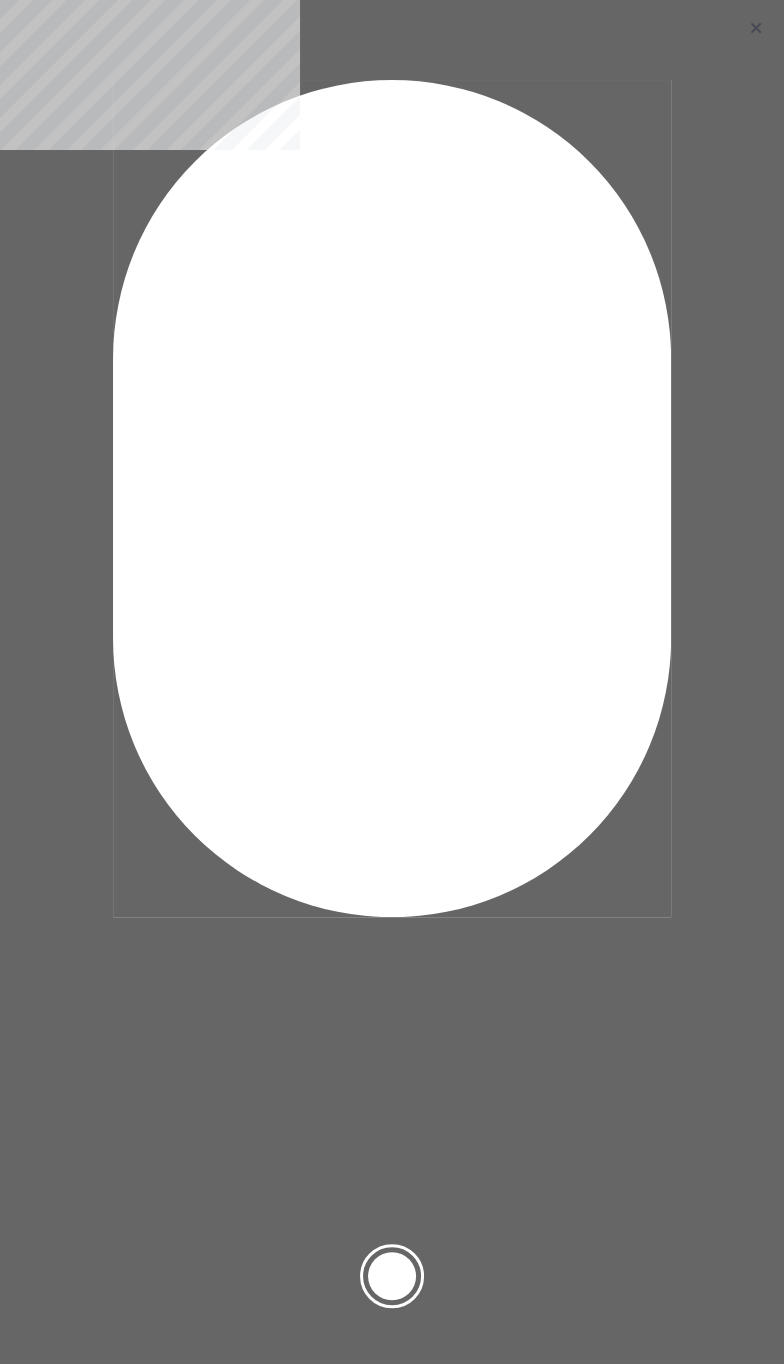 click 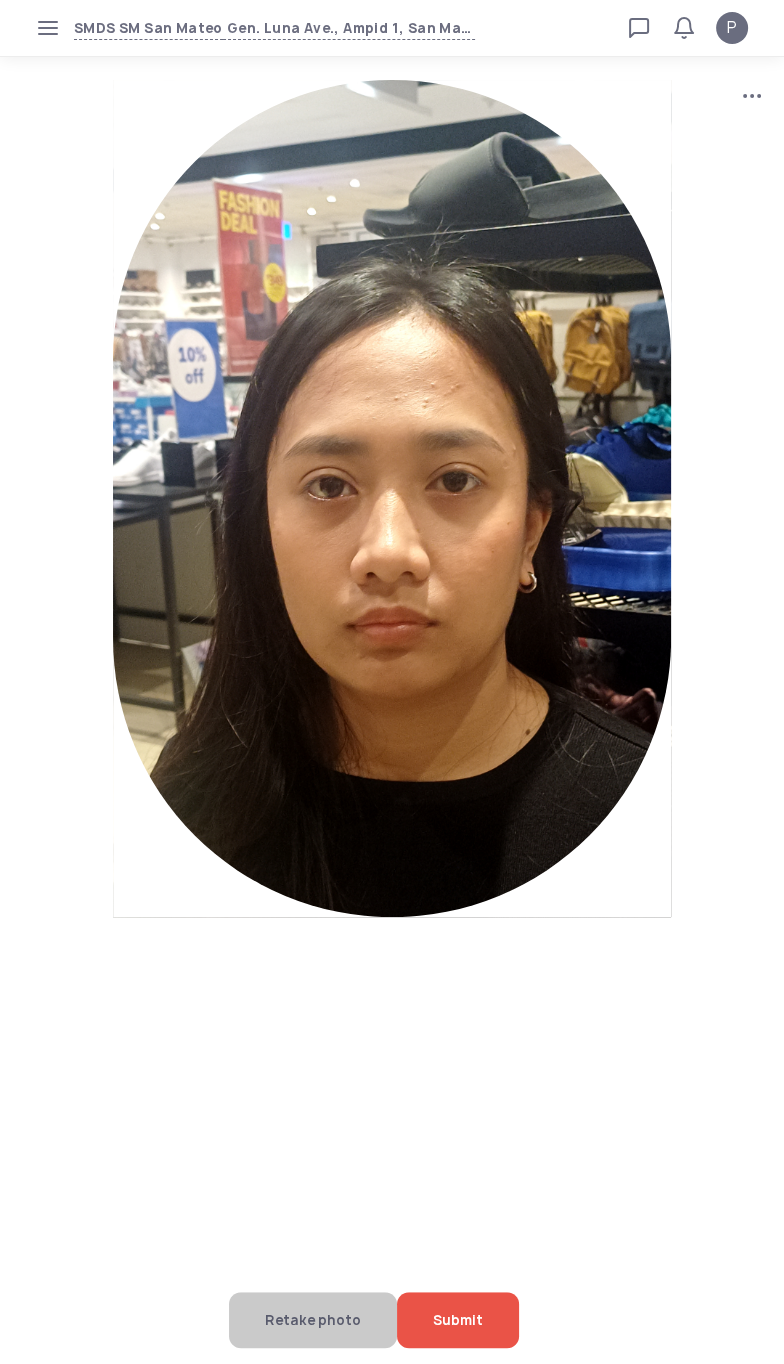 click on "Submit" 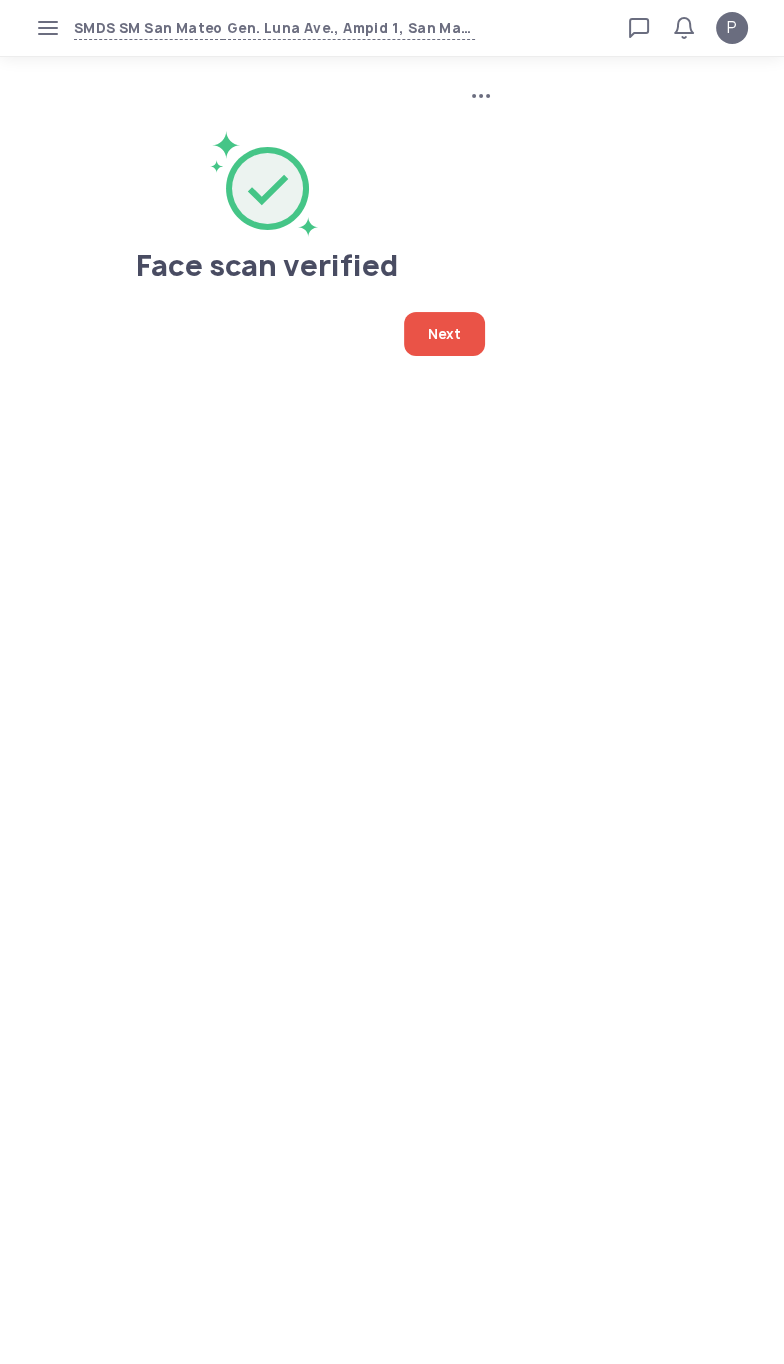 click on "Next" 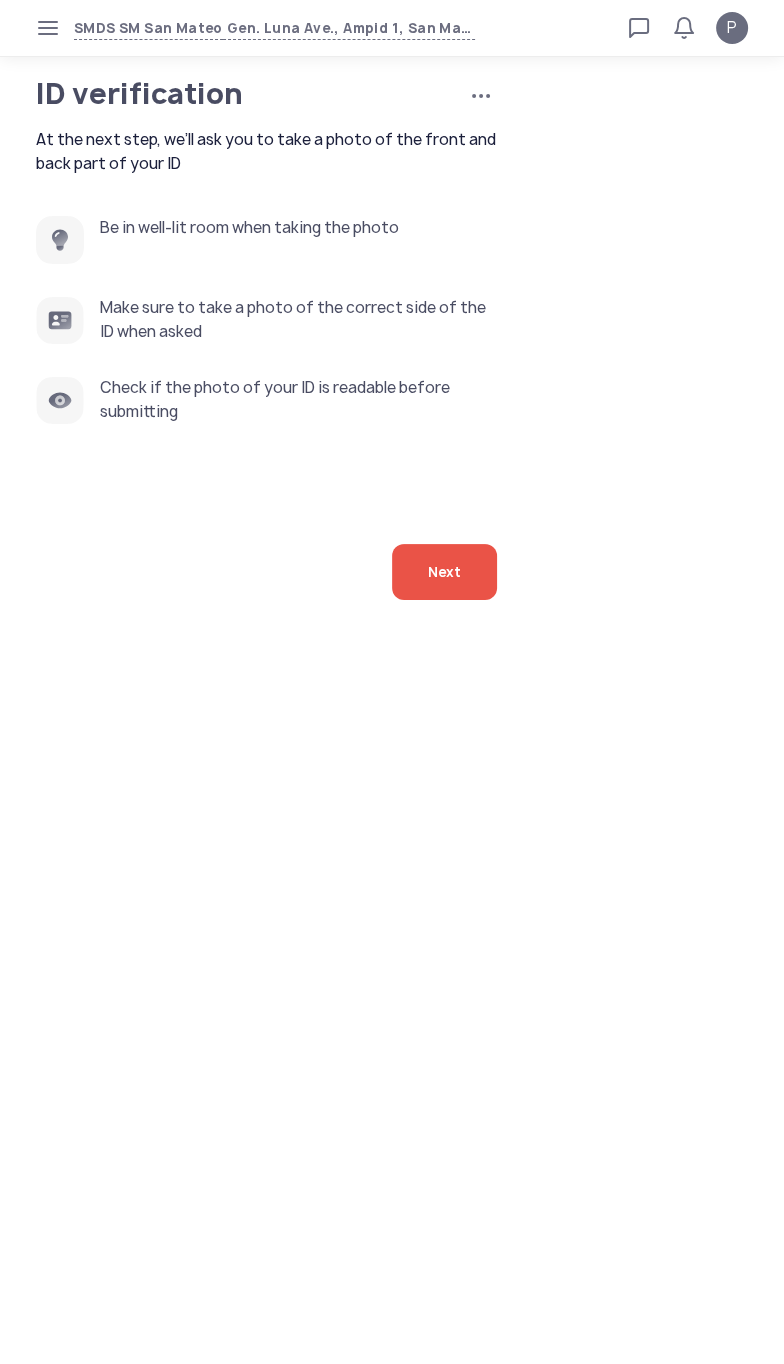 click on "Next" 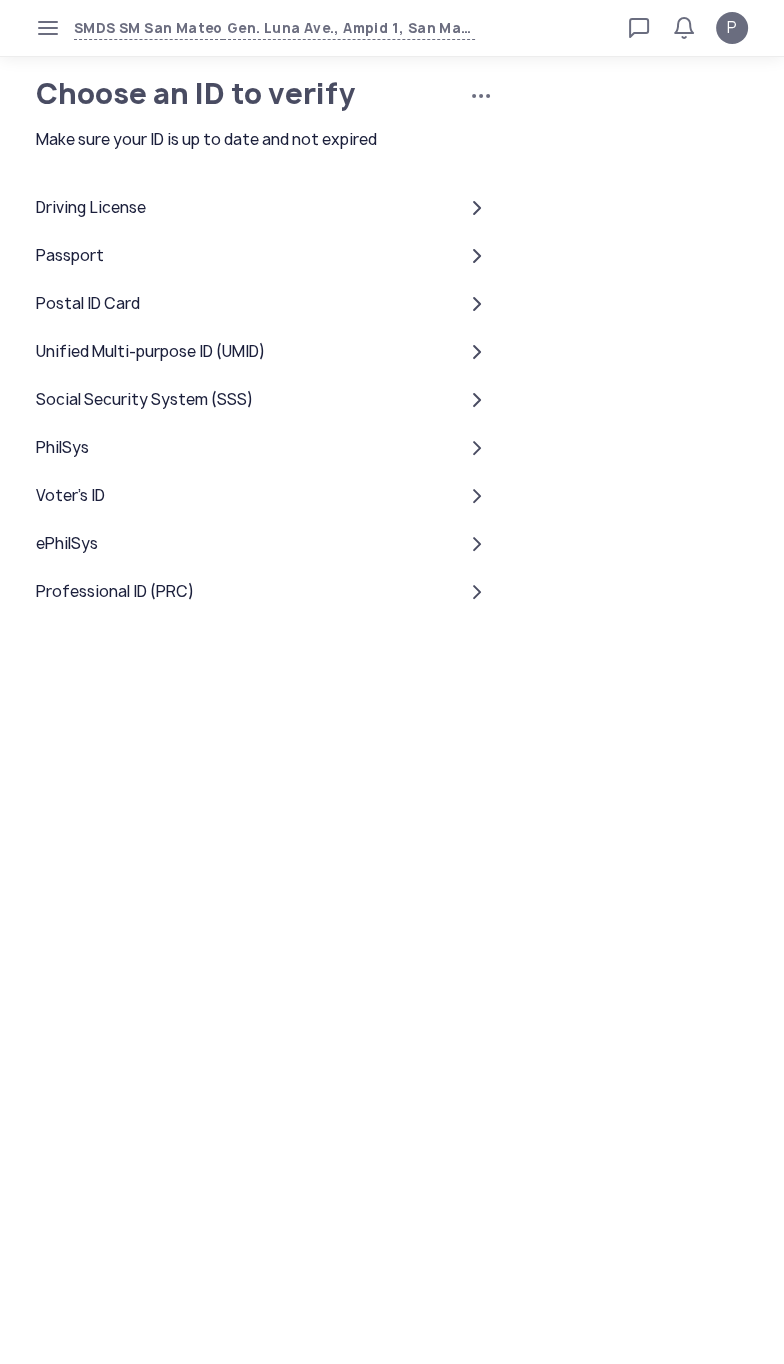 click on "PhilSys" 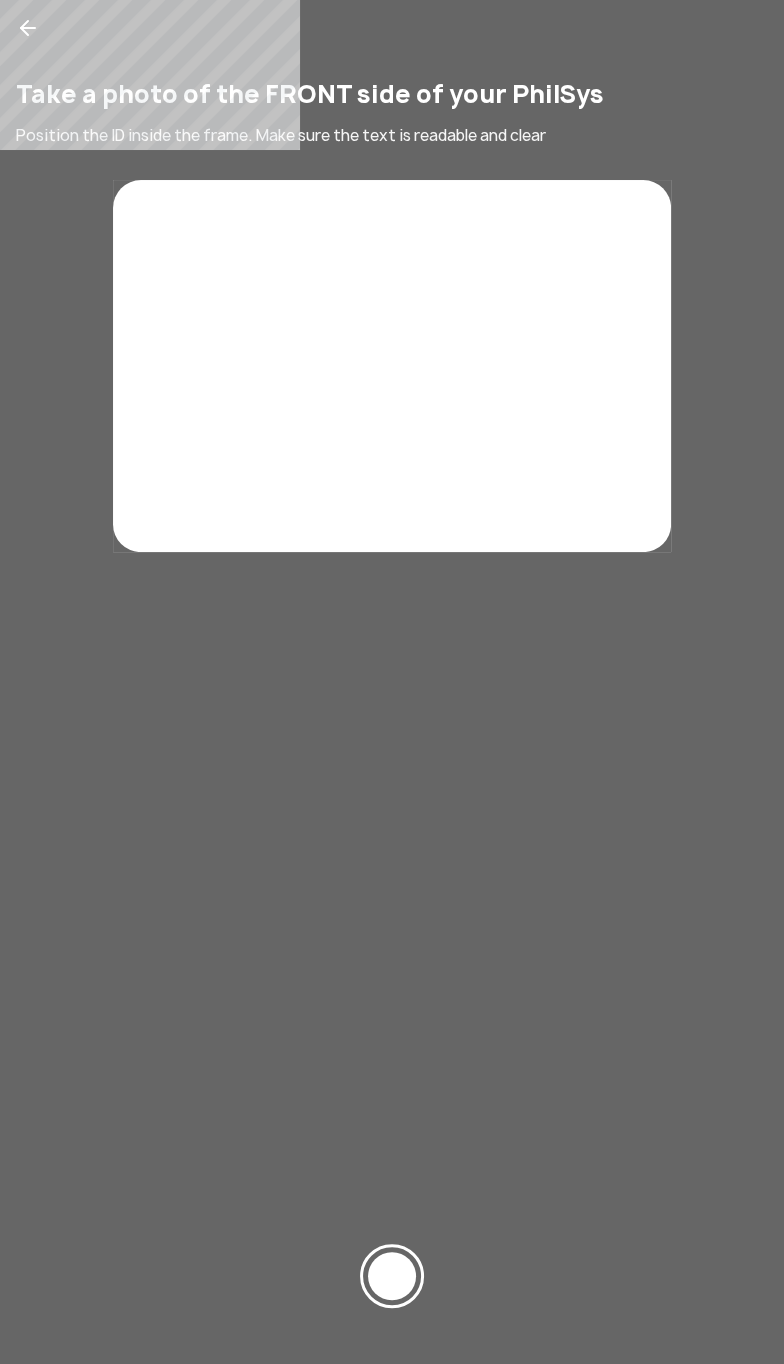 click 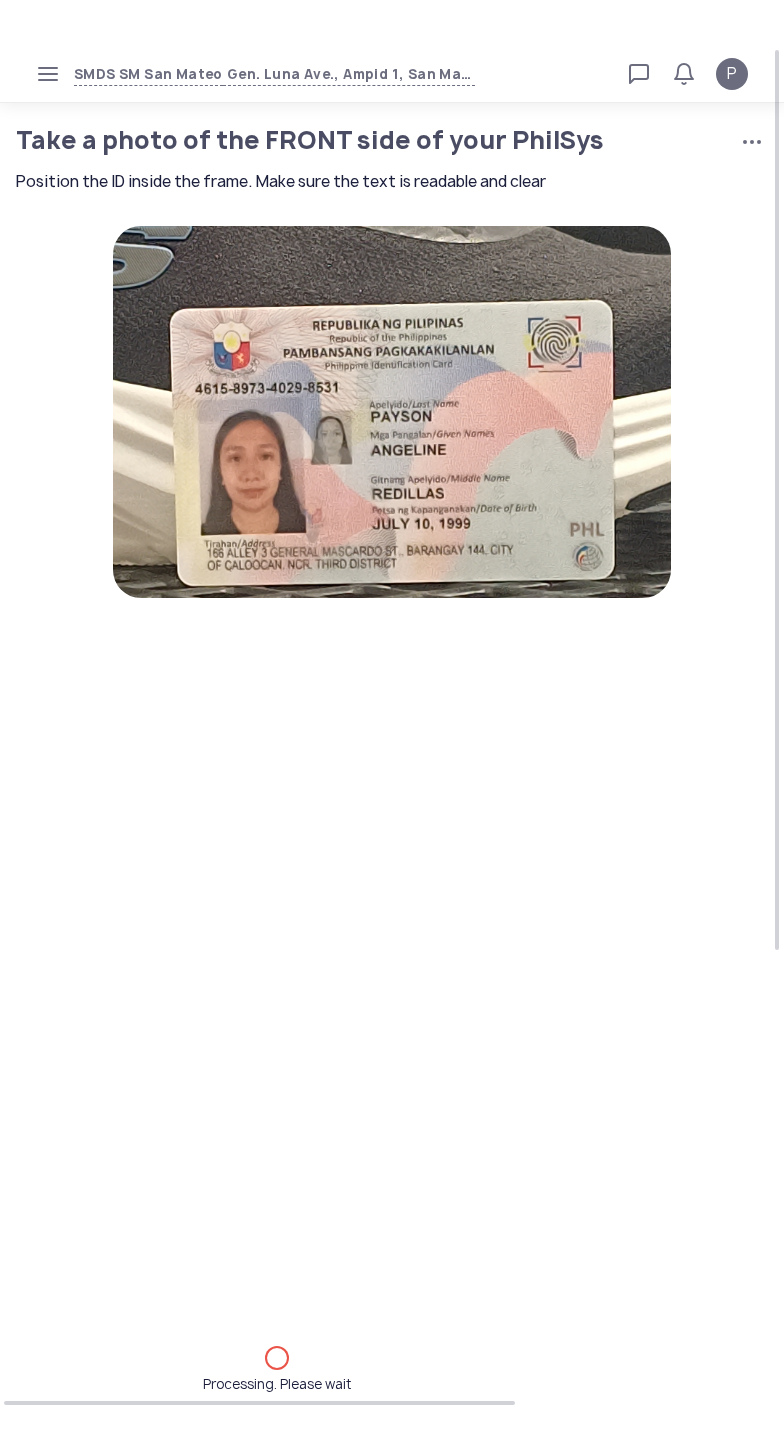 scroll, scrollTop: 0, scrollLeft: 0, axis: both 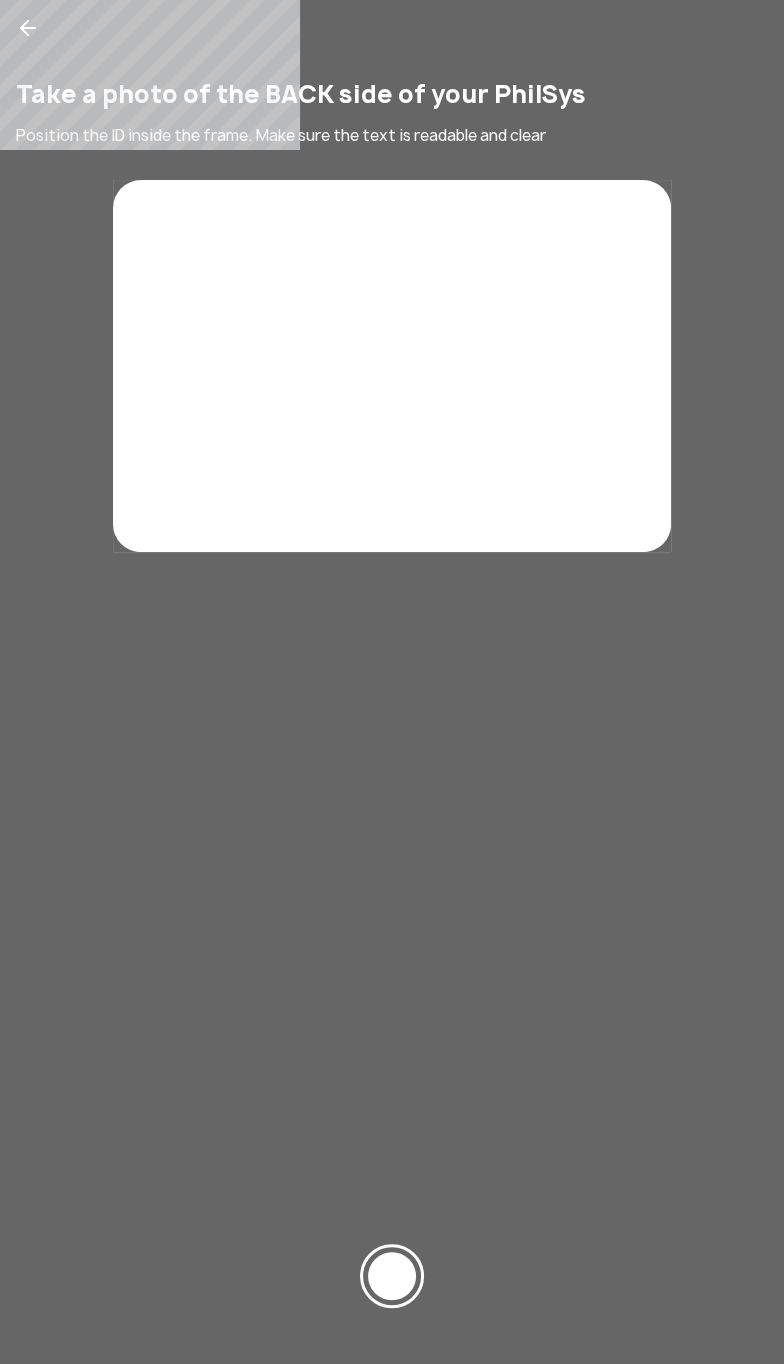 click 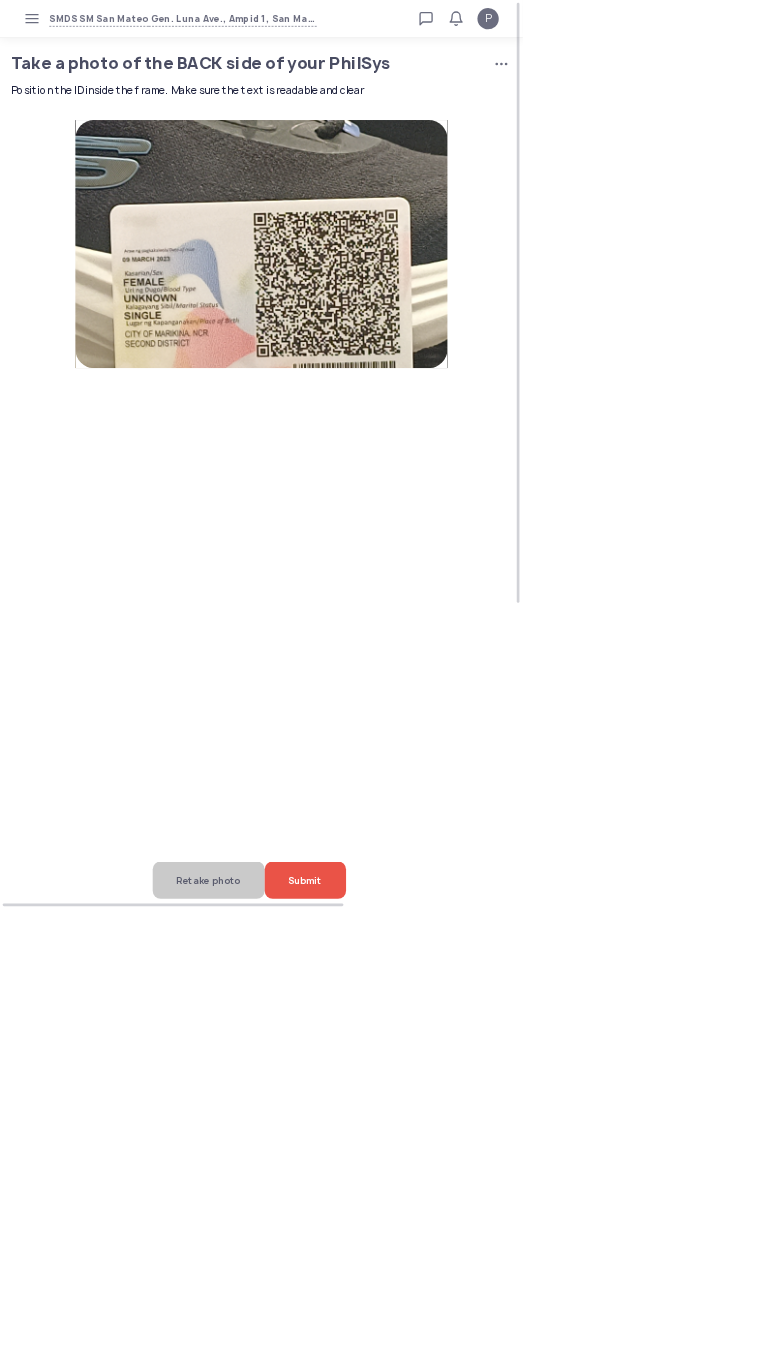 click on "Submit" 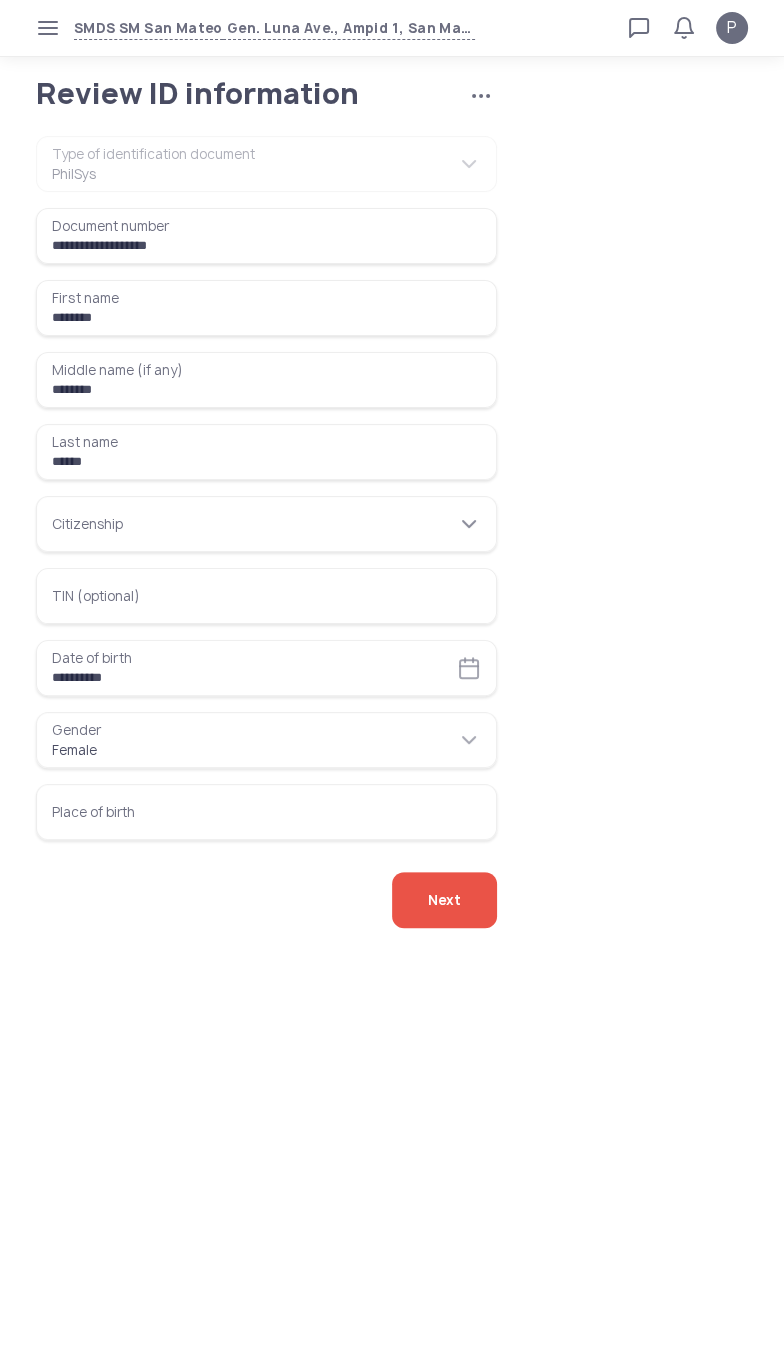 click on "Citizenship" at bounding box center [266, 524] 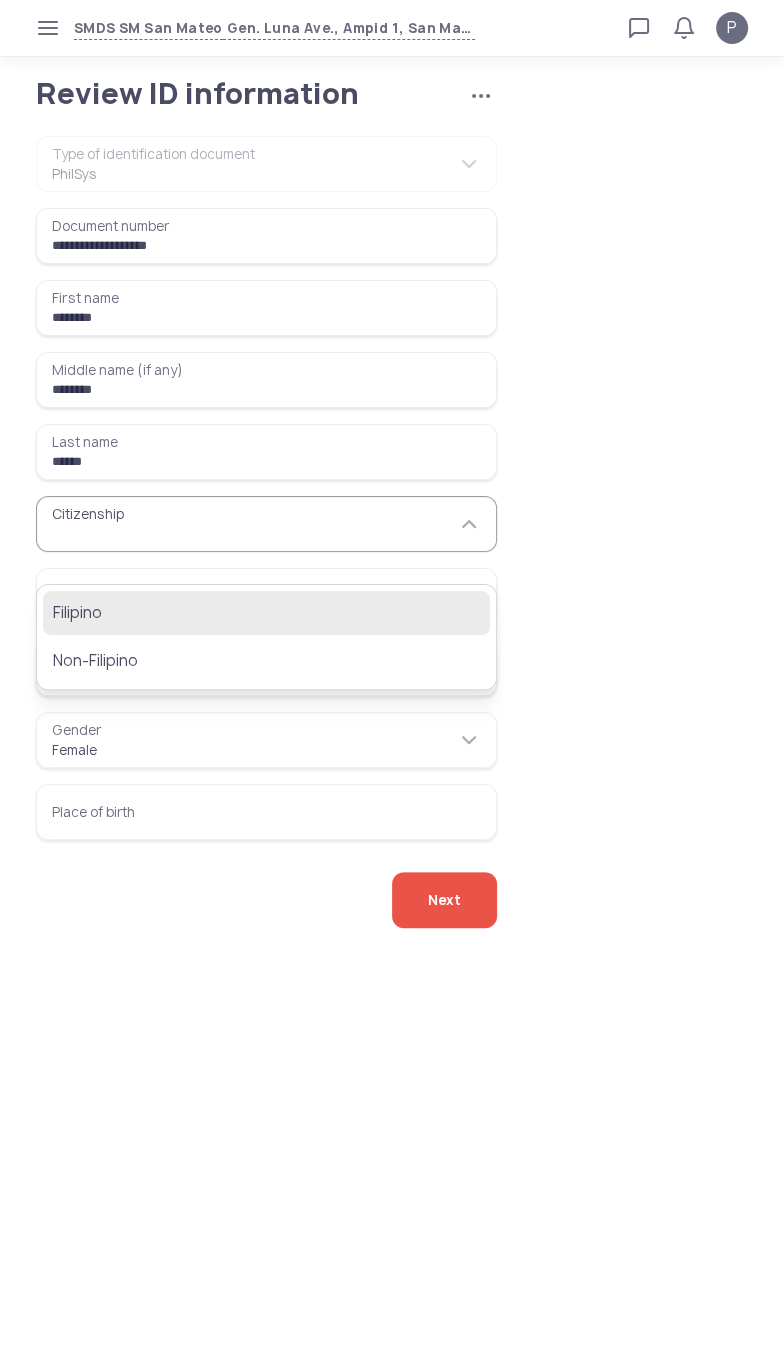 click on "Filipino" 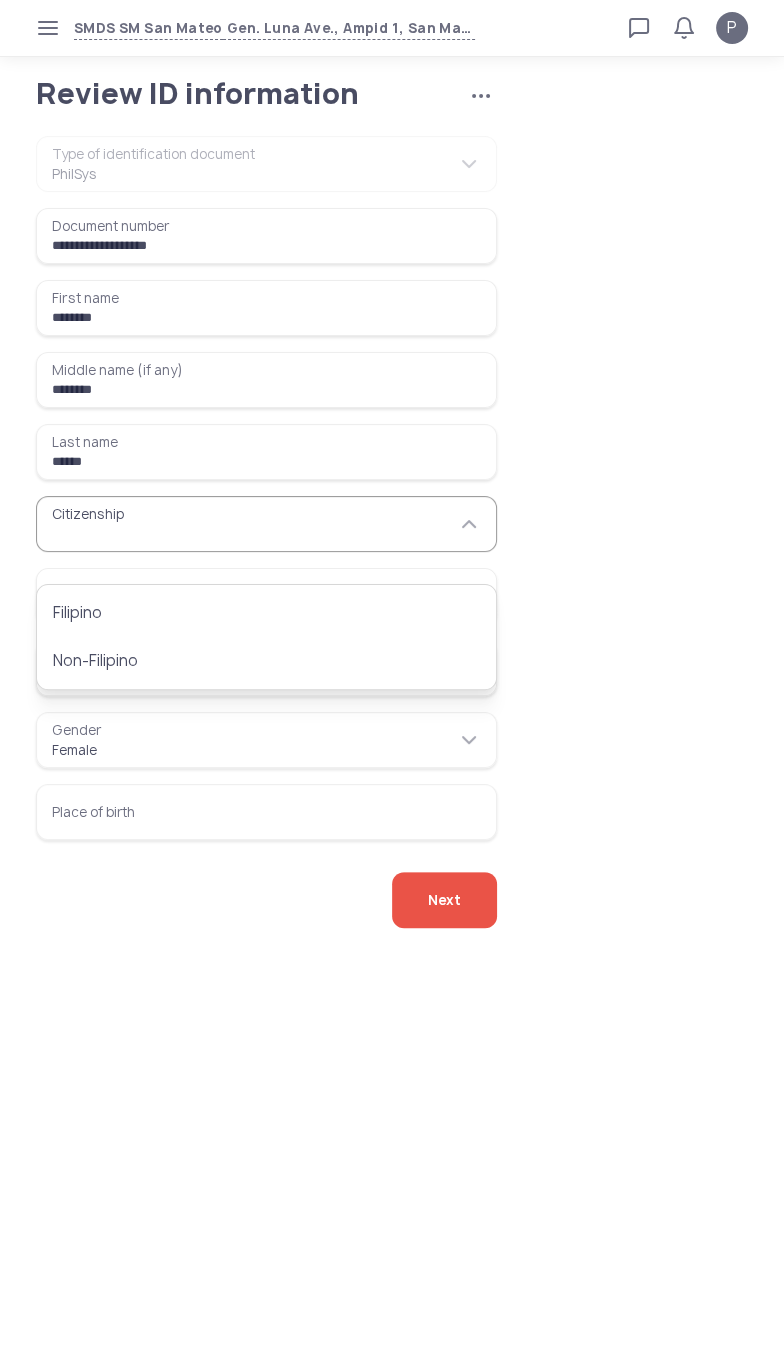 type on "********" 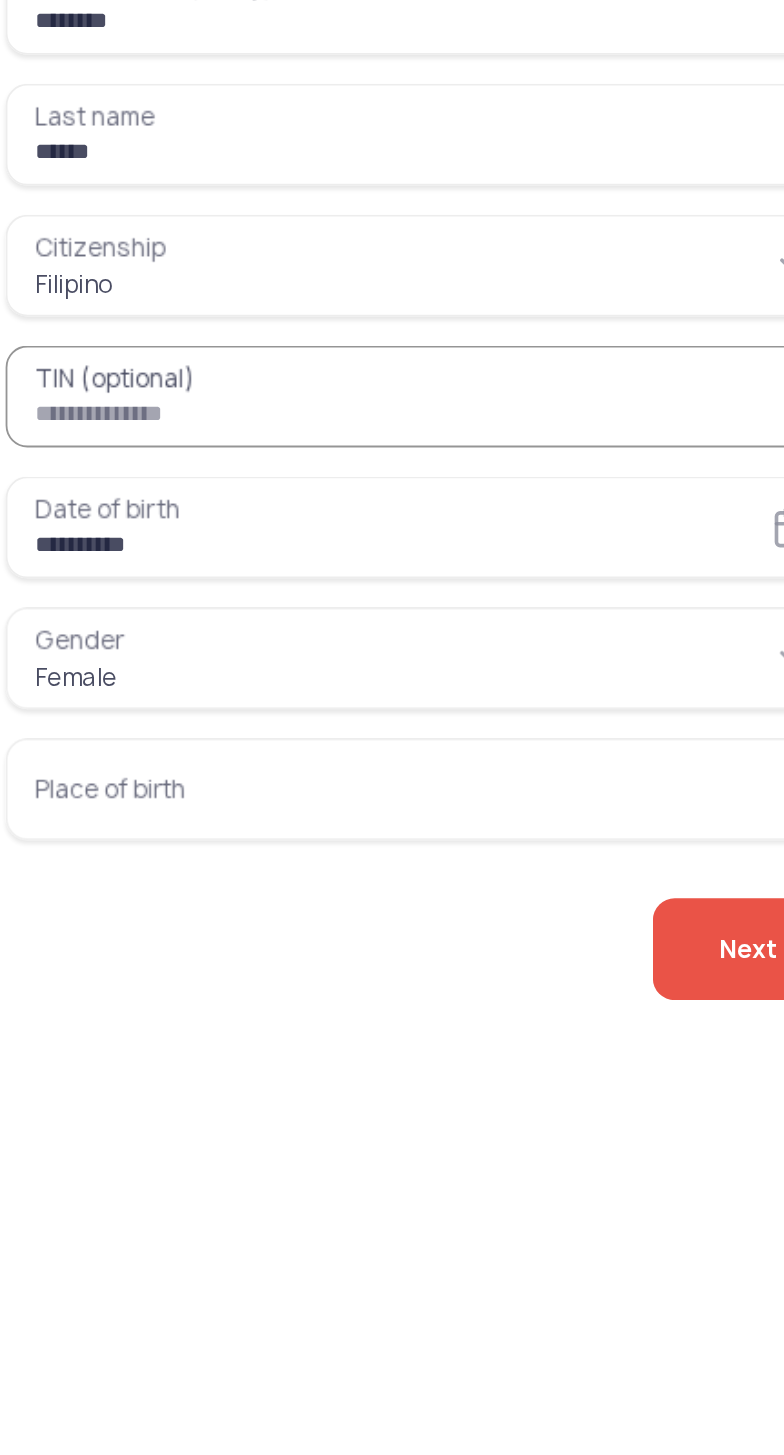 click on "TIN (optional)" at bounding box center (266, 596) 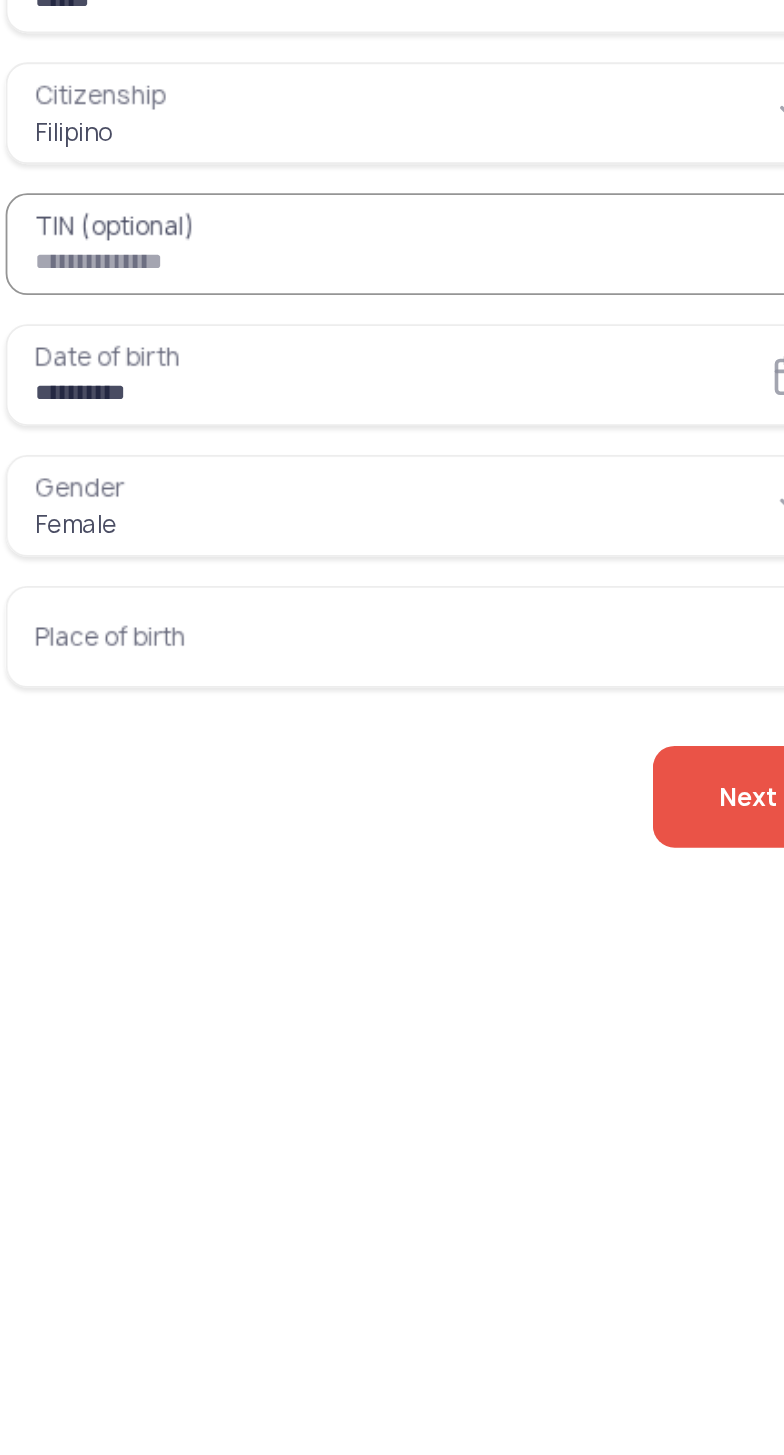 click on "Place of birth" at bounding box center [266, 812] 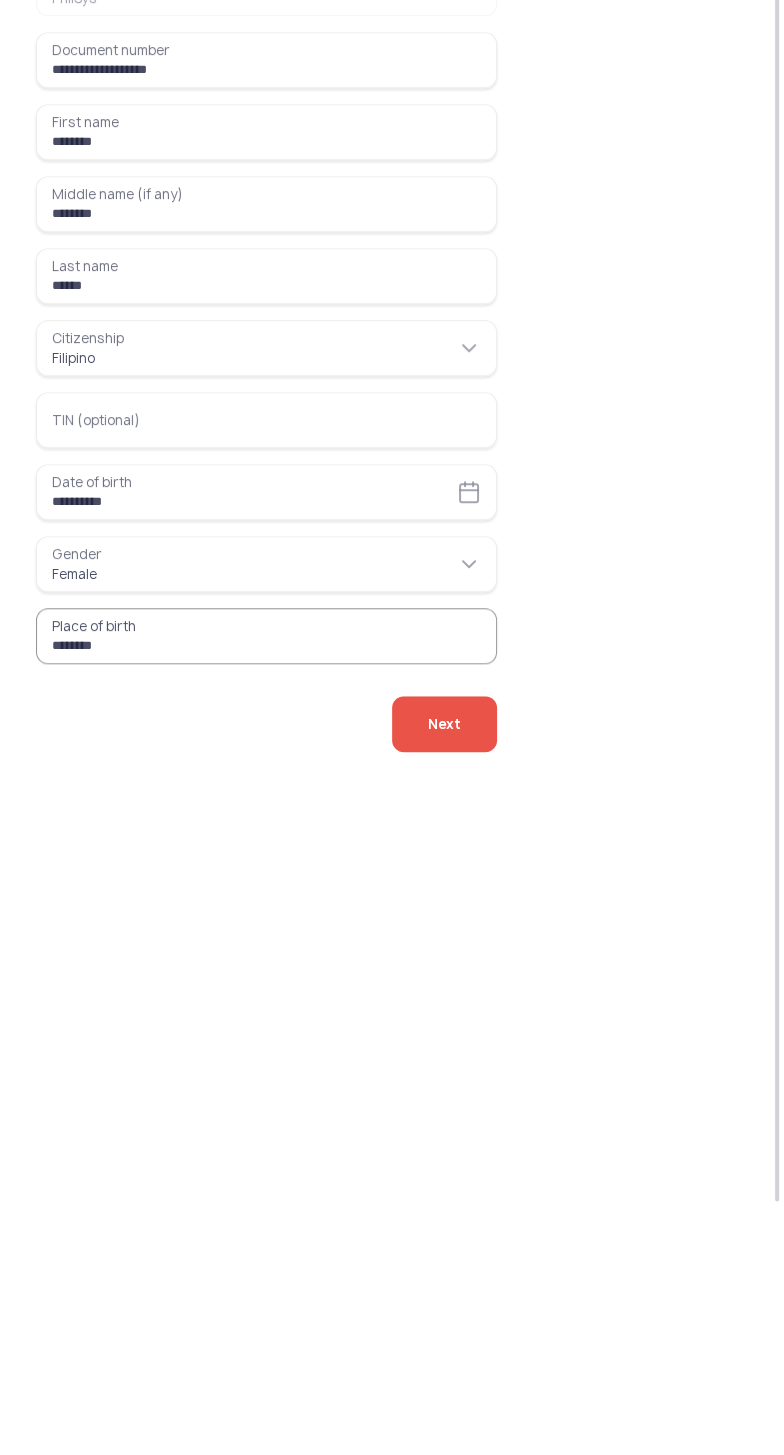 type on "********" 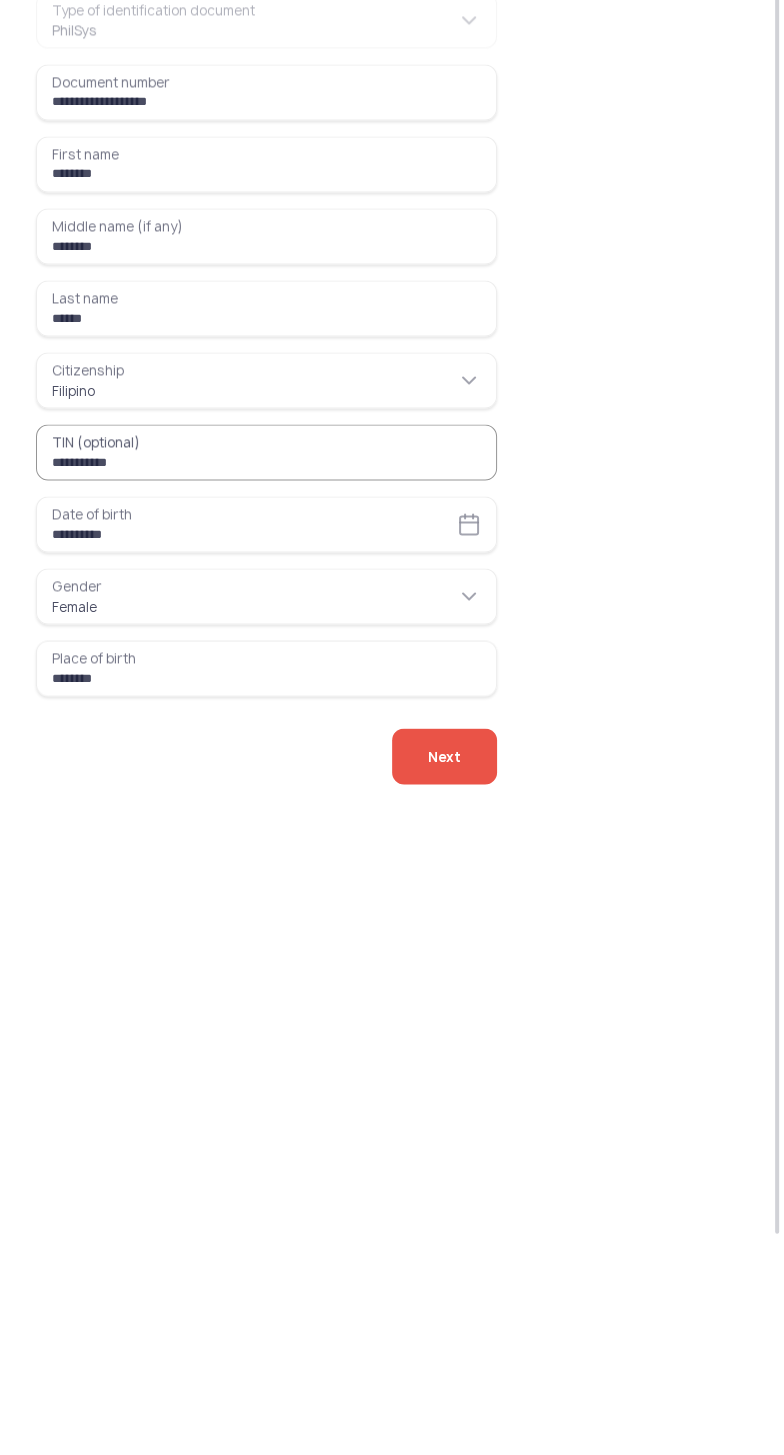 type on "**********" 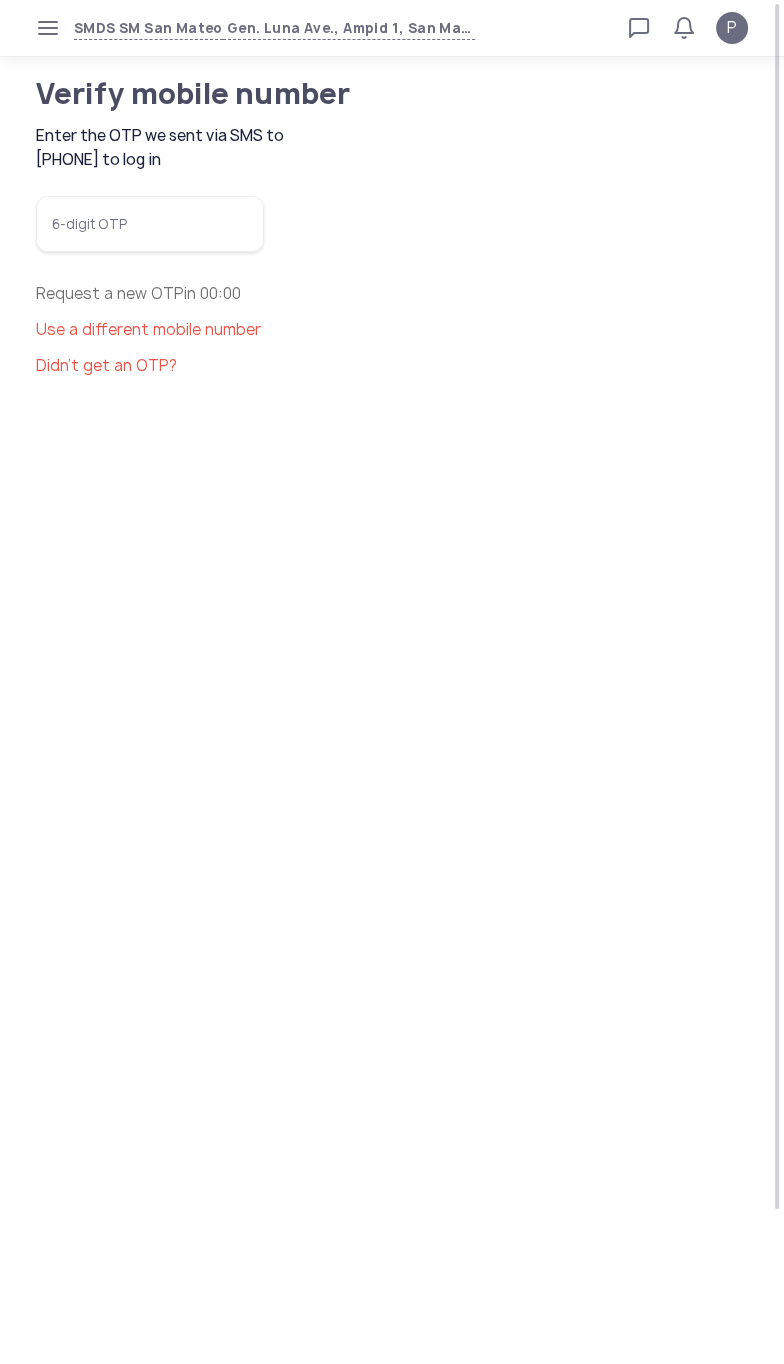 click on "6-digit OTP" at bounding box center (150, 224) 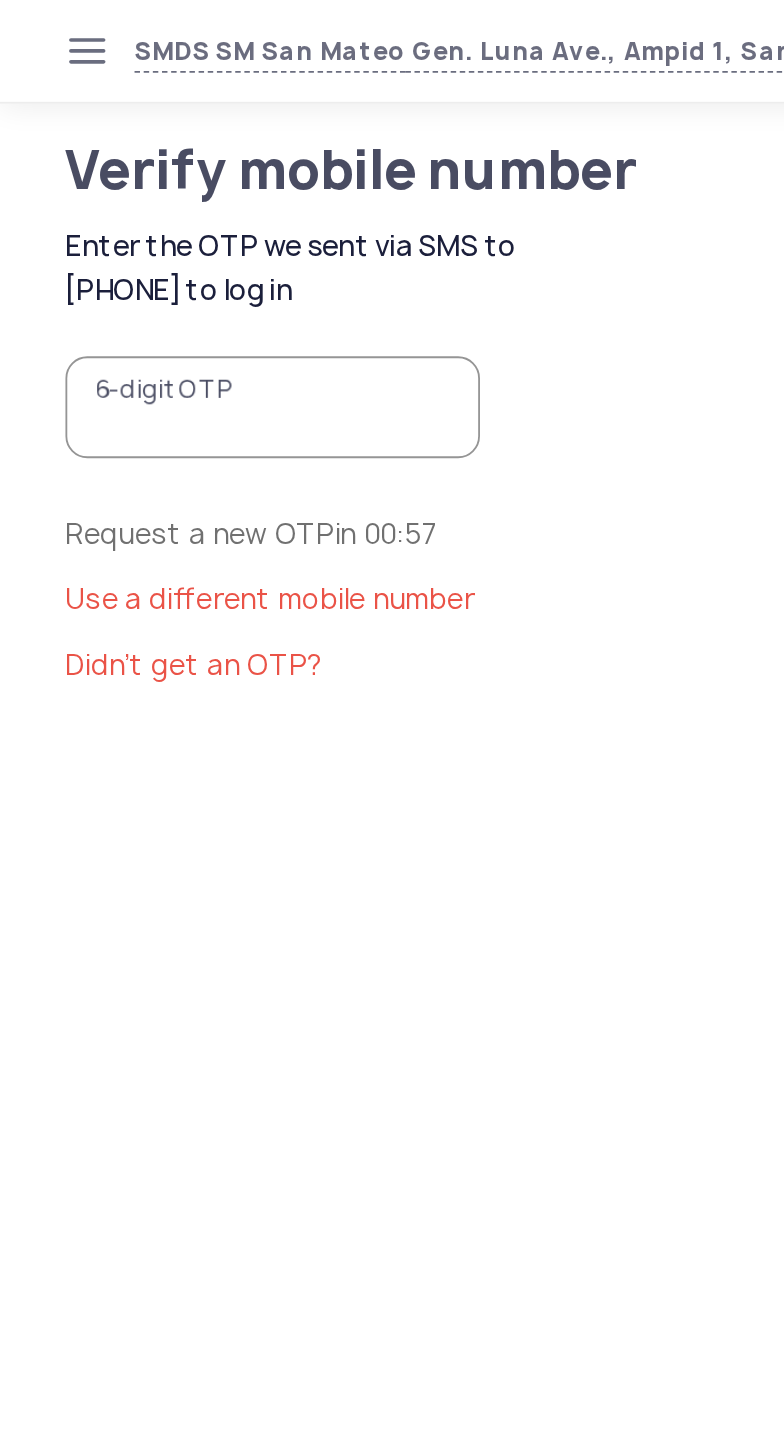 click on "6-digit OTP" at bounding box center (150, 224) 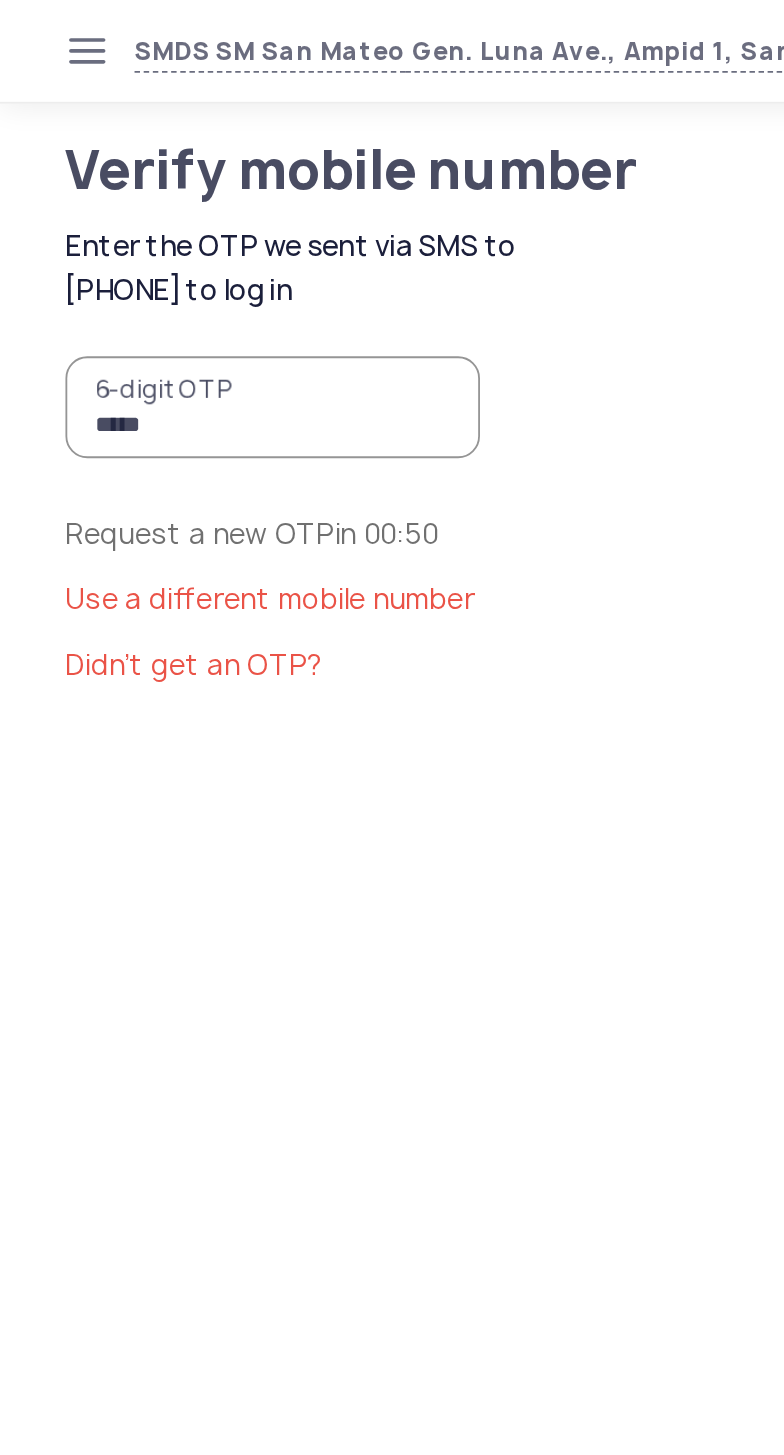 type on "******" 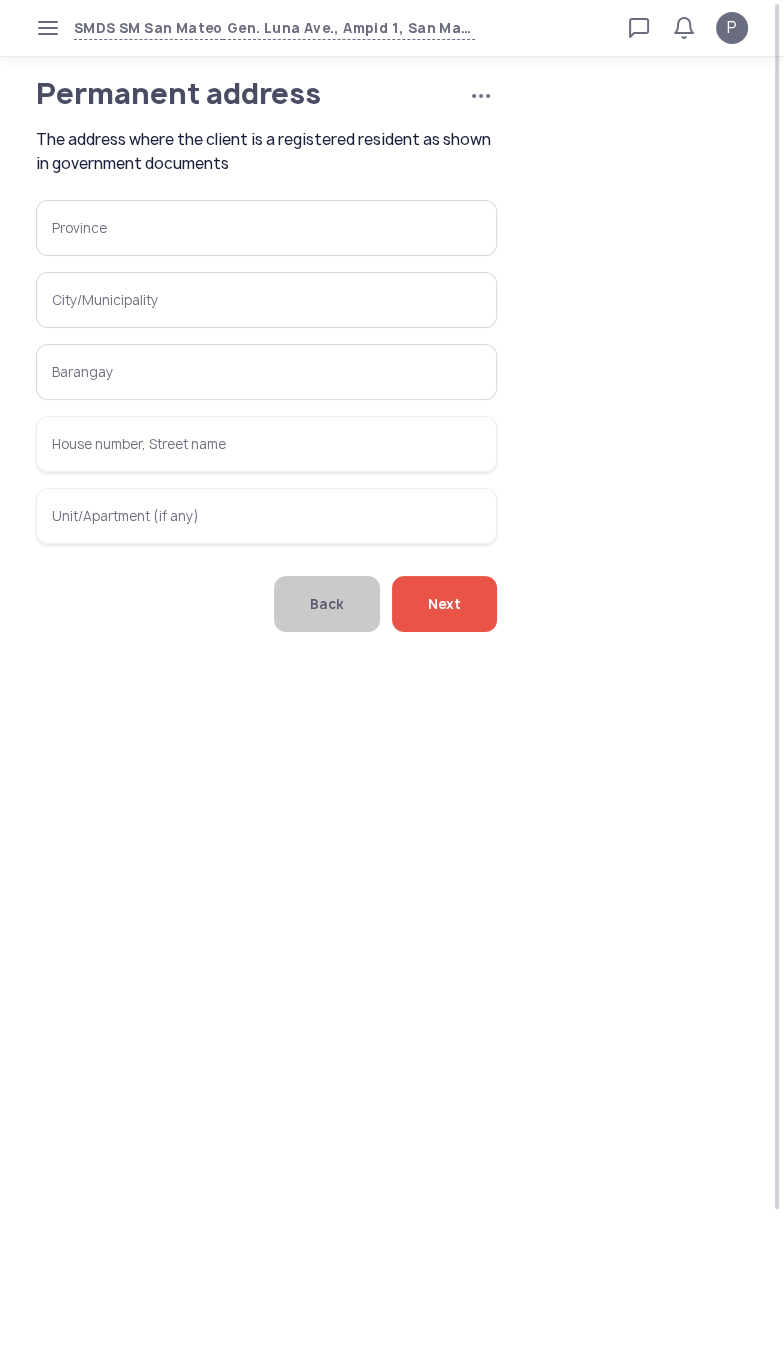 click on "Province" at bounding box center [266, 228] 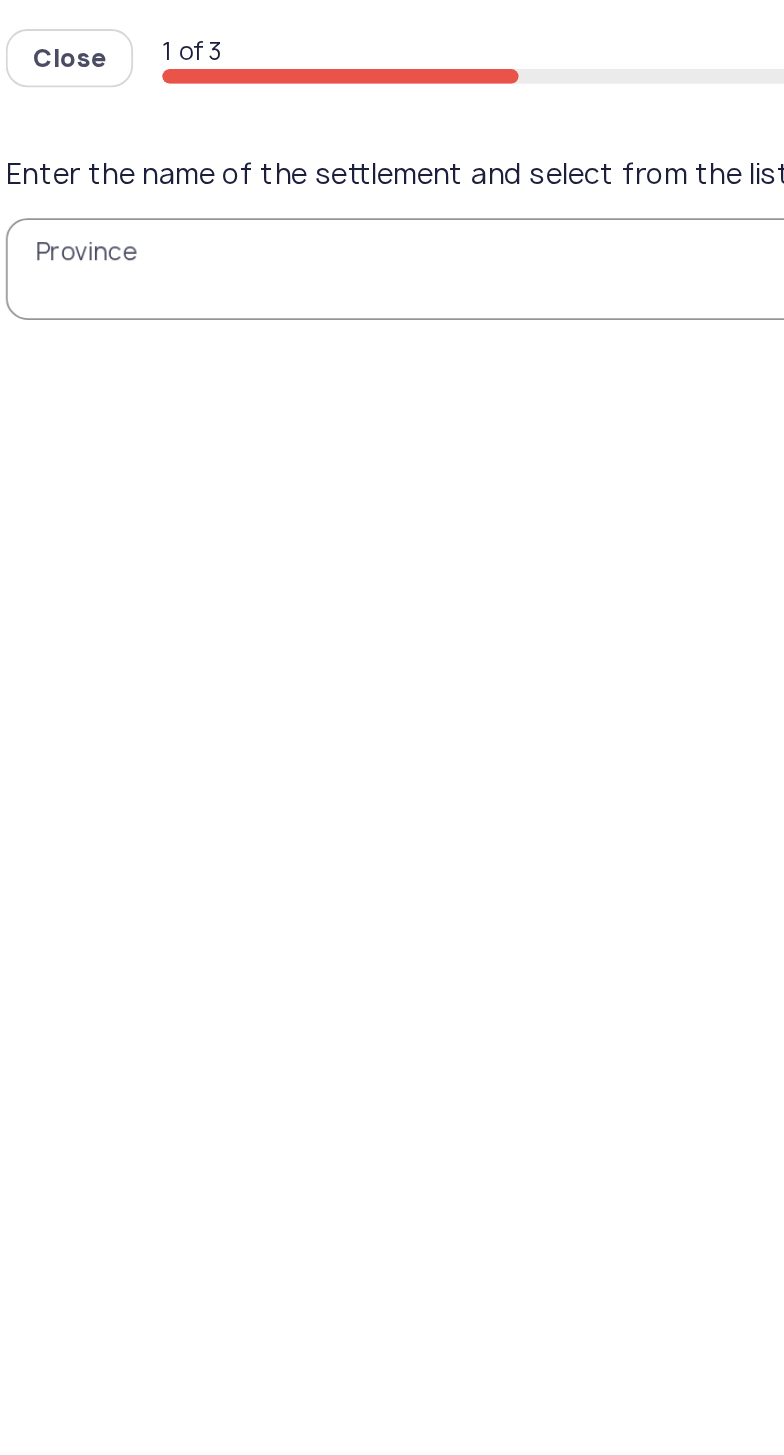 click on "Province" at bounding box center (392, 148) 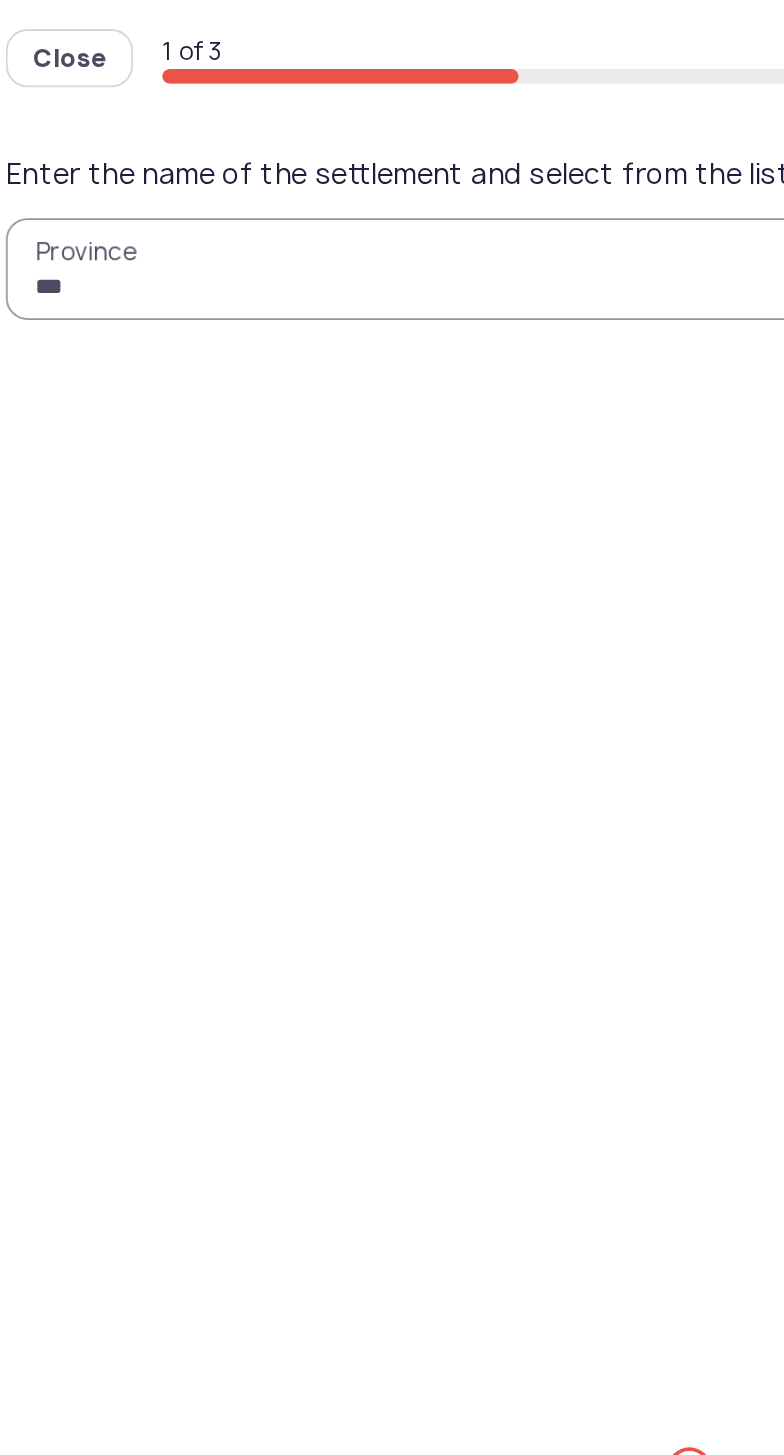 type on "****" 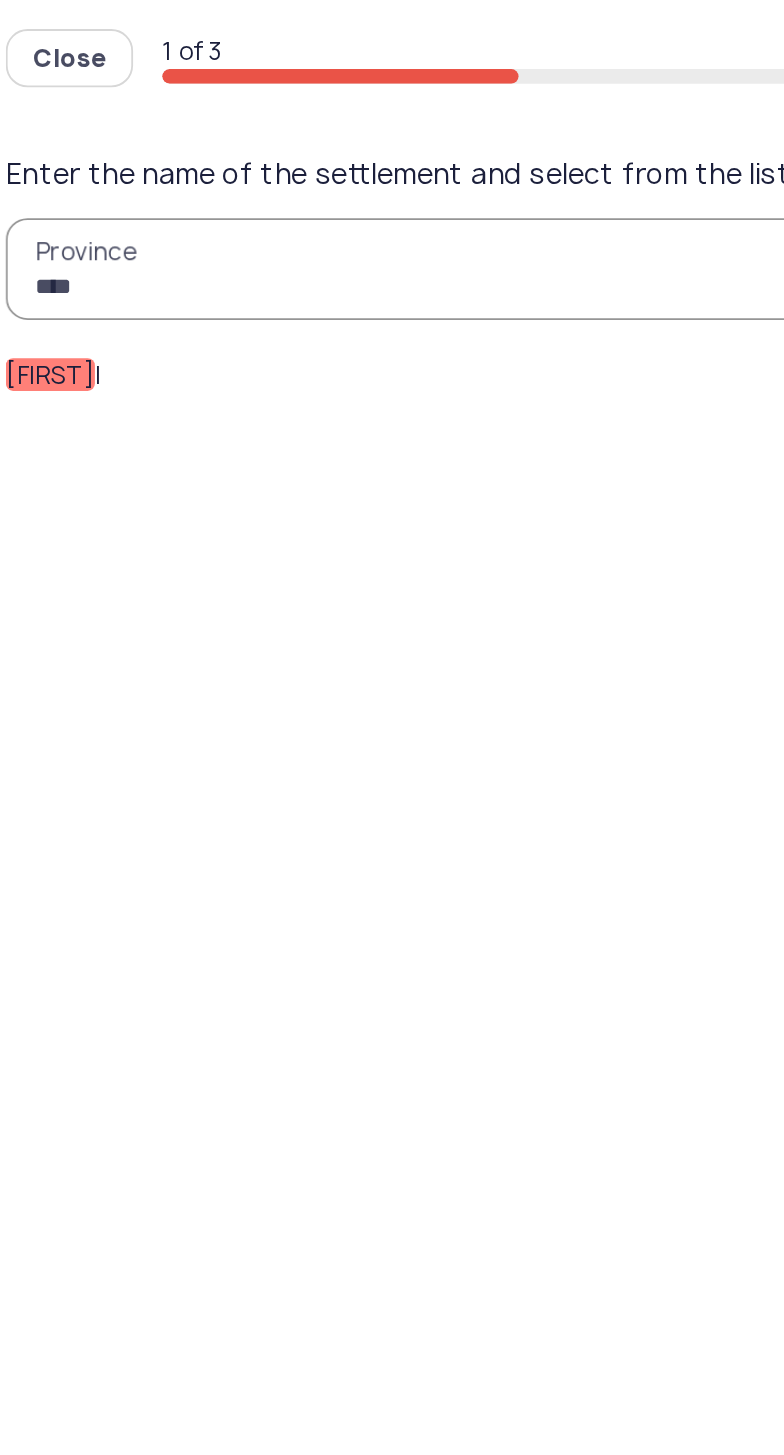 click on "Riza" 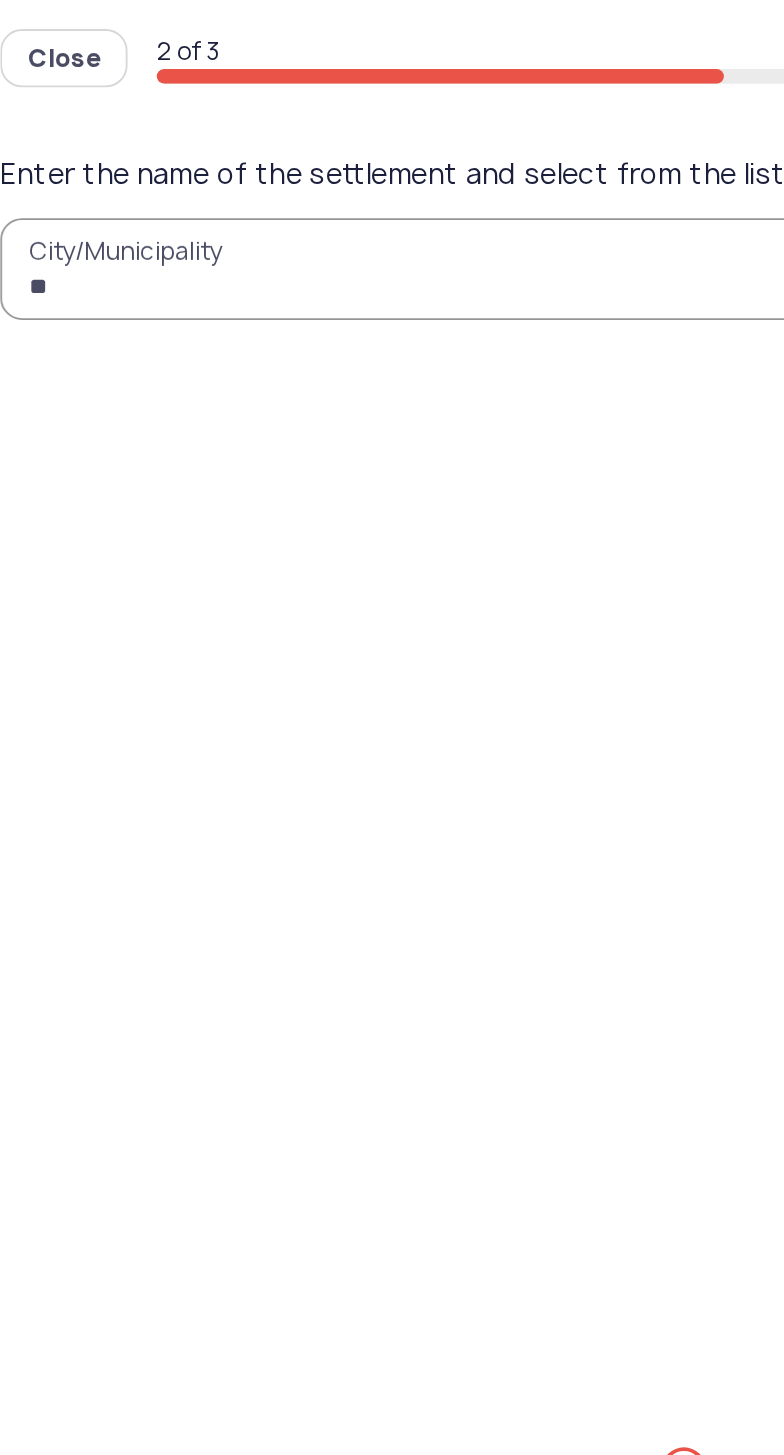 type on "***" 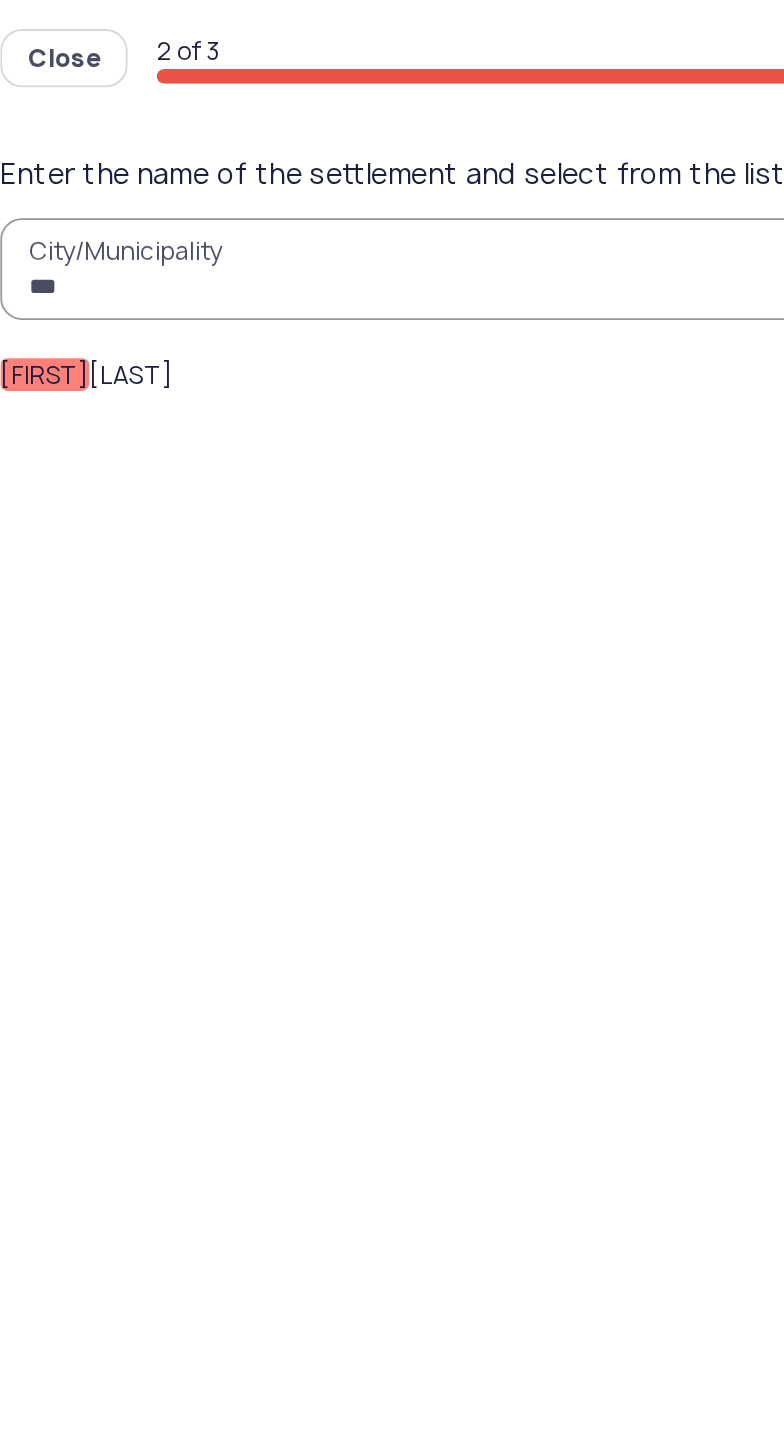 click on "Rod riguez" 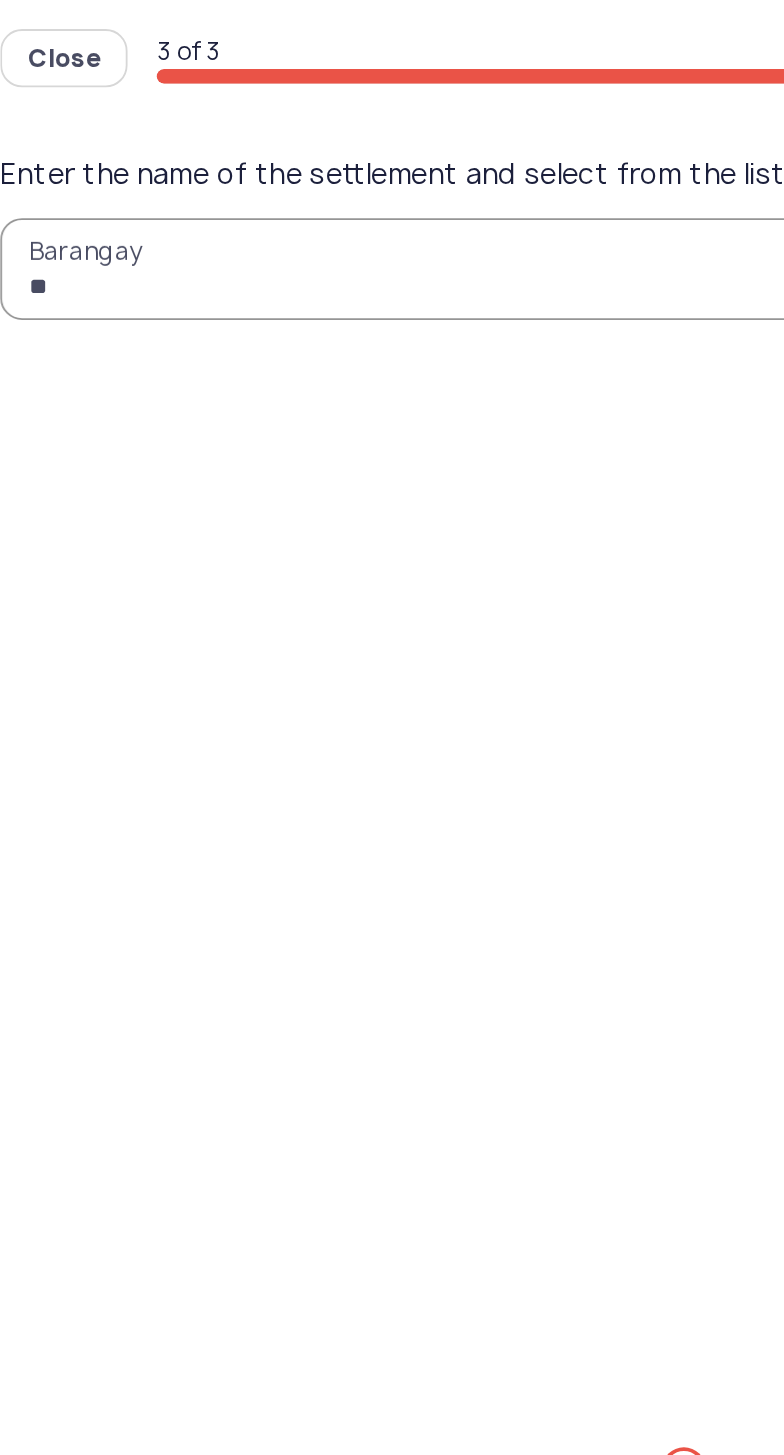 type on "***" 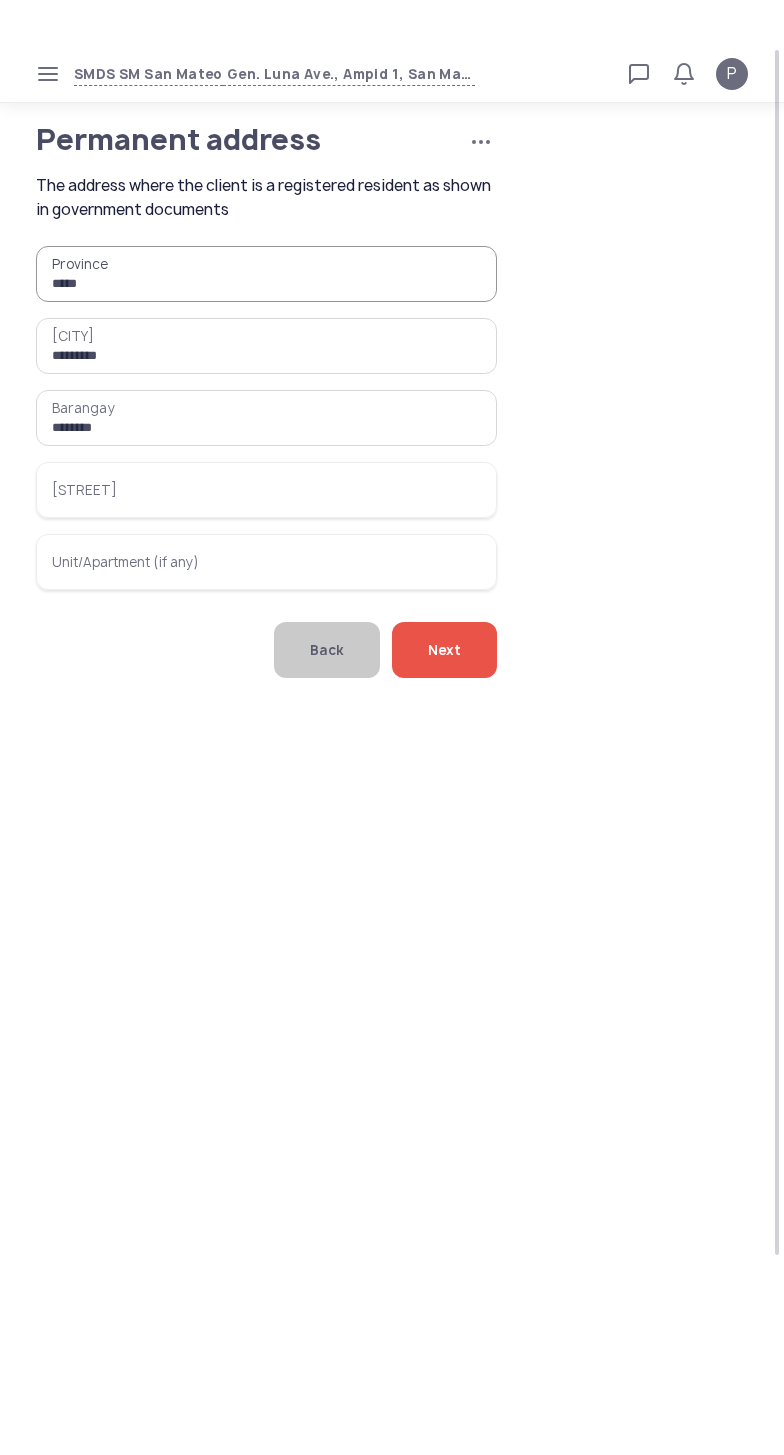 scroll, scrollTop: 0, scrollLeft: 0, axis: both 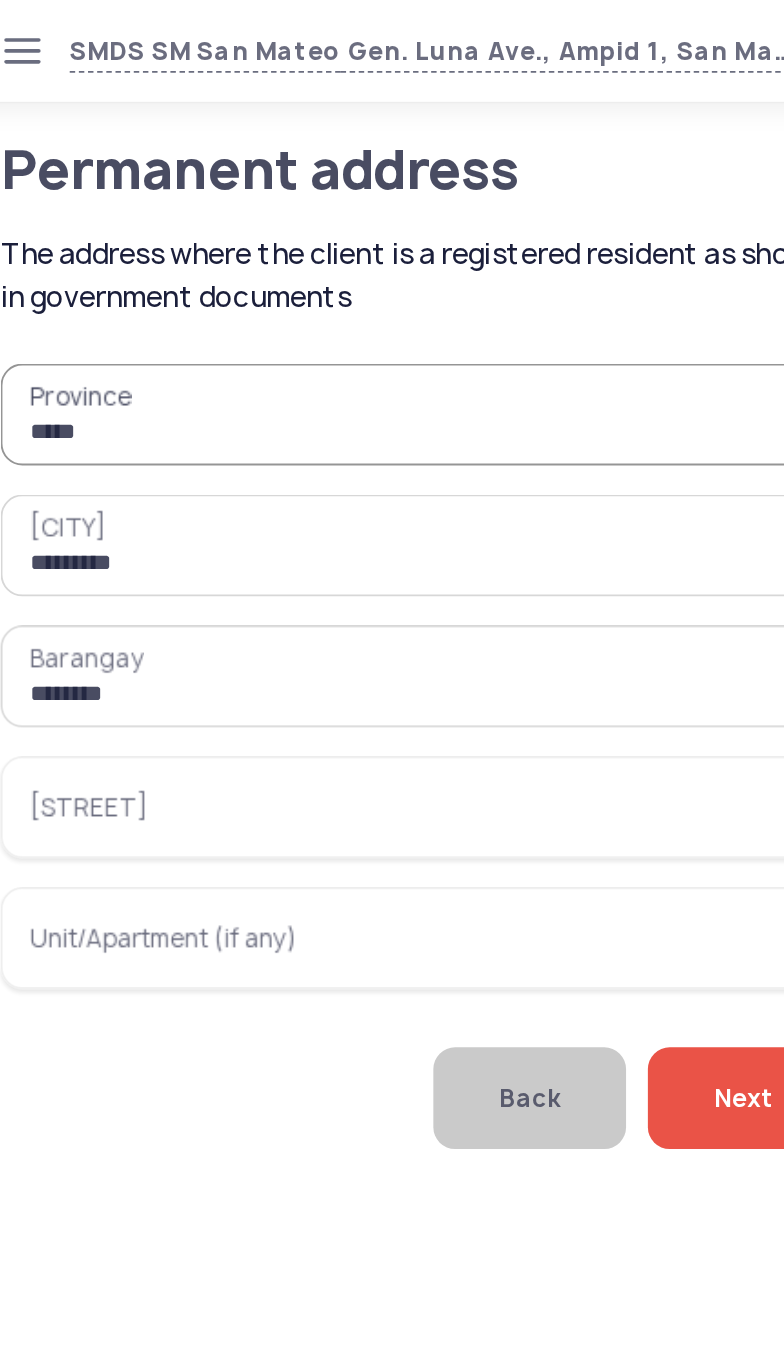 click on "[STREET]" at bounding box center (266, 444) 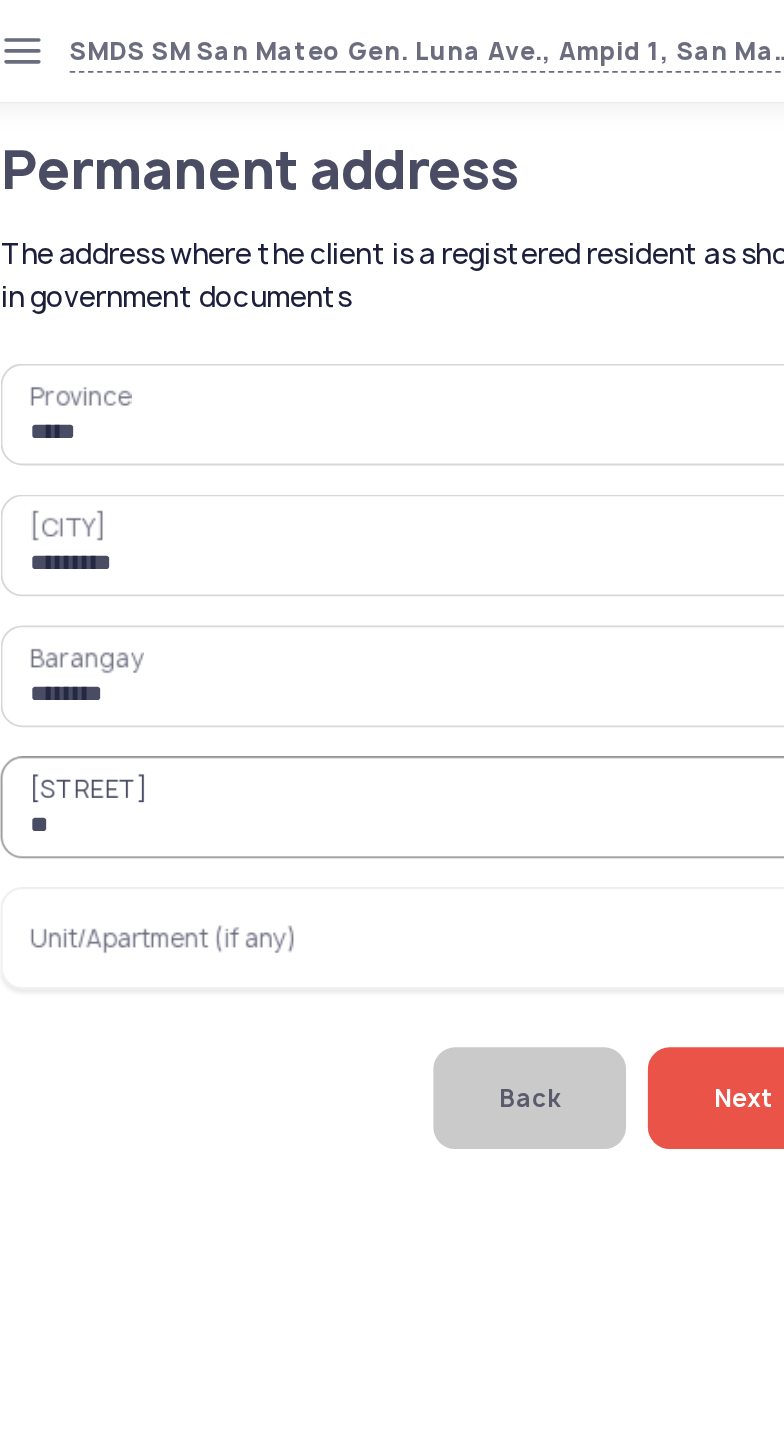 type on "*" 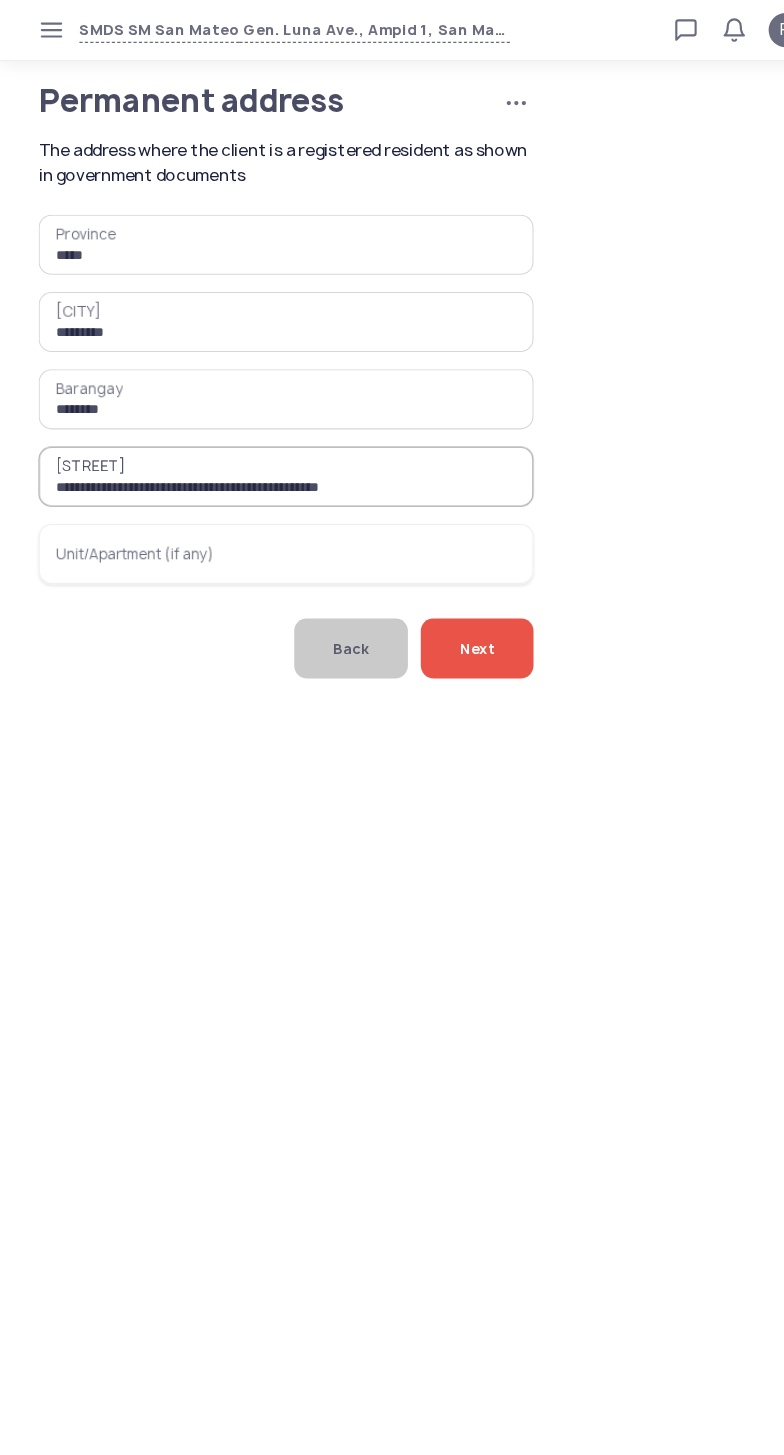 scroll, scrollTop: 0, scrollLeft: 70, axis: horizontal 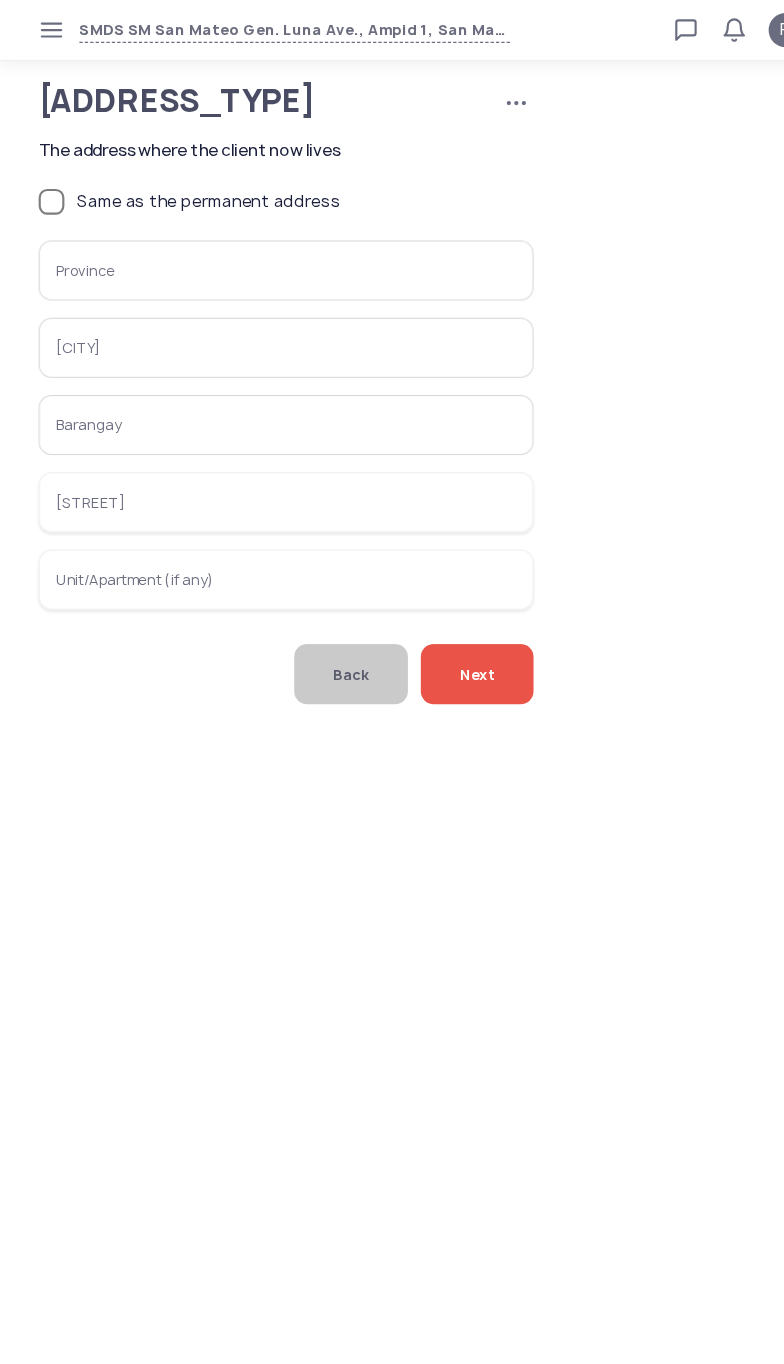 click on "Province" at bounding box center (266, 252) 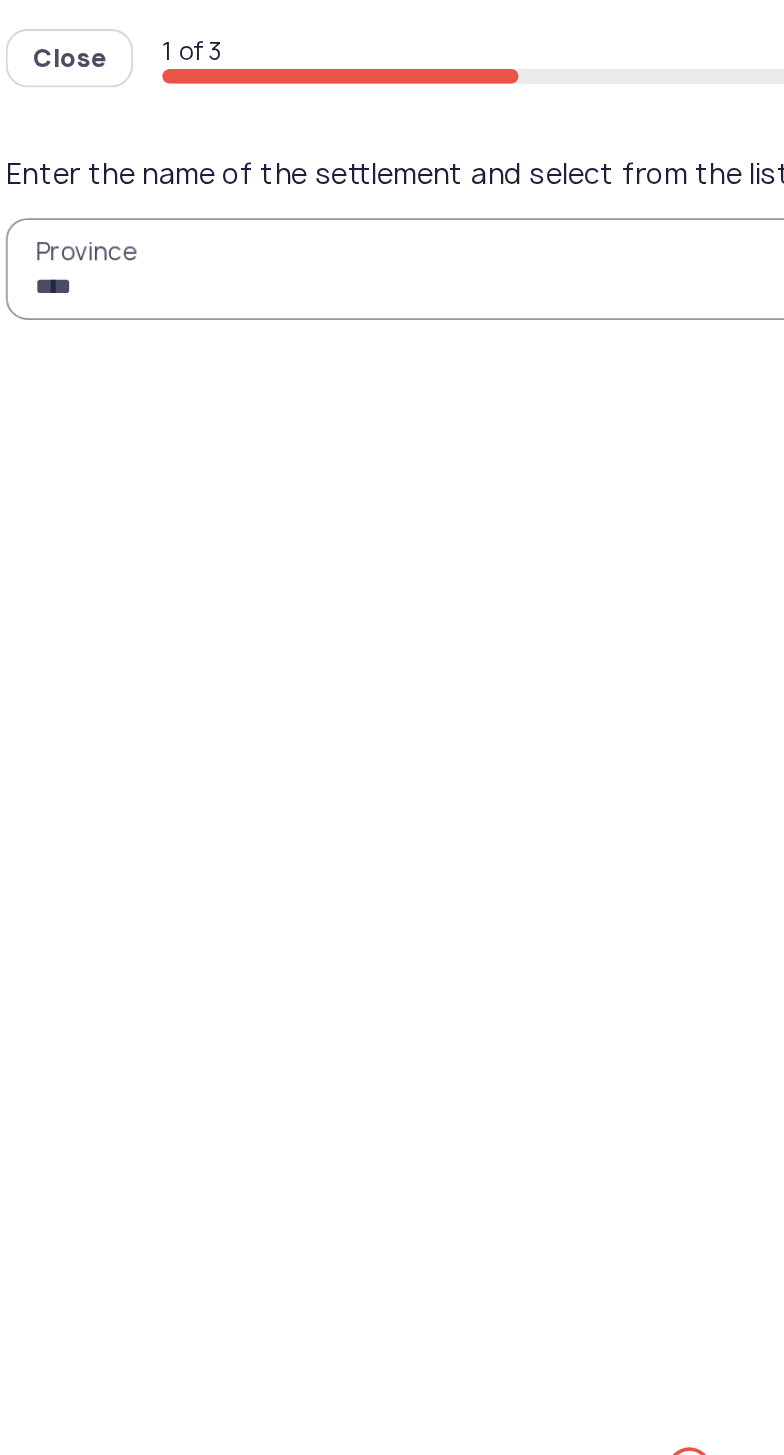 type on "*****" 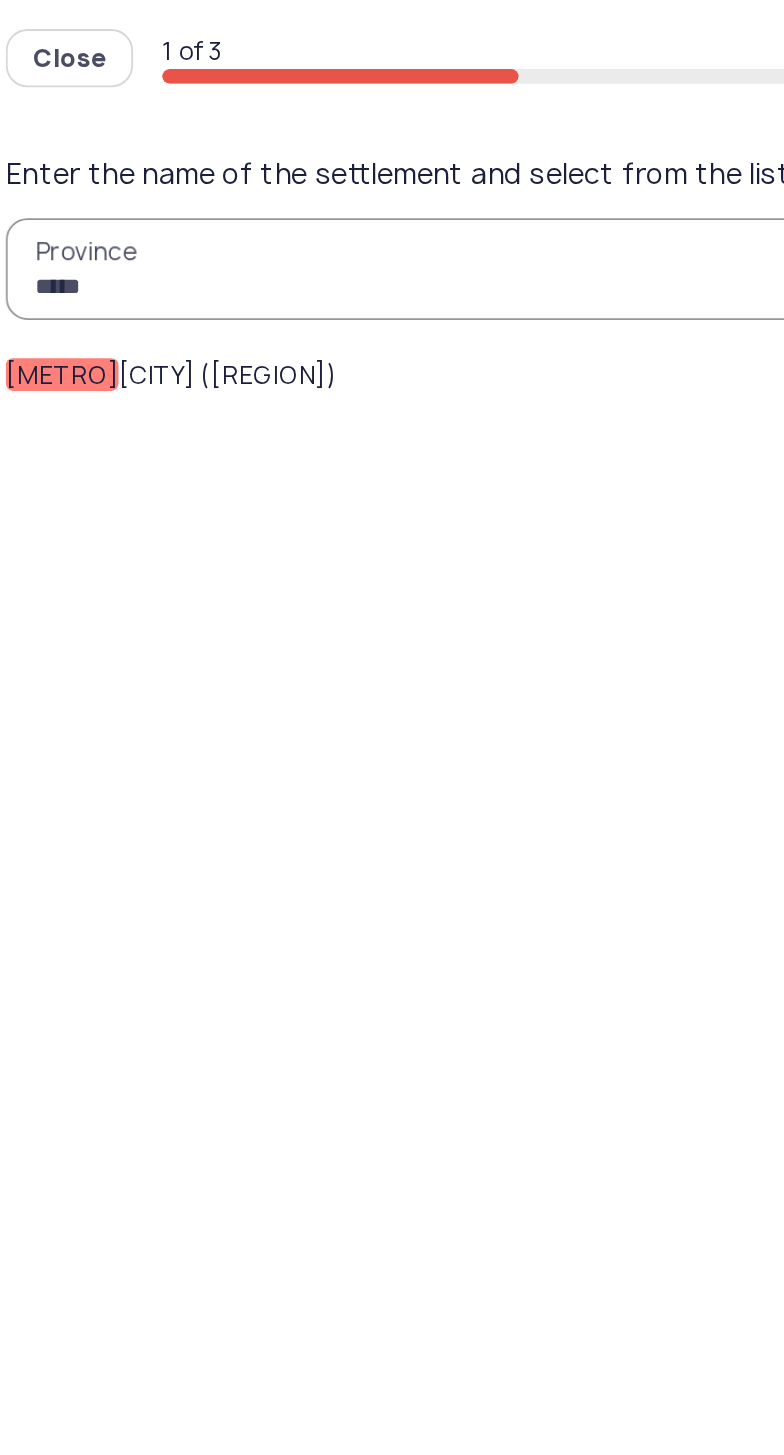 click on "[CITY] ([REGION])" 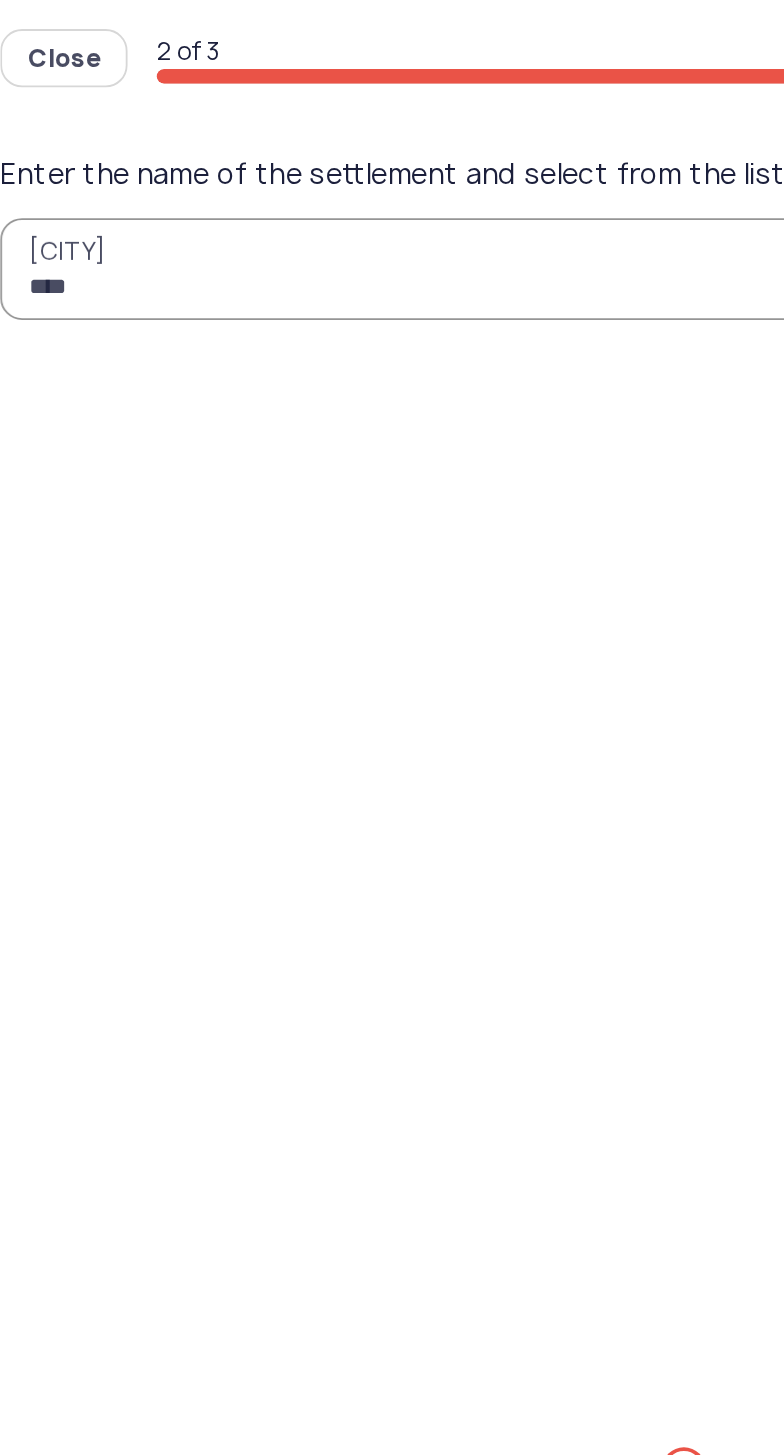 type on "*****" 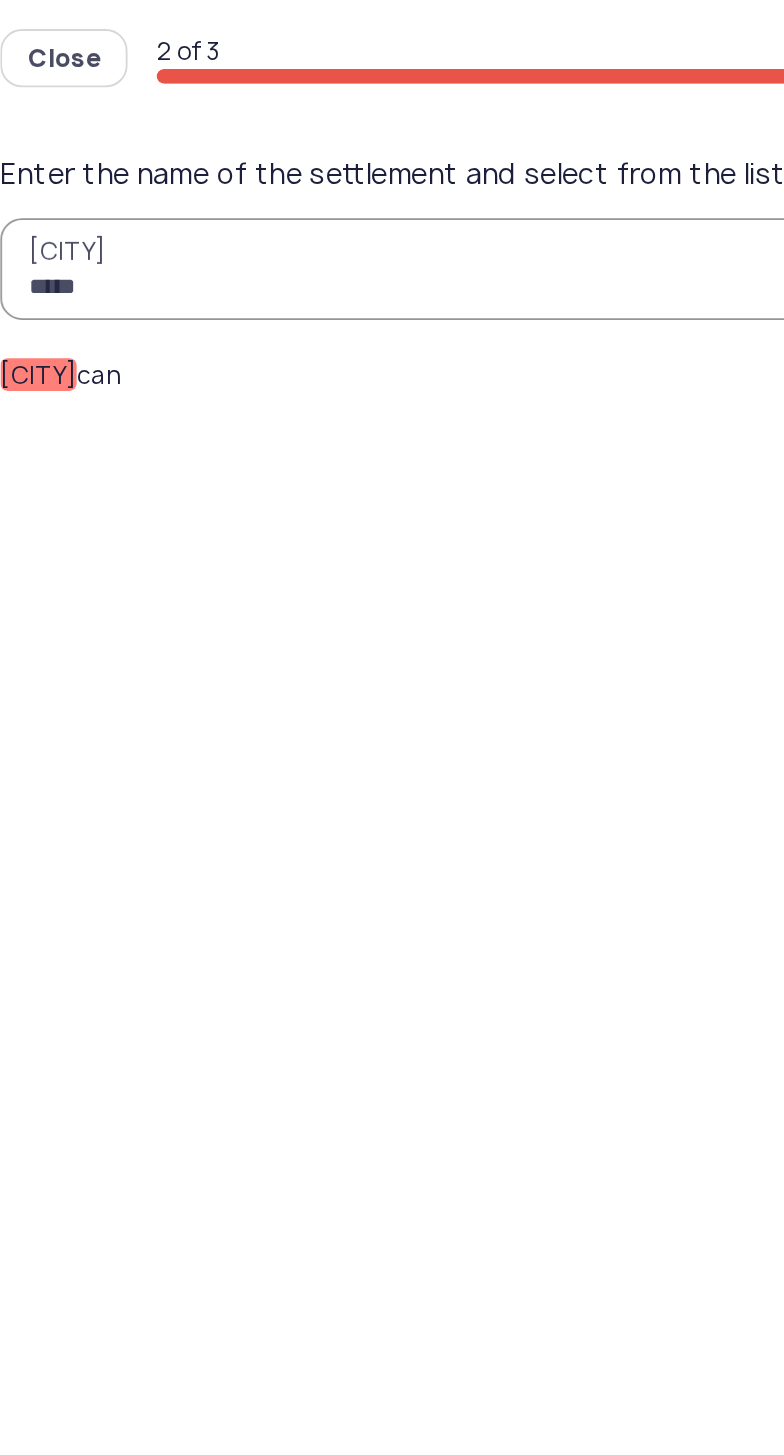 click on "[FIRST] [LAST]" 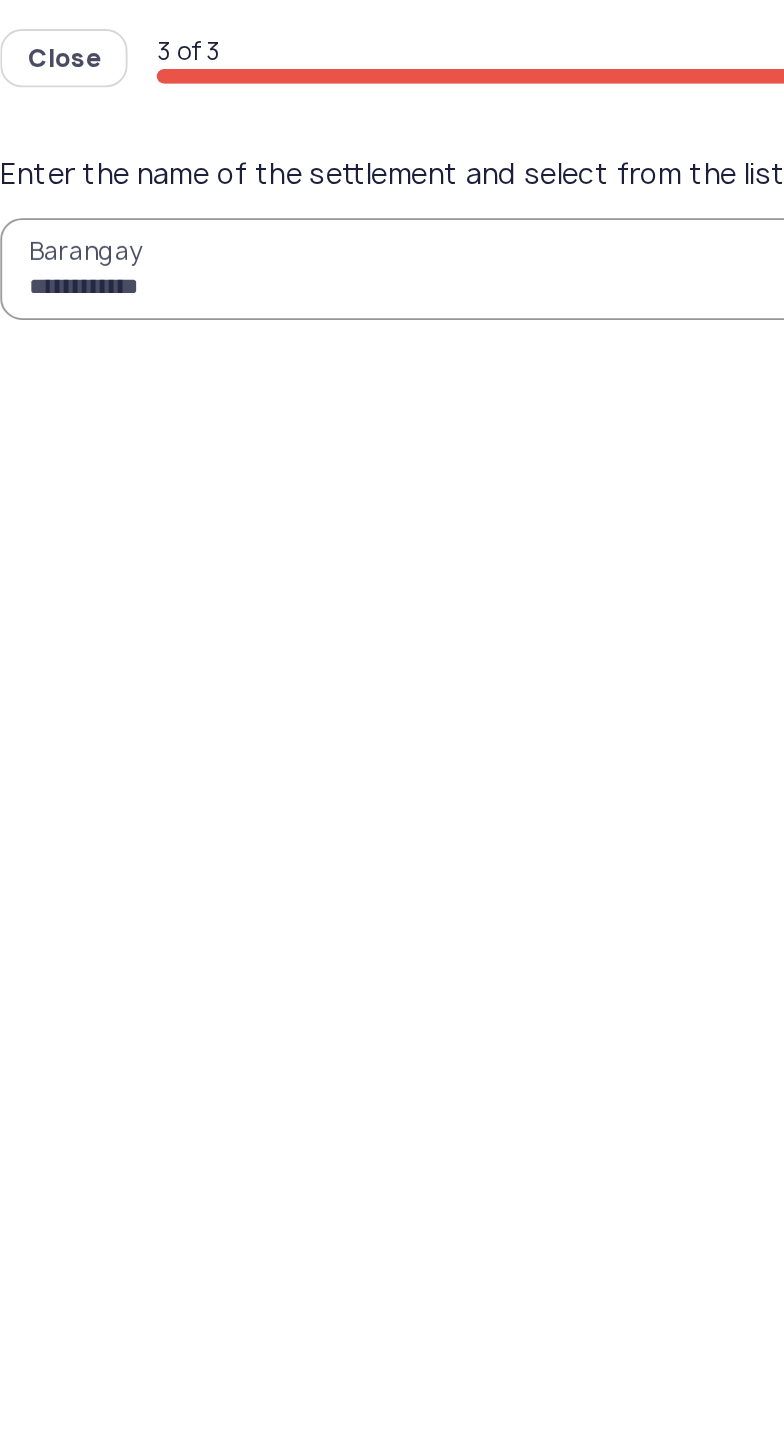 click on "**********" at bounding box center (392, 148) 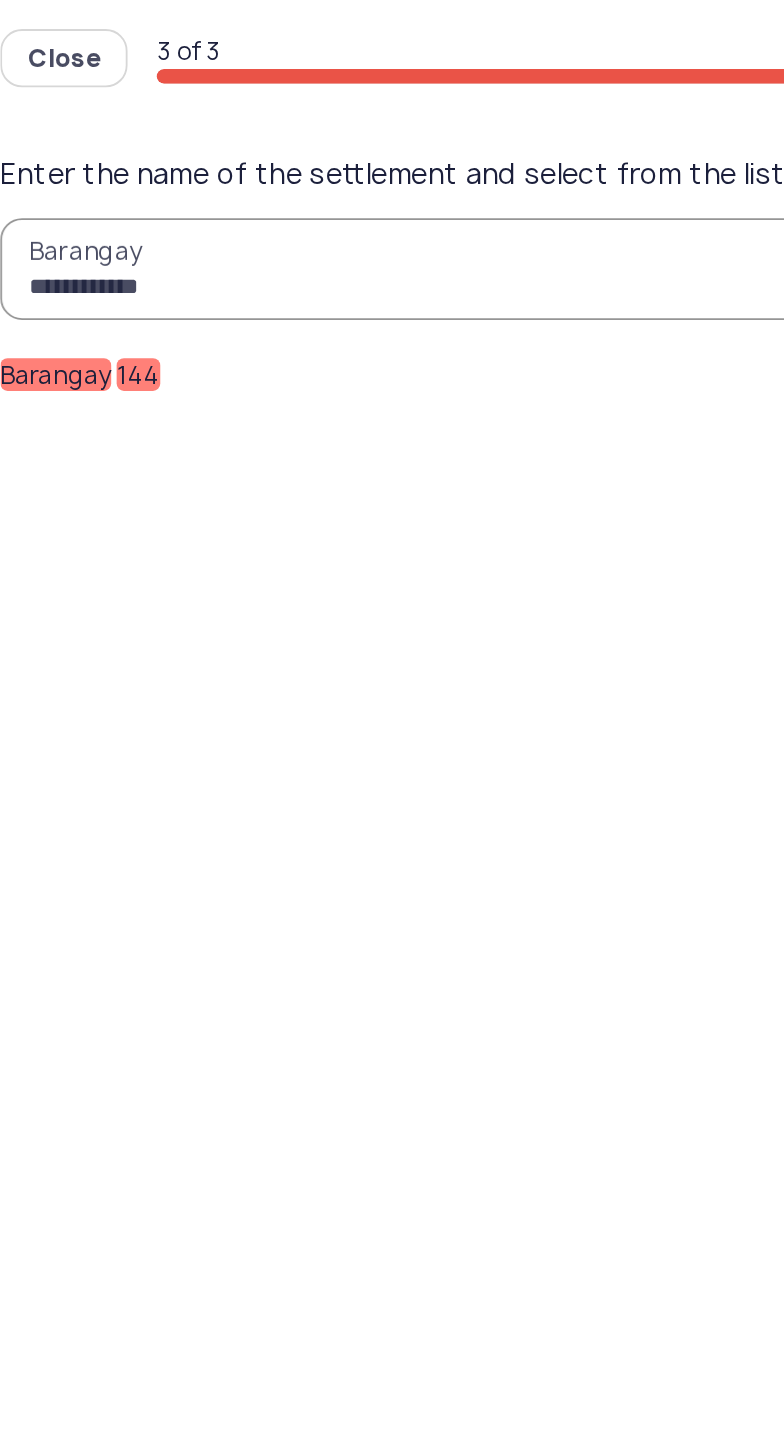 type on "**********" 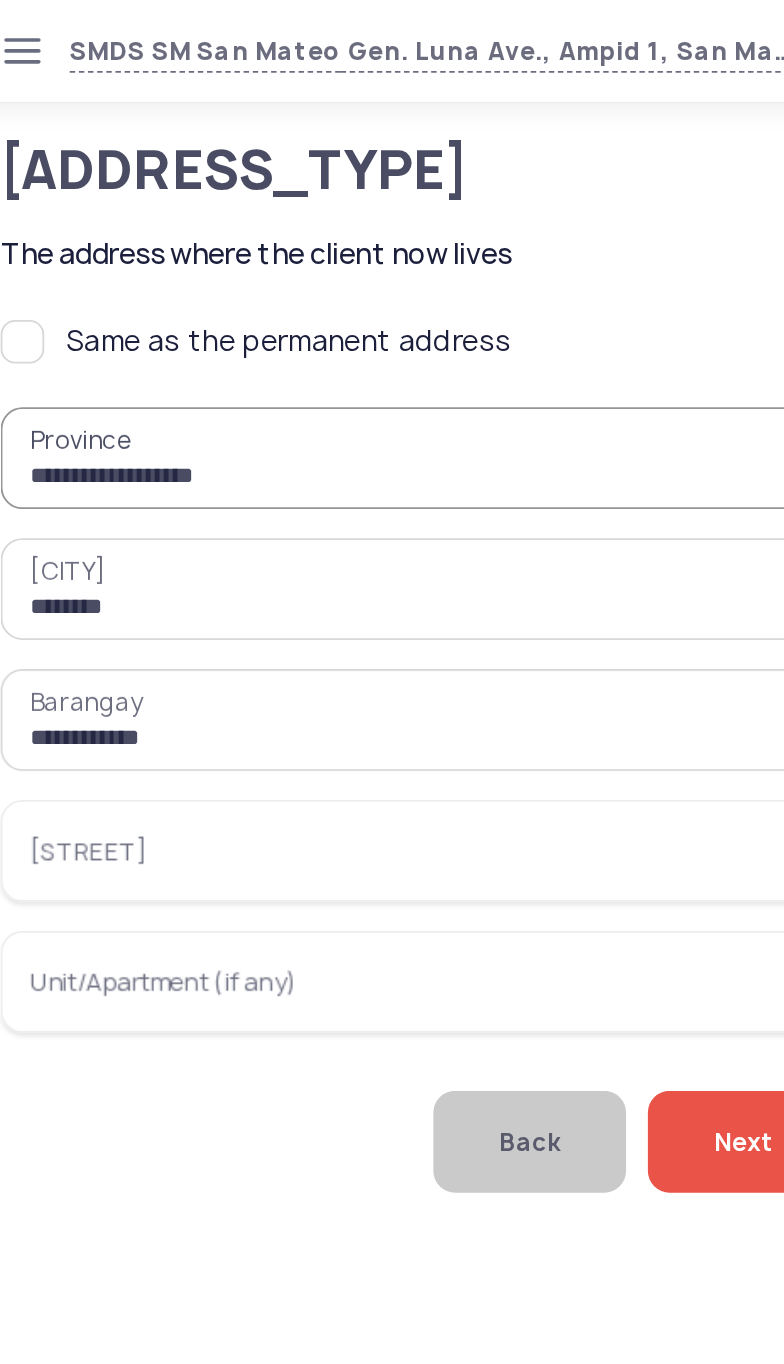 click on "[STREET]" at bounding box center (266, 468) 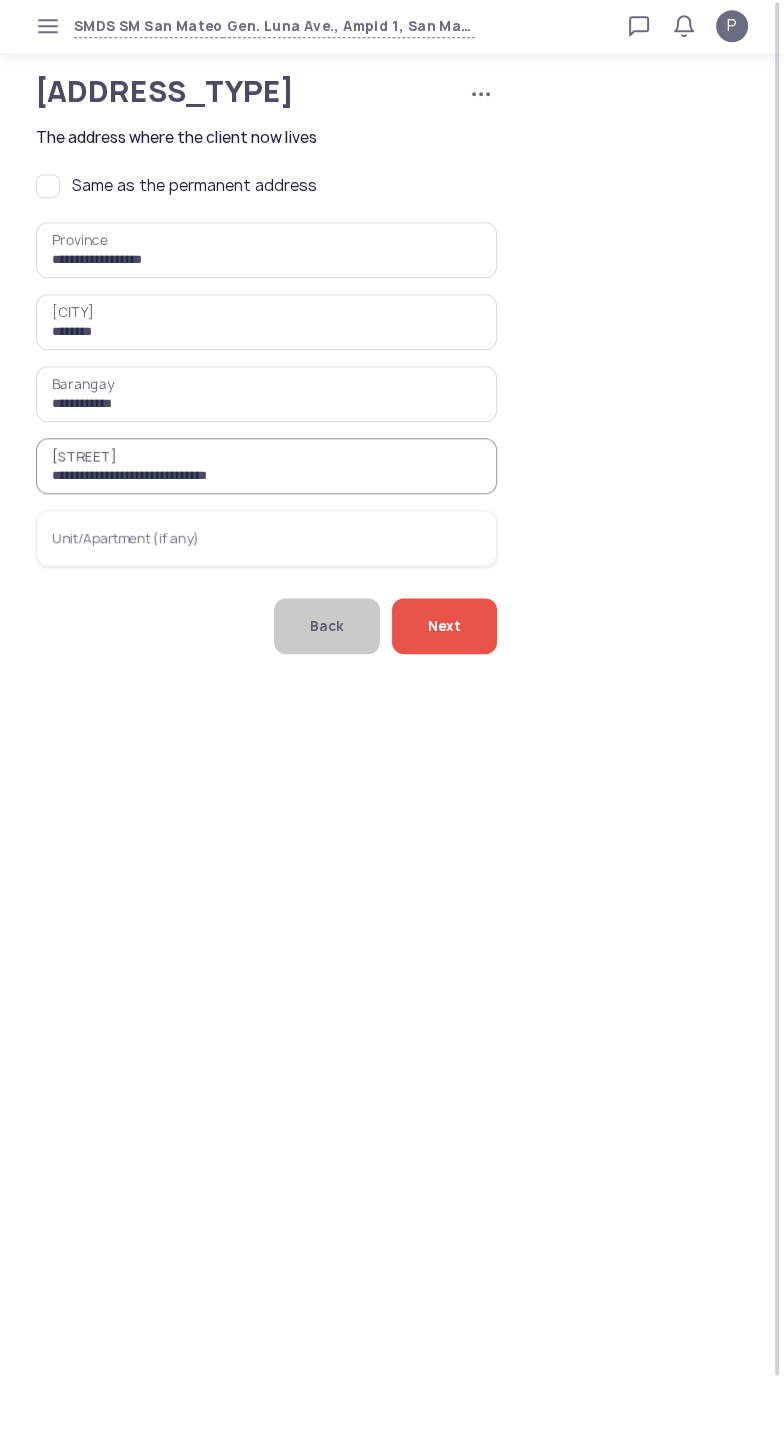 type on "**********" 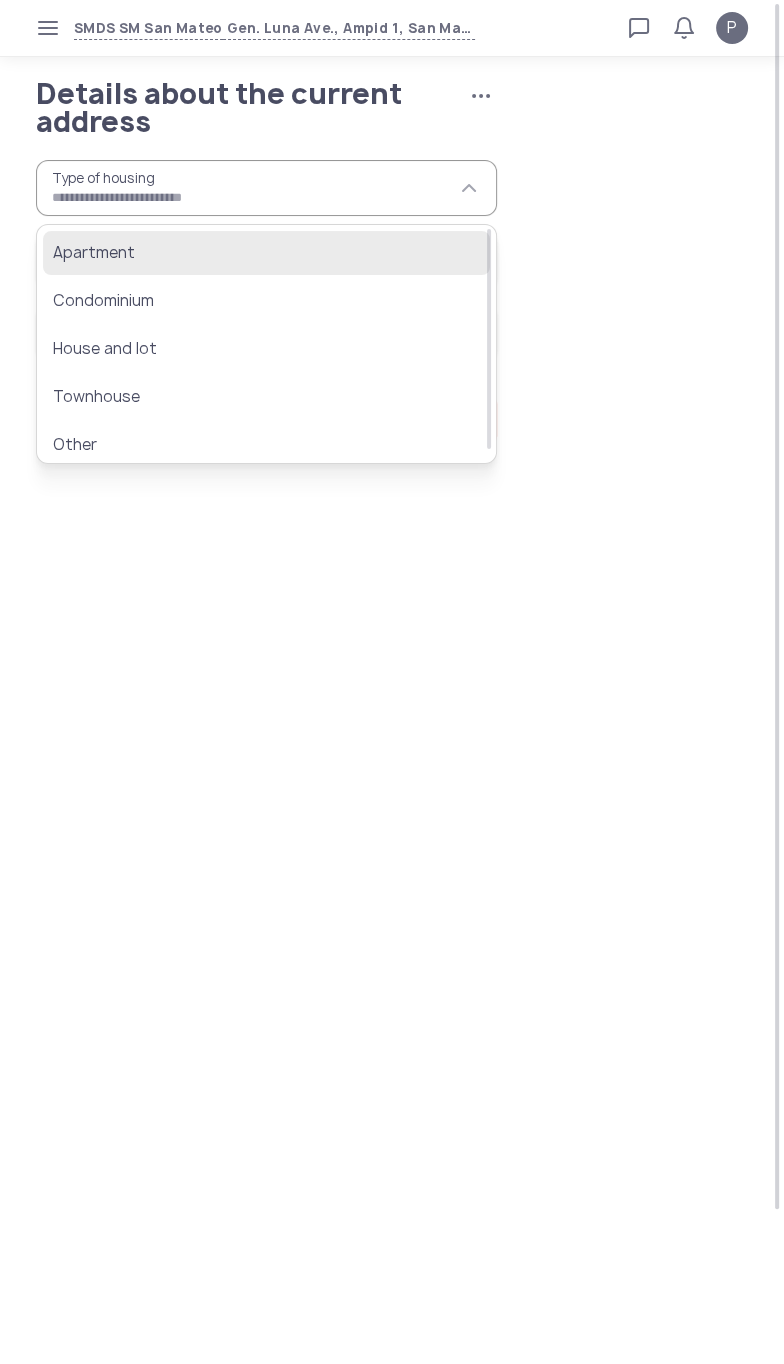 click on "Apartment" 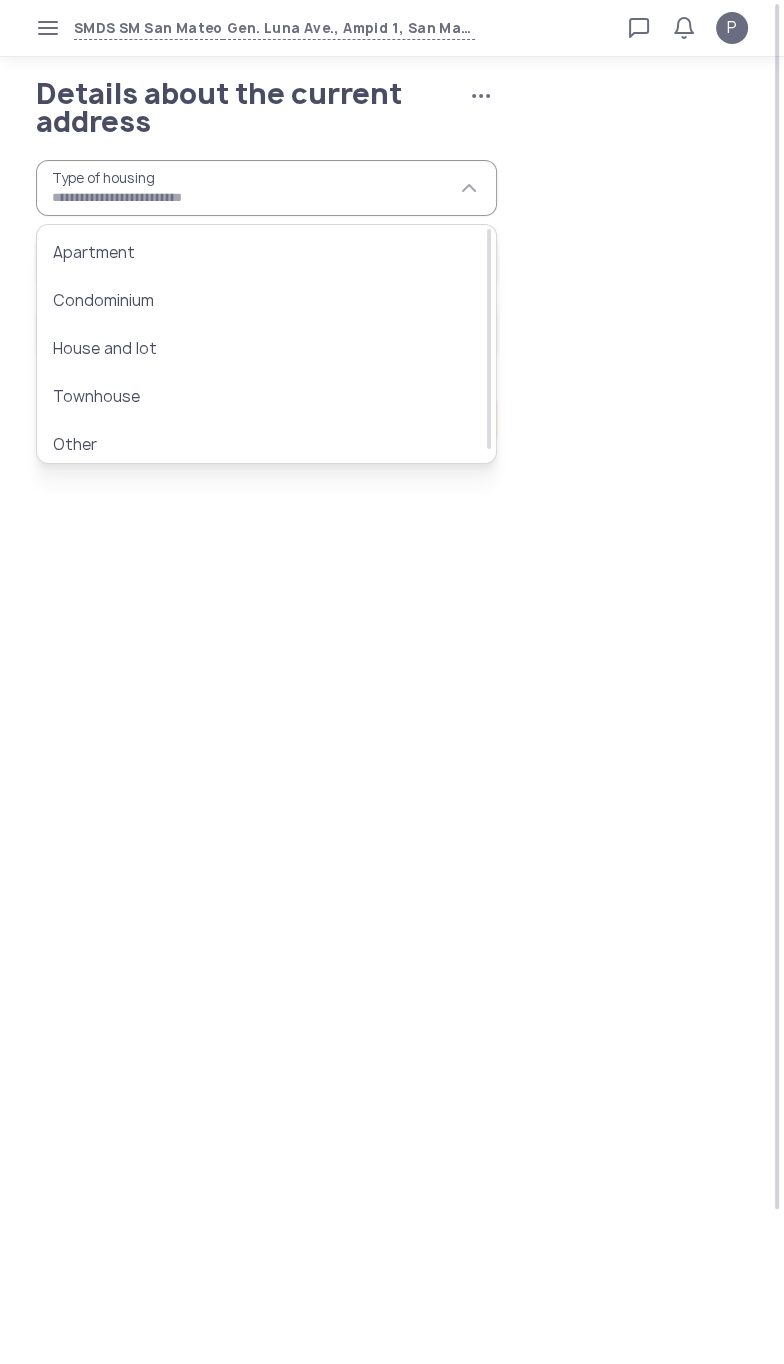type on "*********" 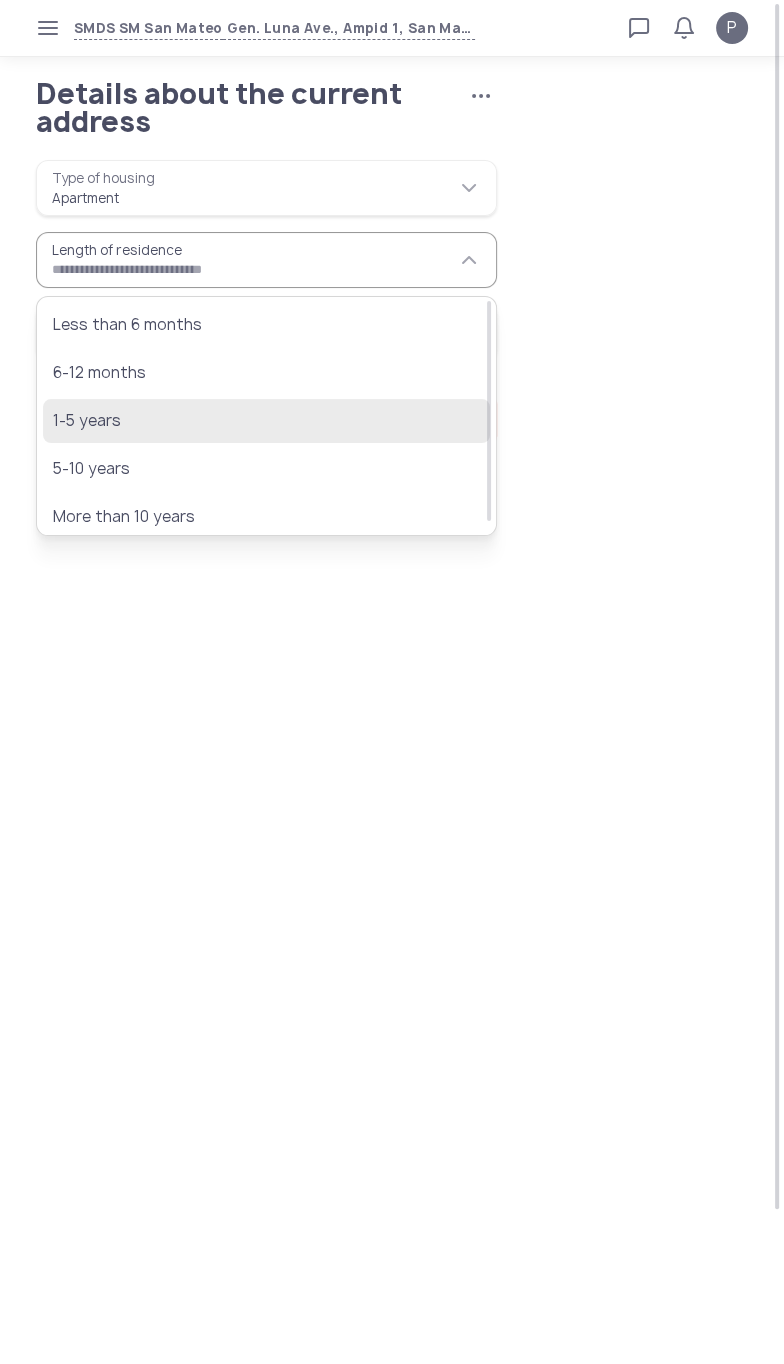 click on "1-5 years" 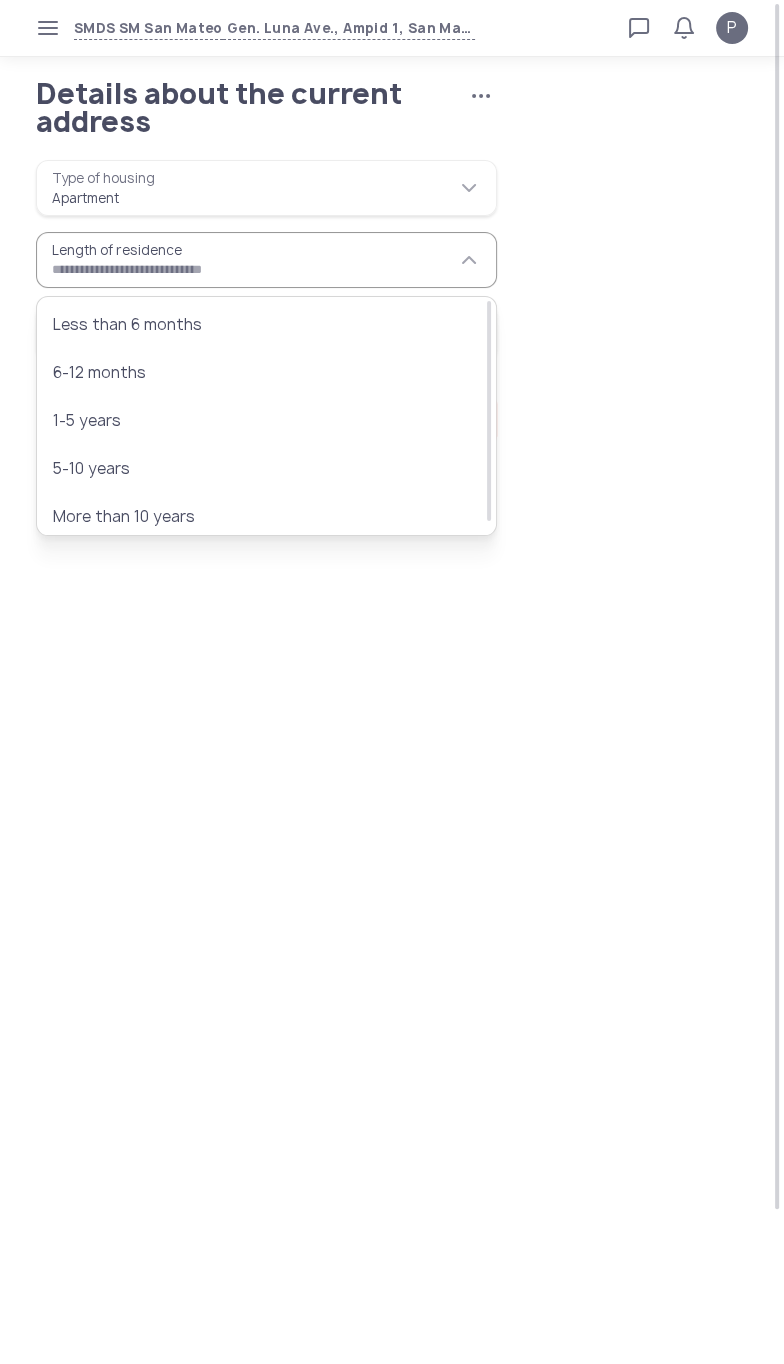 type on "*********" 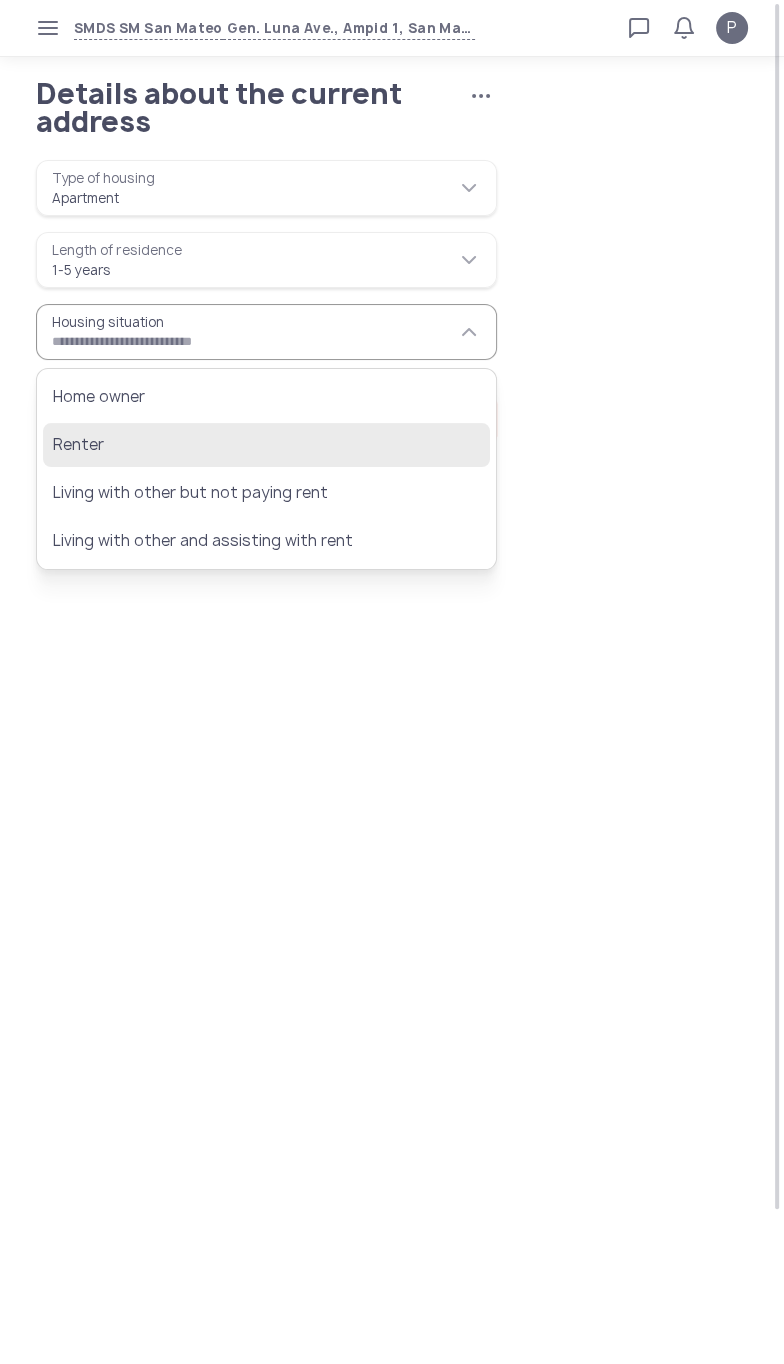 click on "Renter" 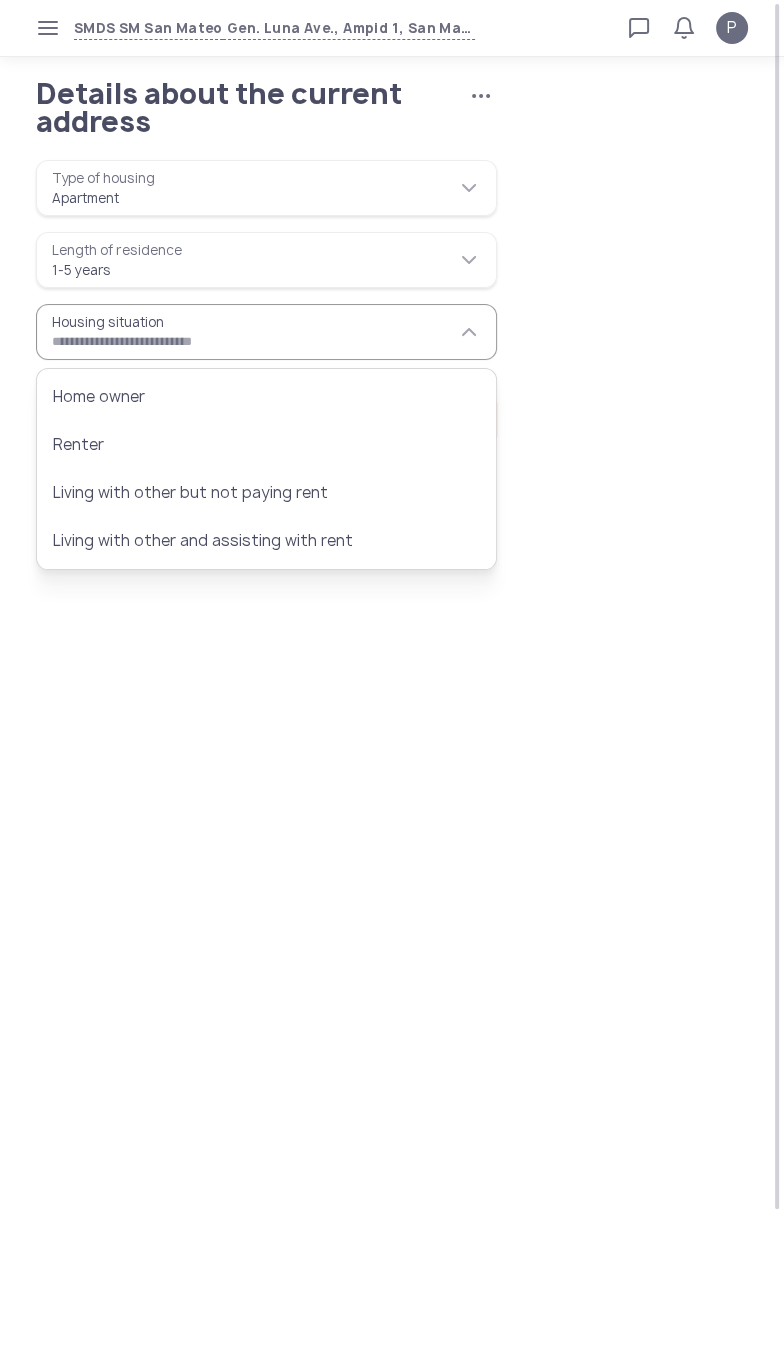 type on "******" 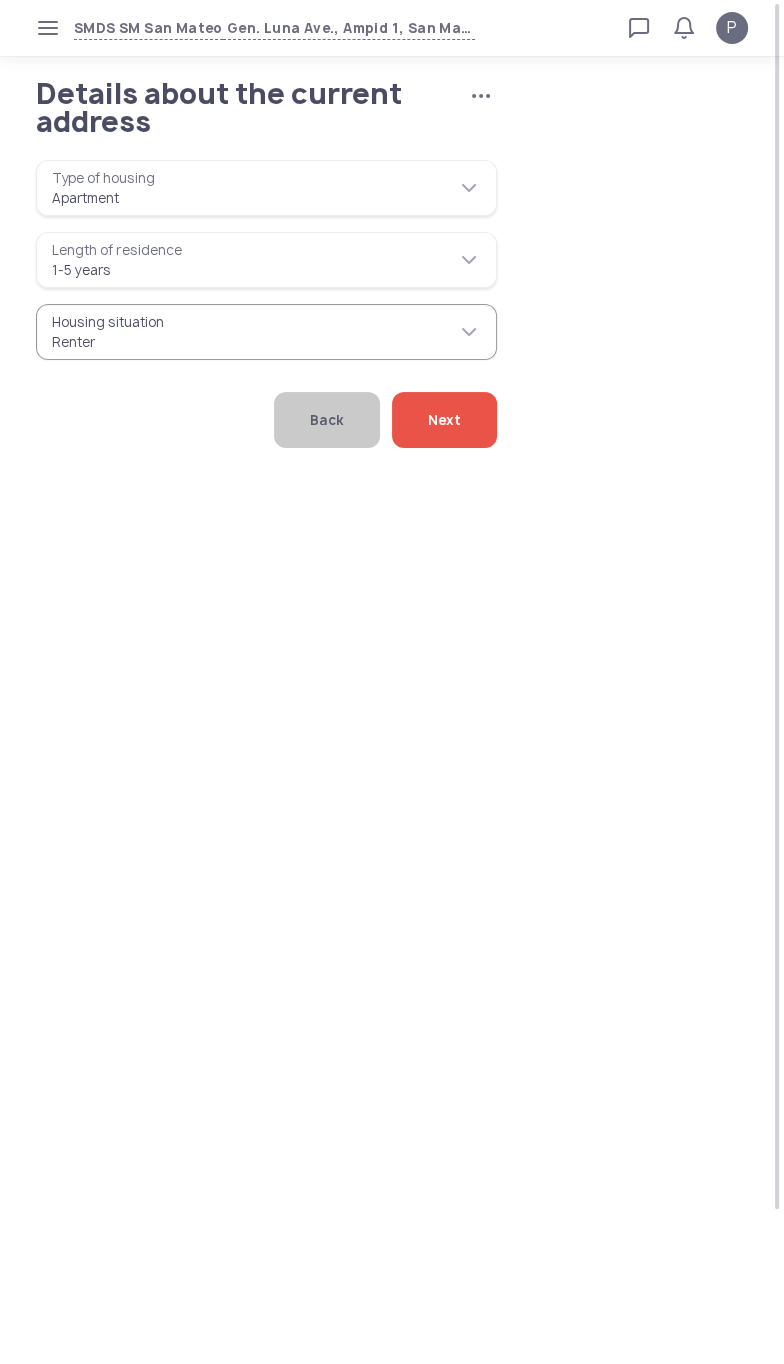 click on "Next" 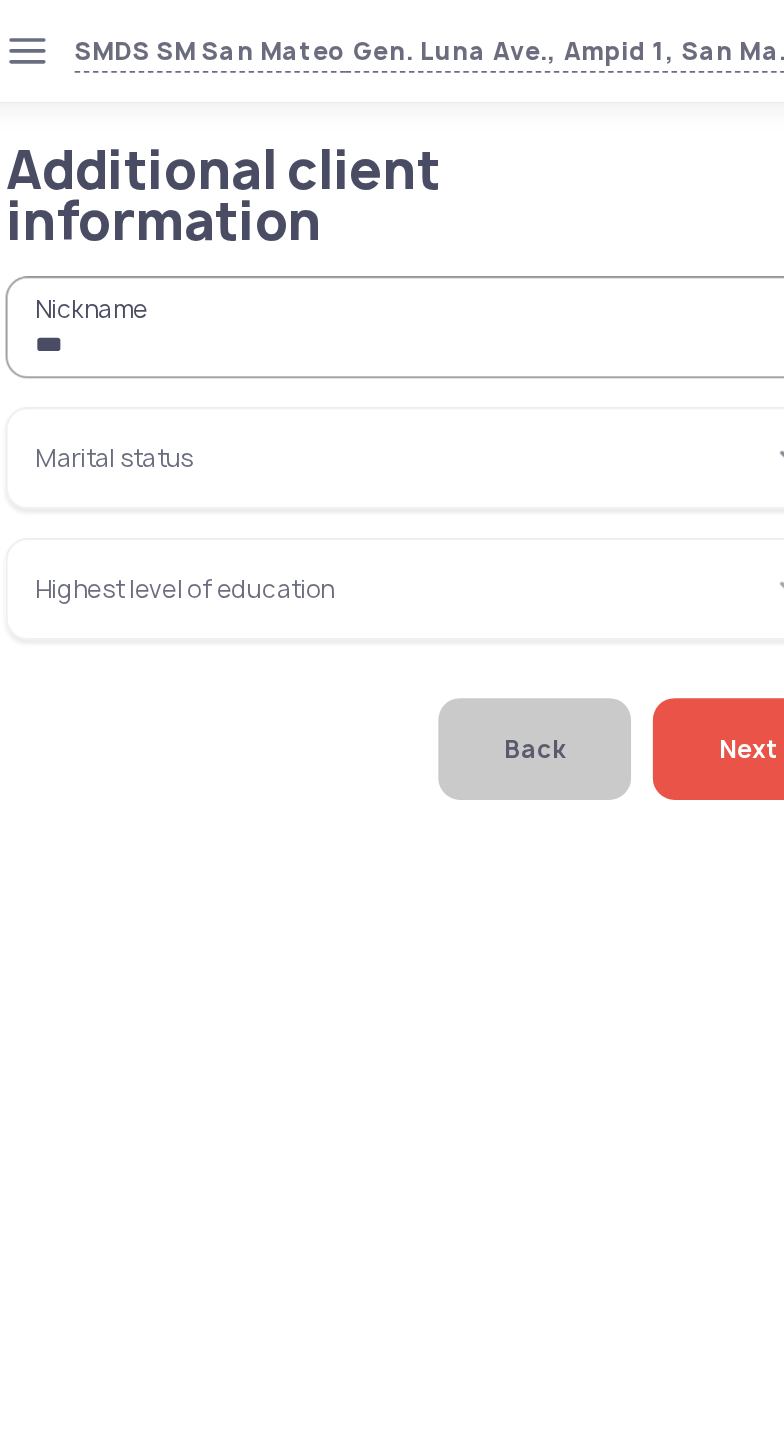 type on "***" 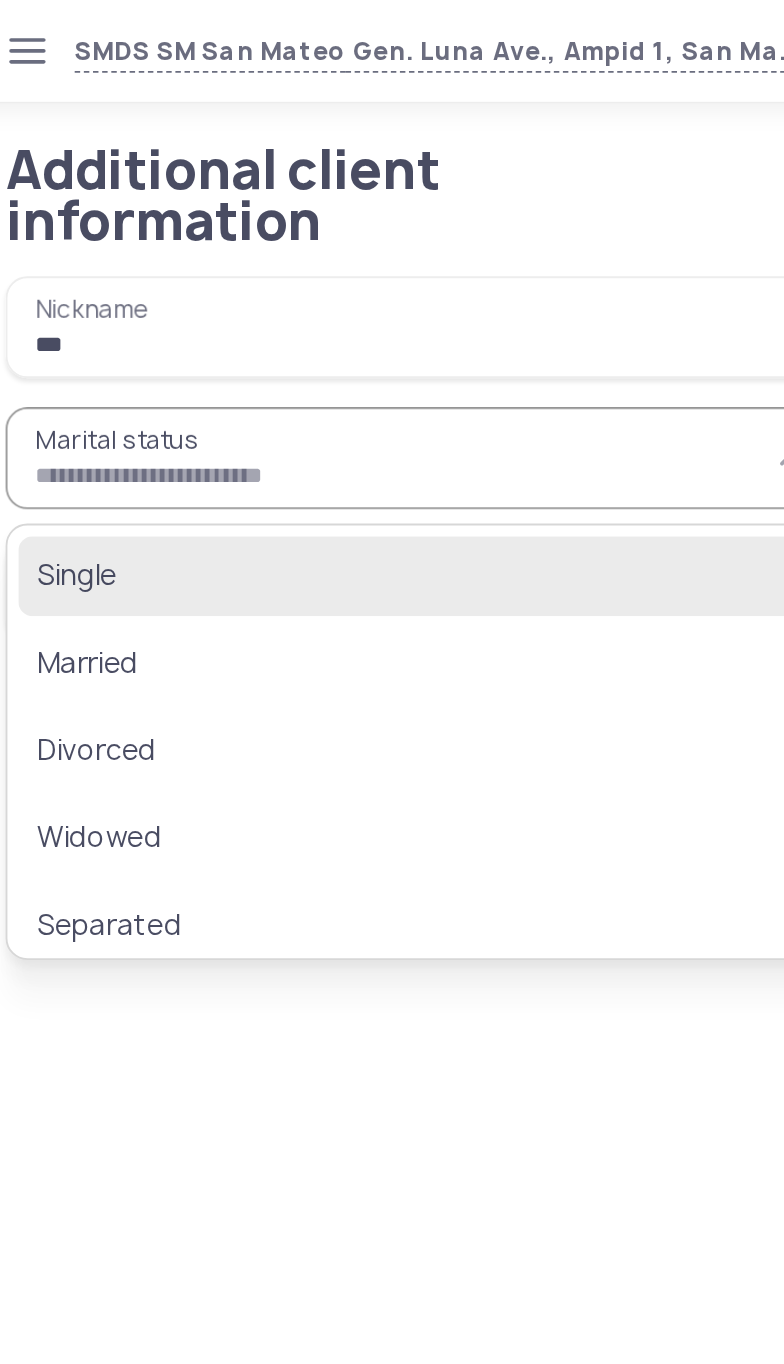 click on "Single" 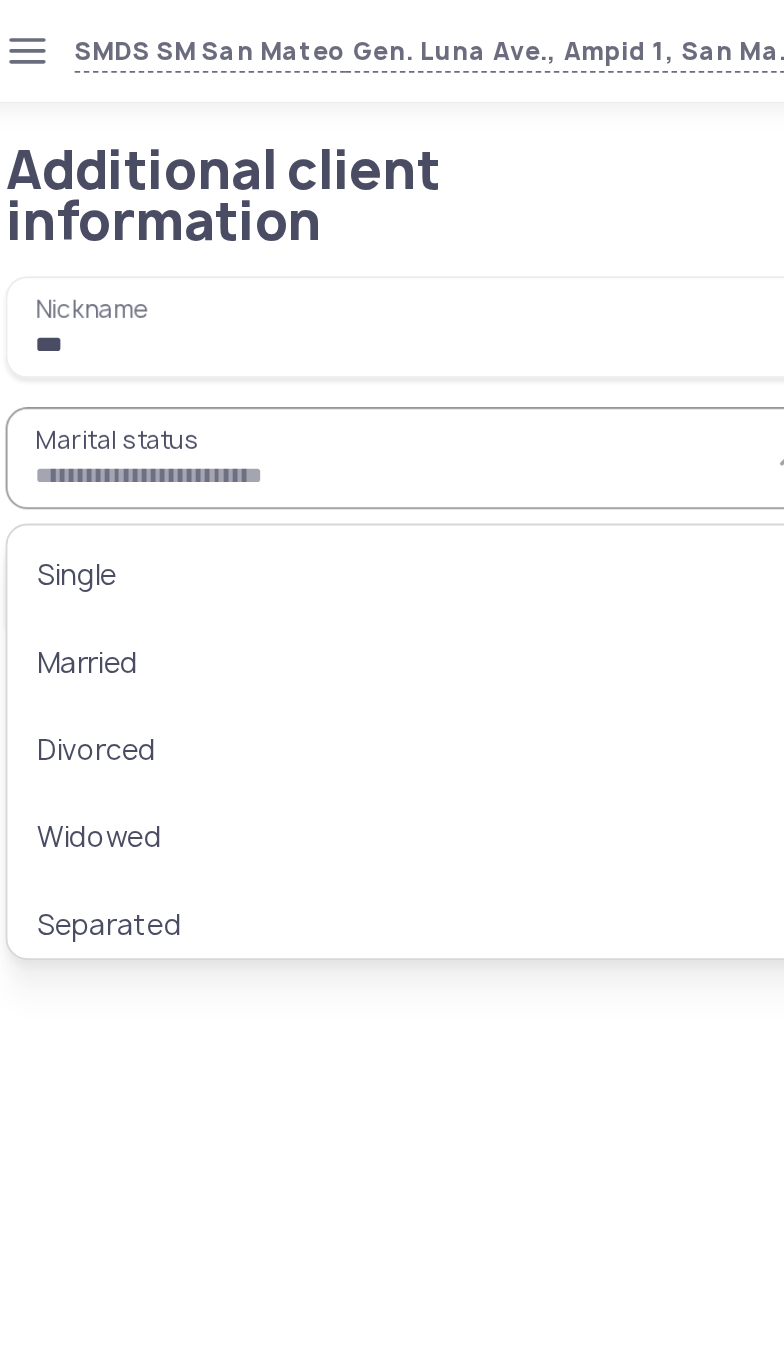 type on "******" 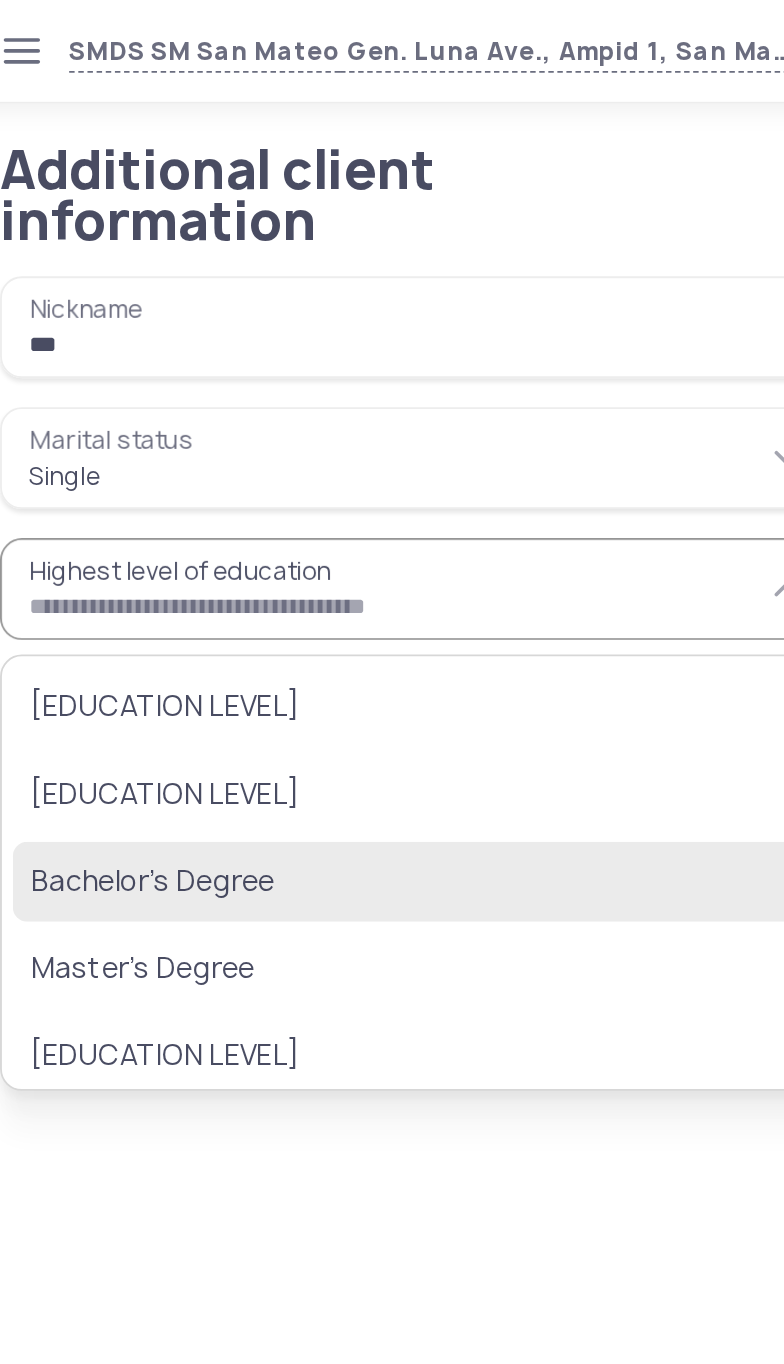 click on "Bachelor’s Degree" 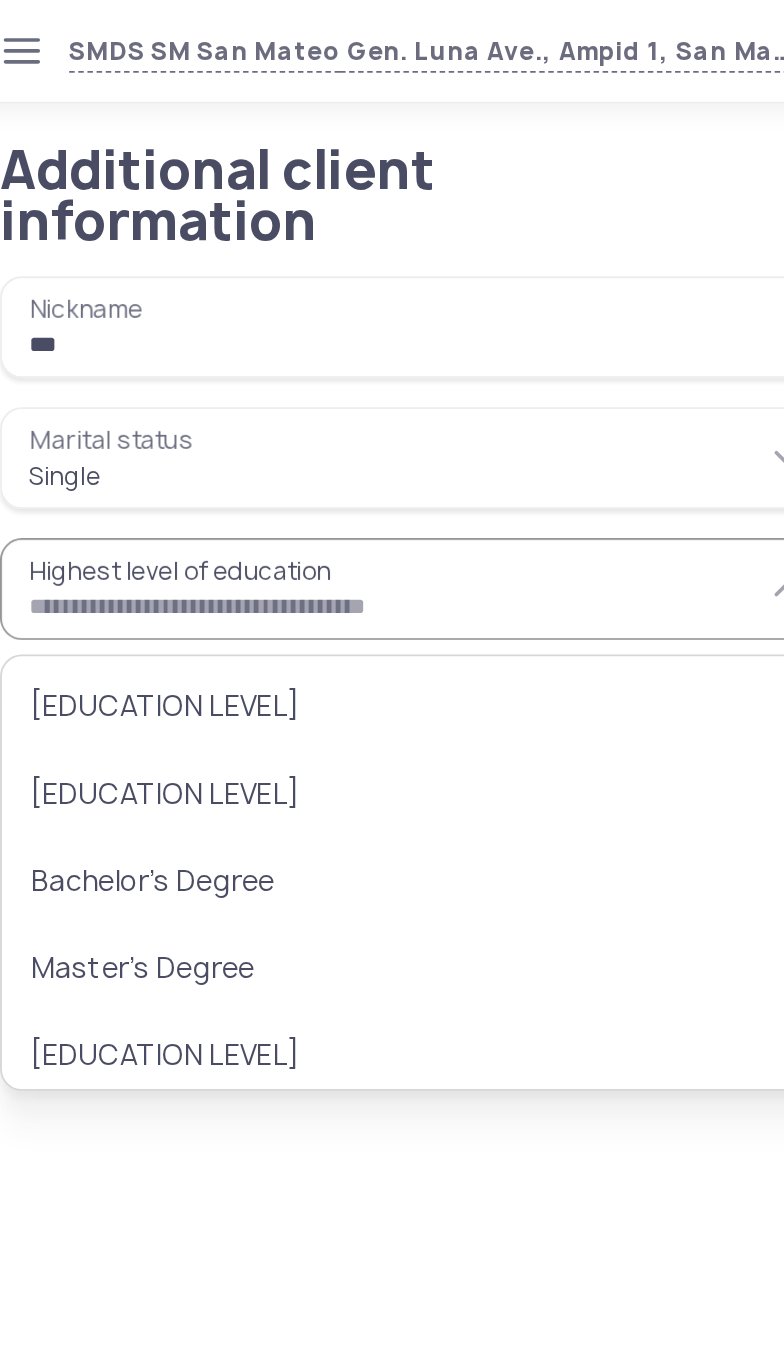 type on "**********" 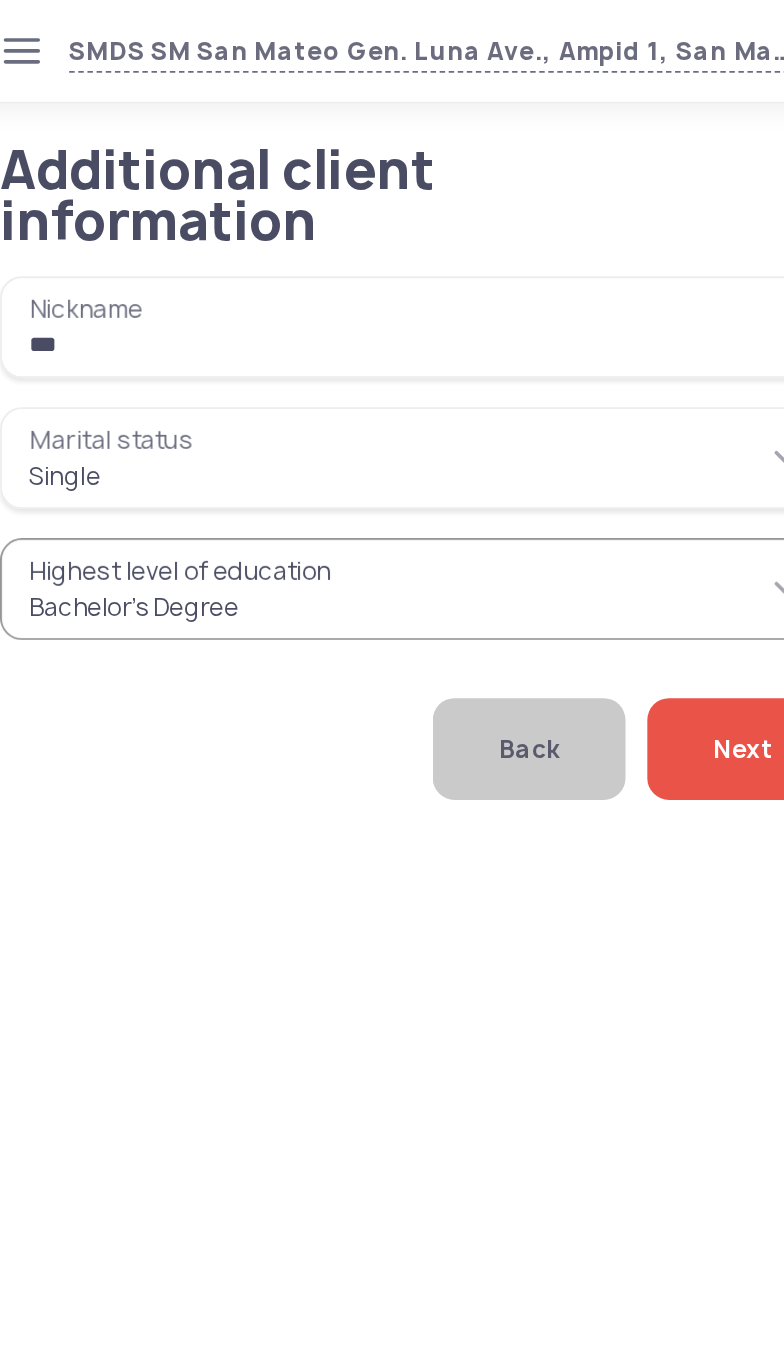 click on "Next" 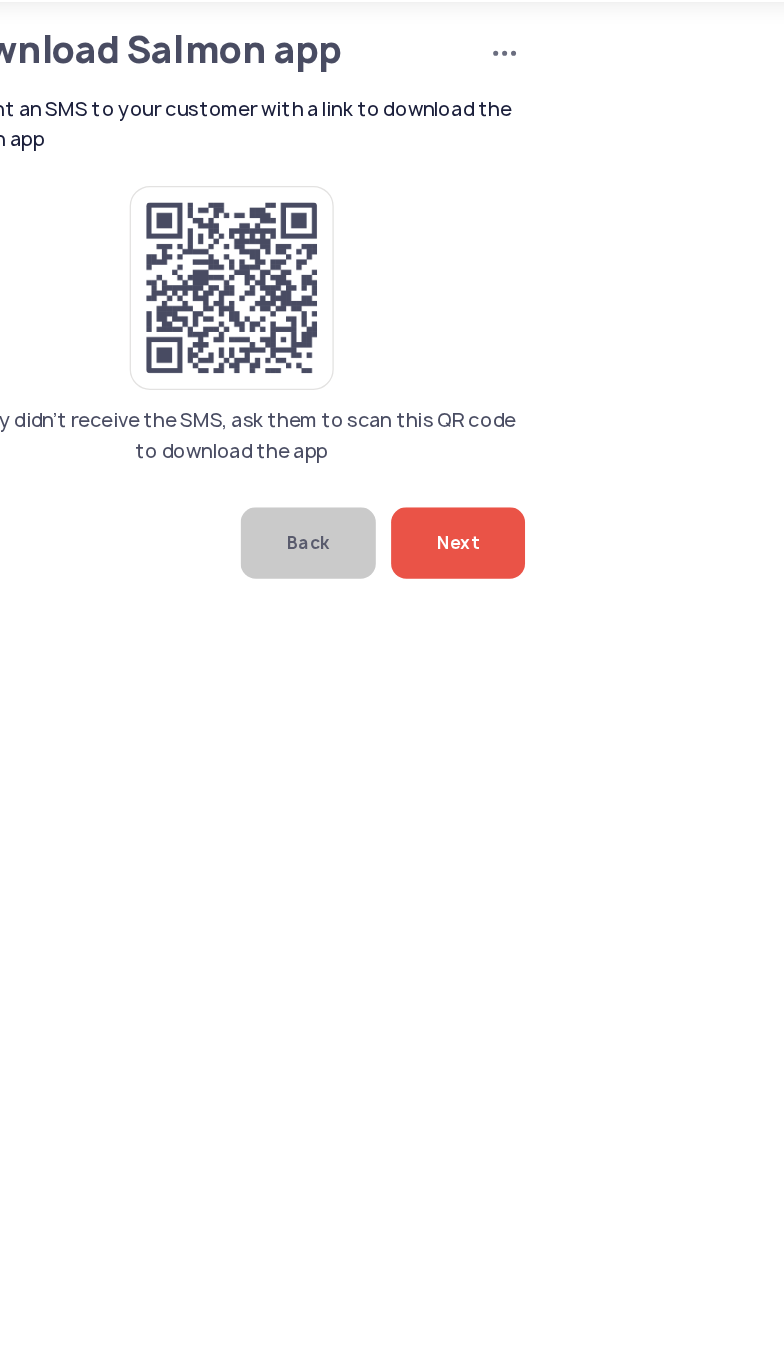 click on "Next" 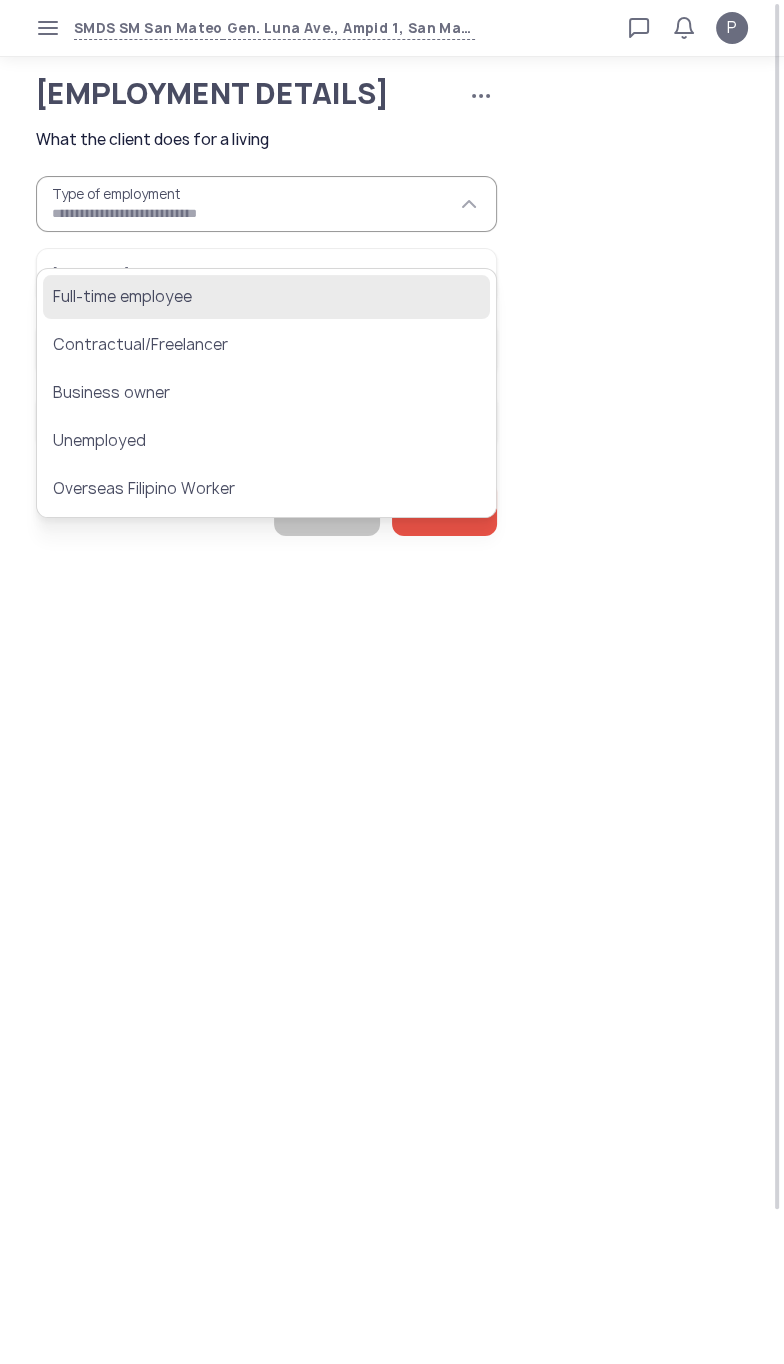 click on "Full-time employee" 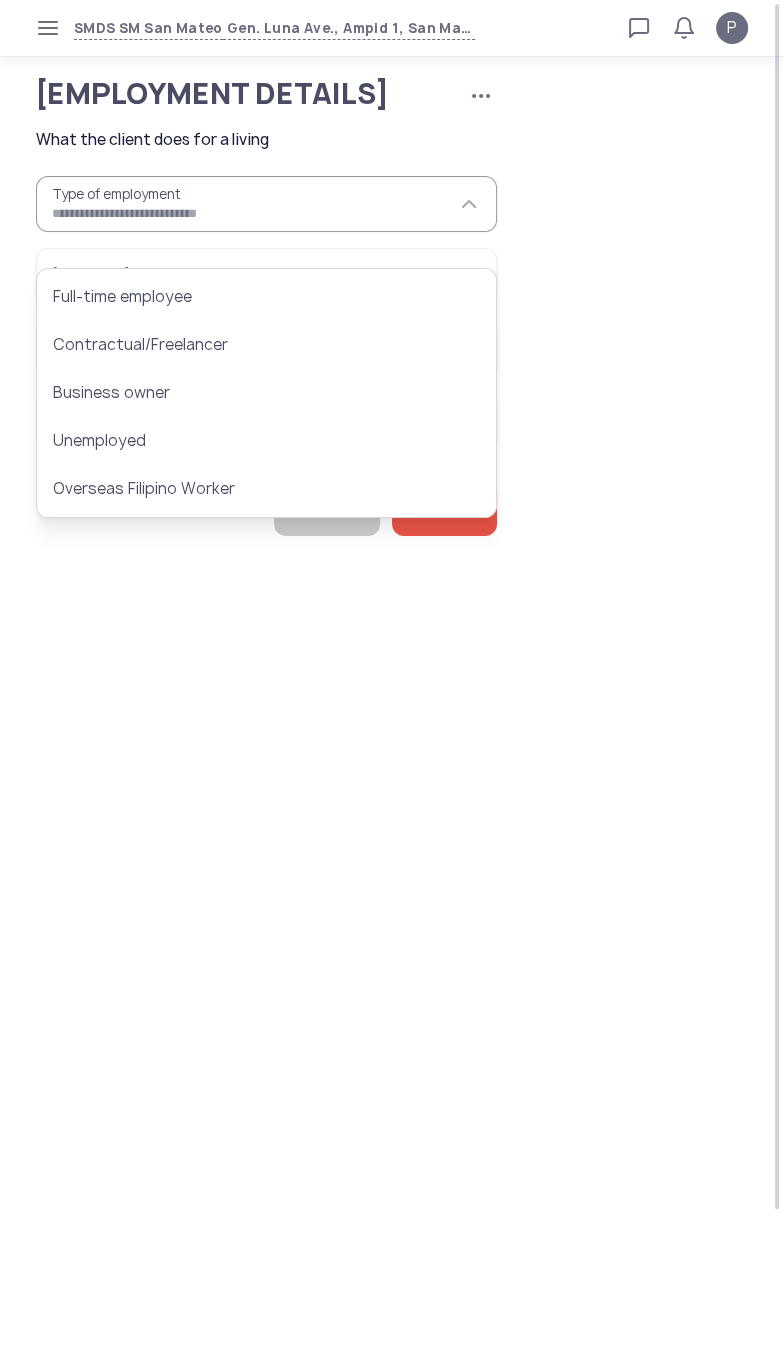 type on "**********" 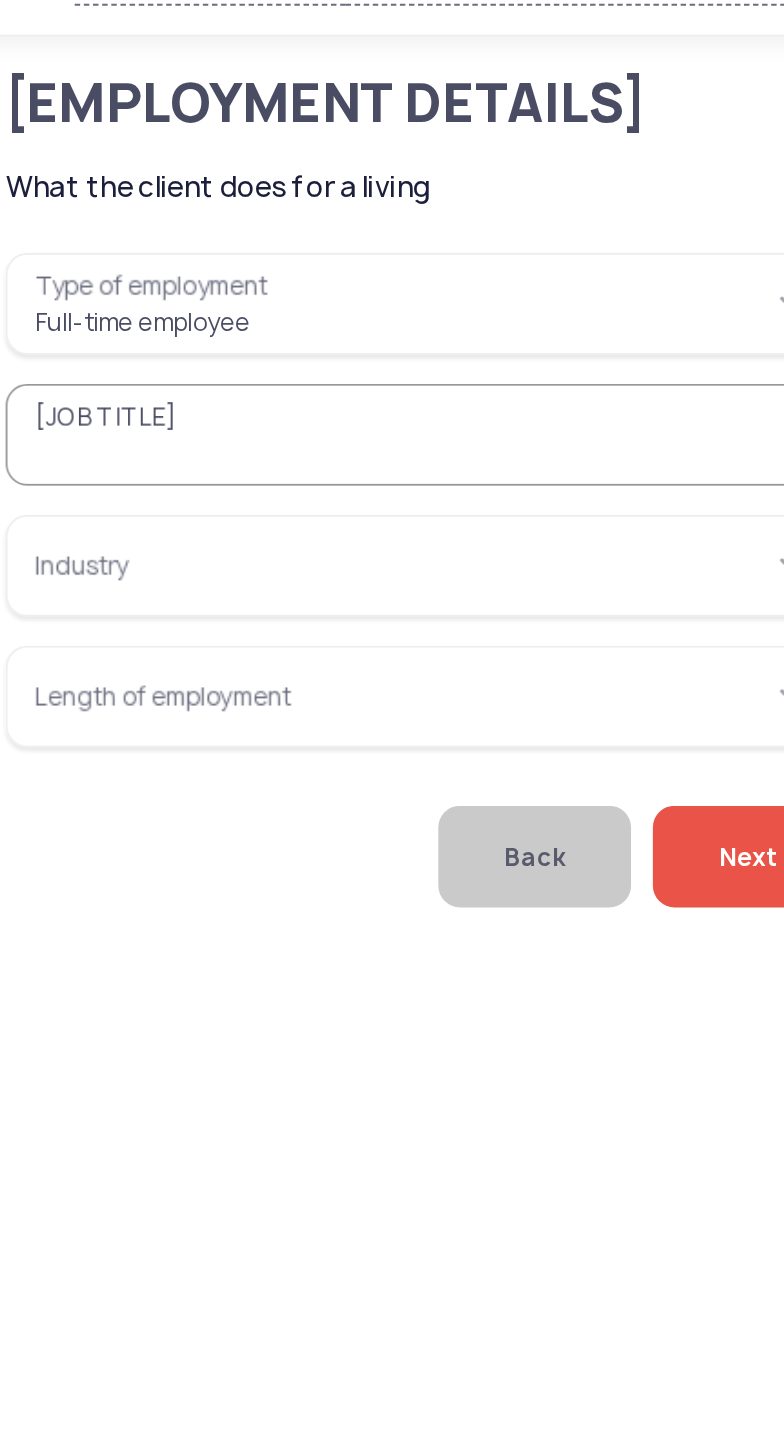 click on "[JOB TITLE]" at bounding box center [266, 276] 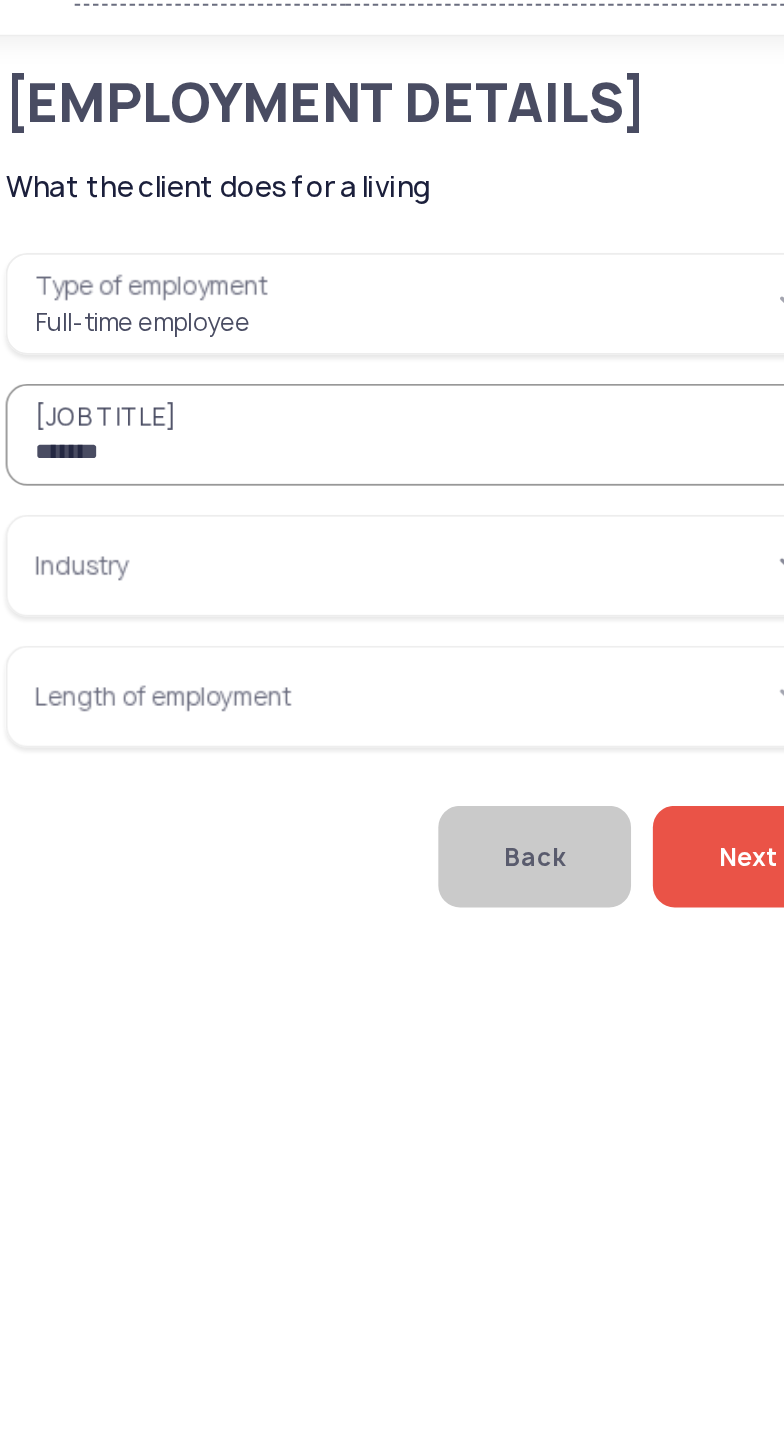 type on "*******" 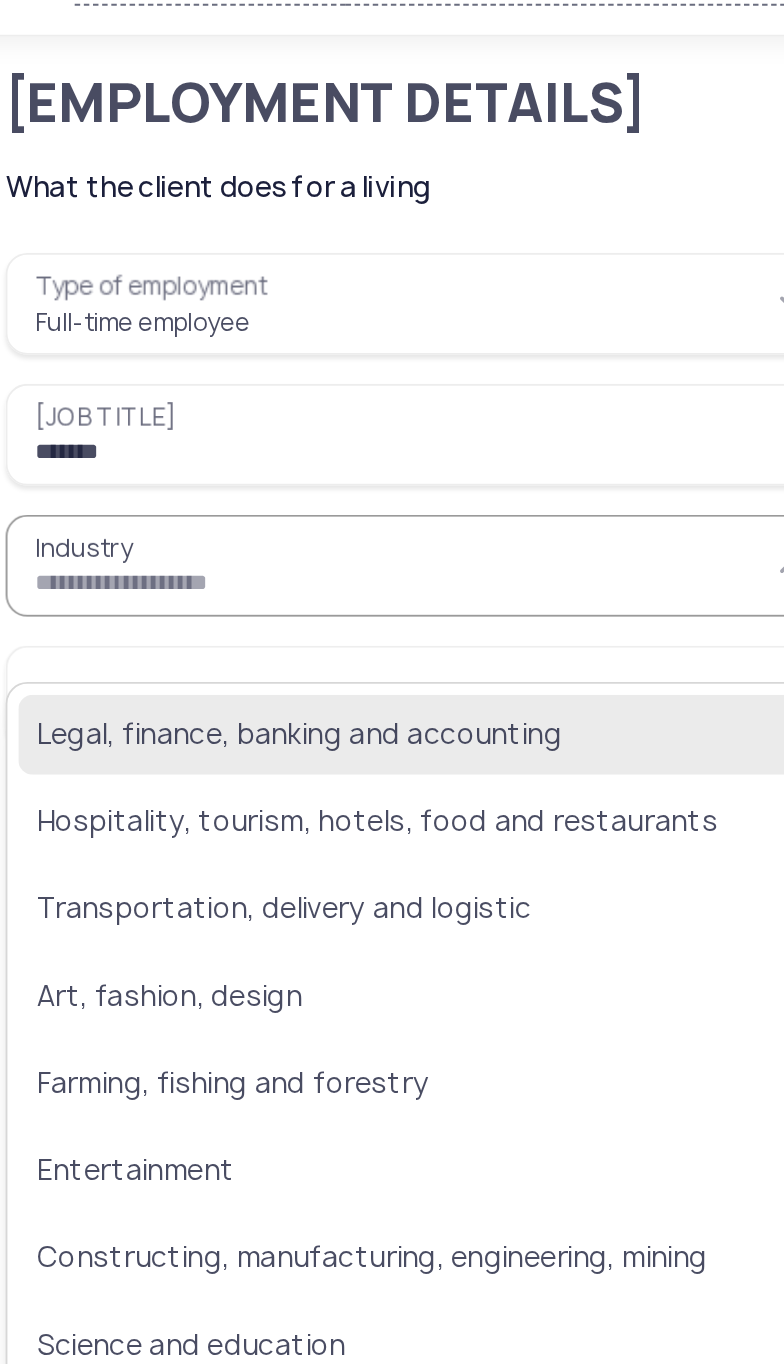 click on "Legal, finance, banking and accounting" 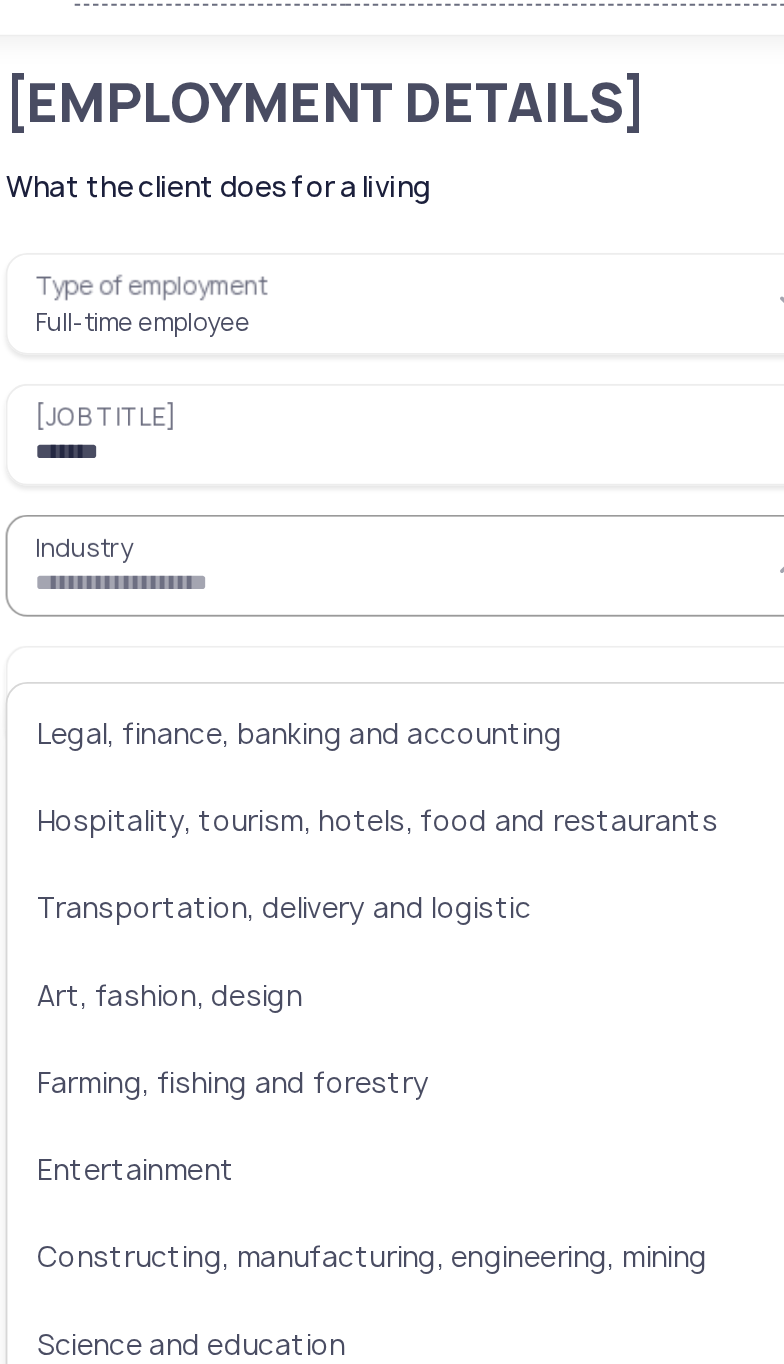 type on "**********" 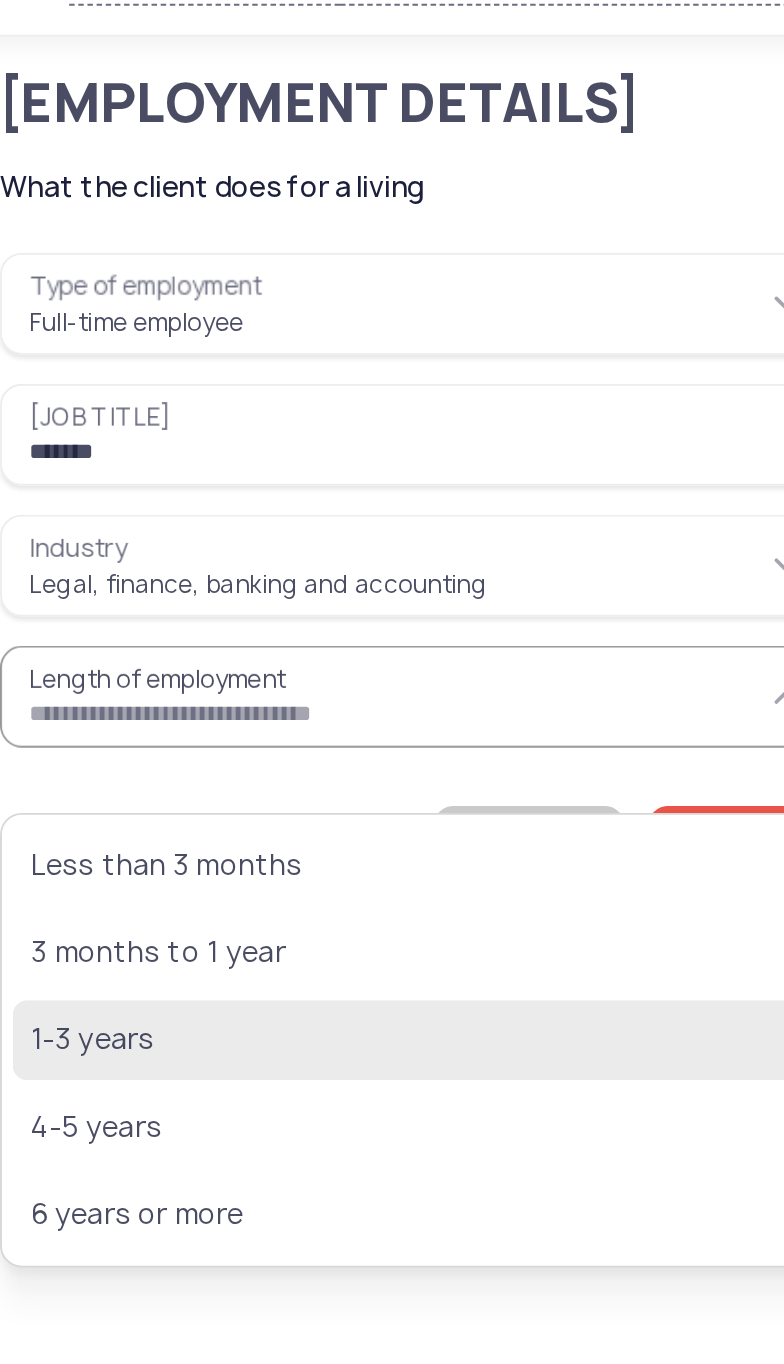 click on "1-3 years" 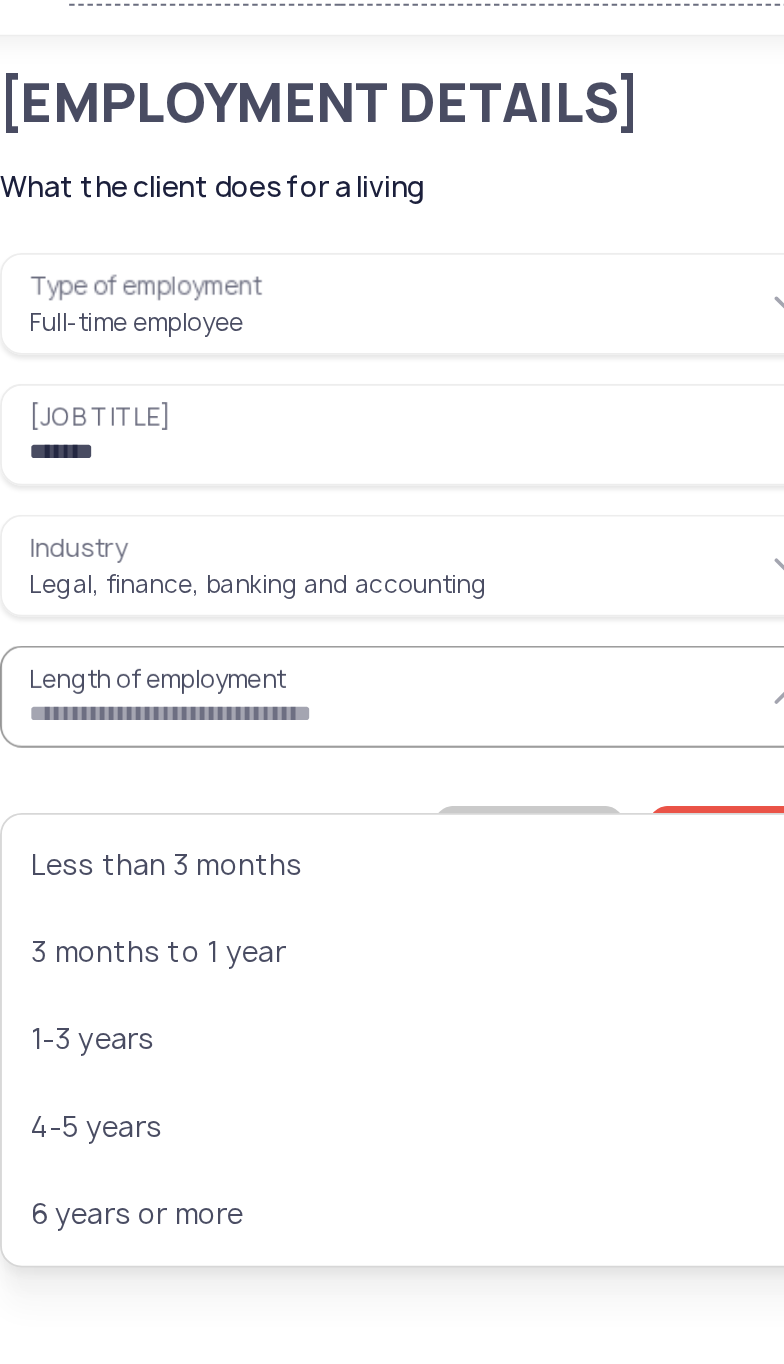 type on "*********" 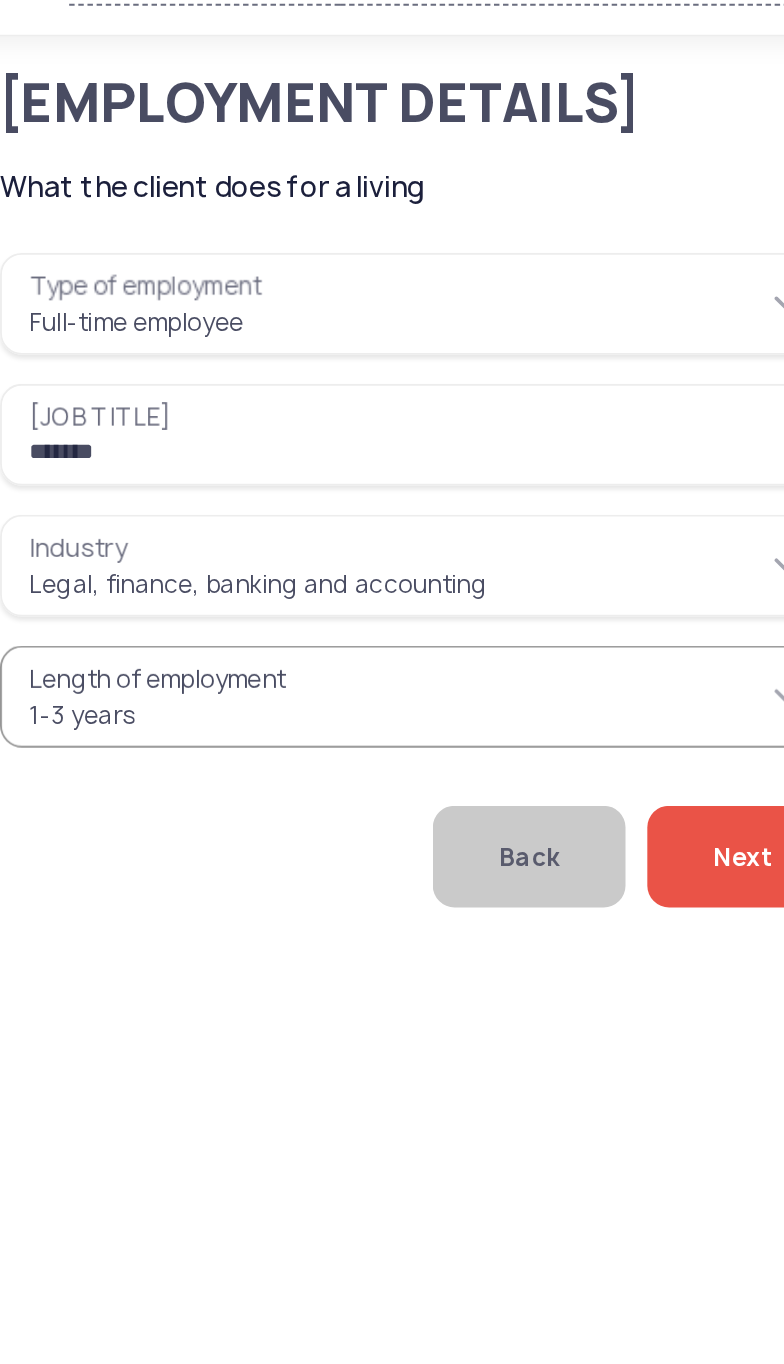 click on "Next" 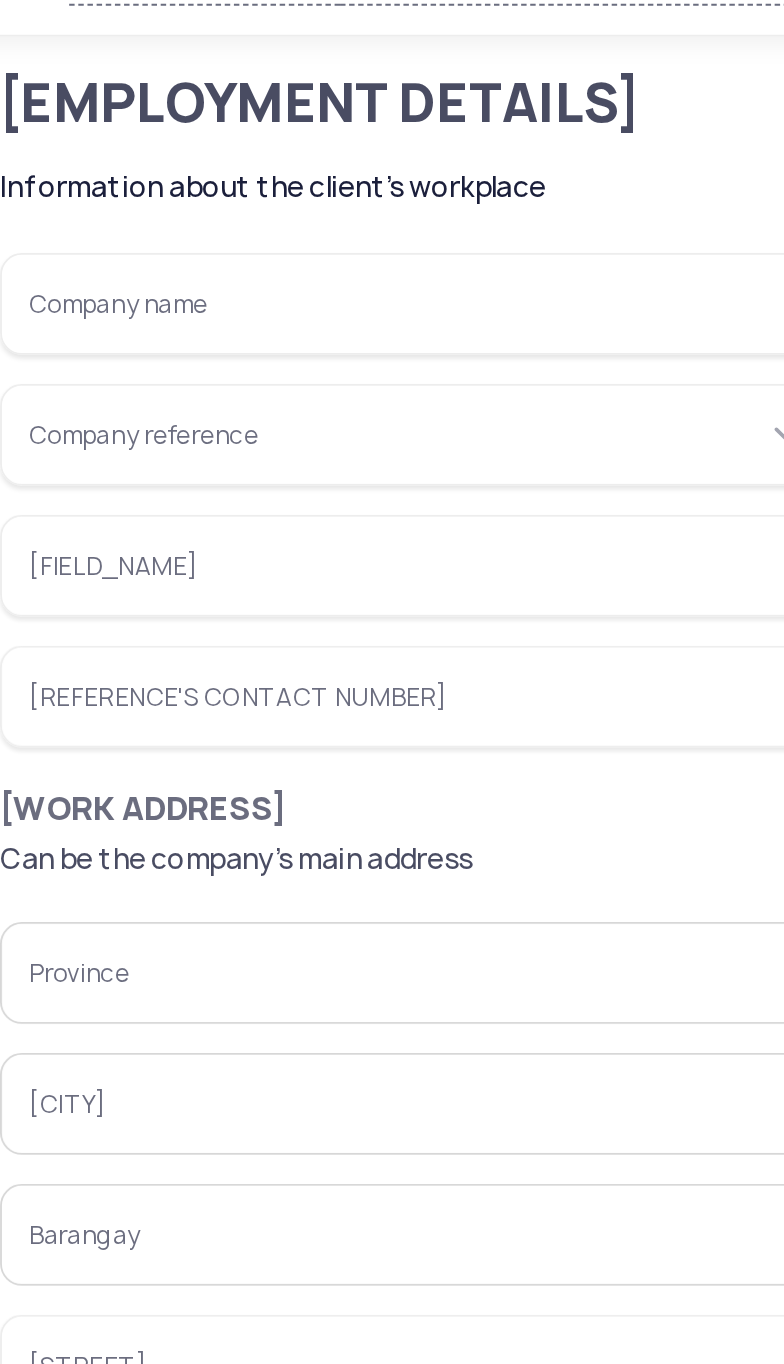click on "Company name" at bounding box center (266, 204) 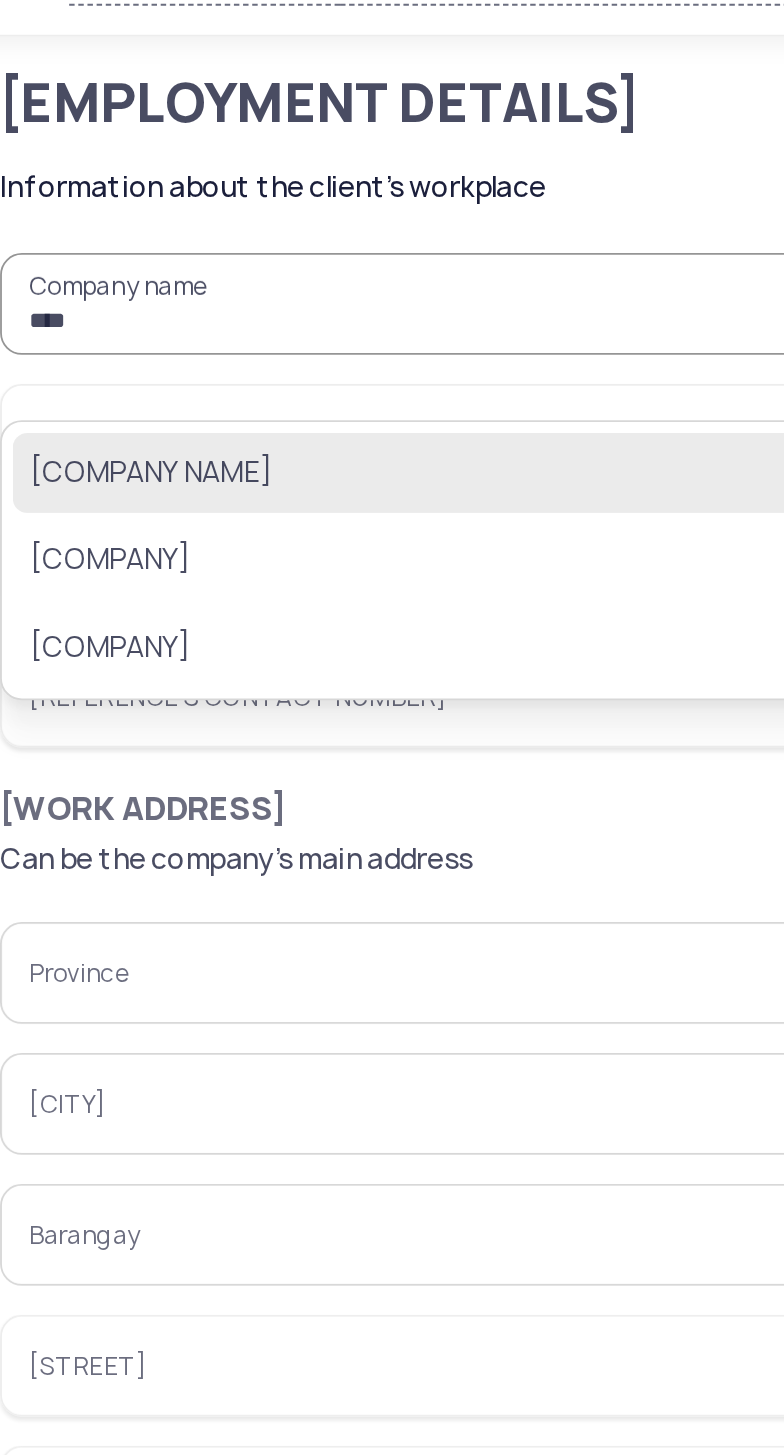 click on "[COMPANY NAME]" 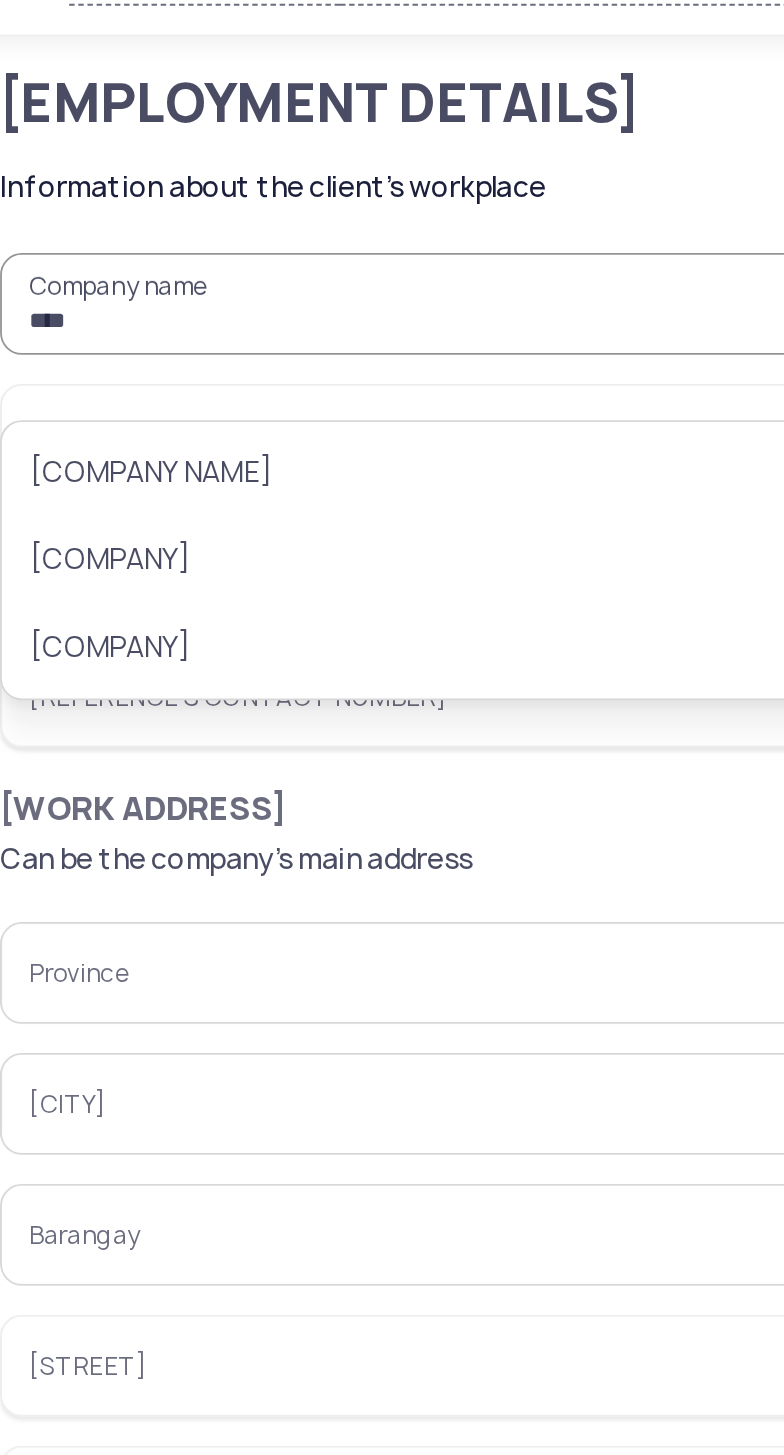 type on "**********" 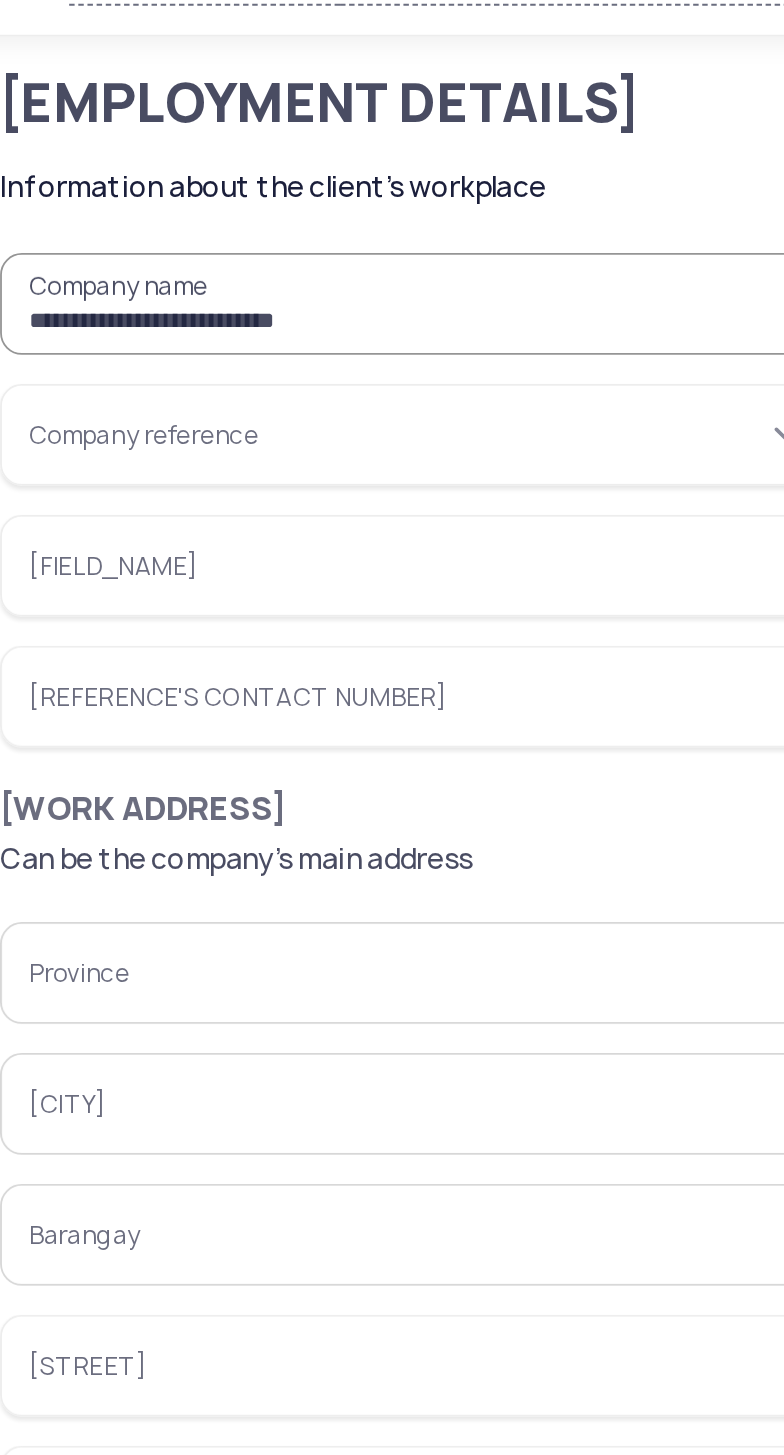click on "Company reference" at bounding box center (266, 276) 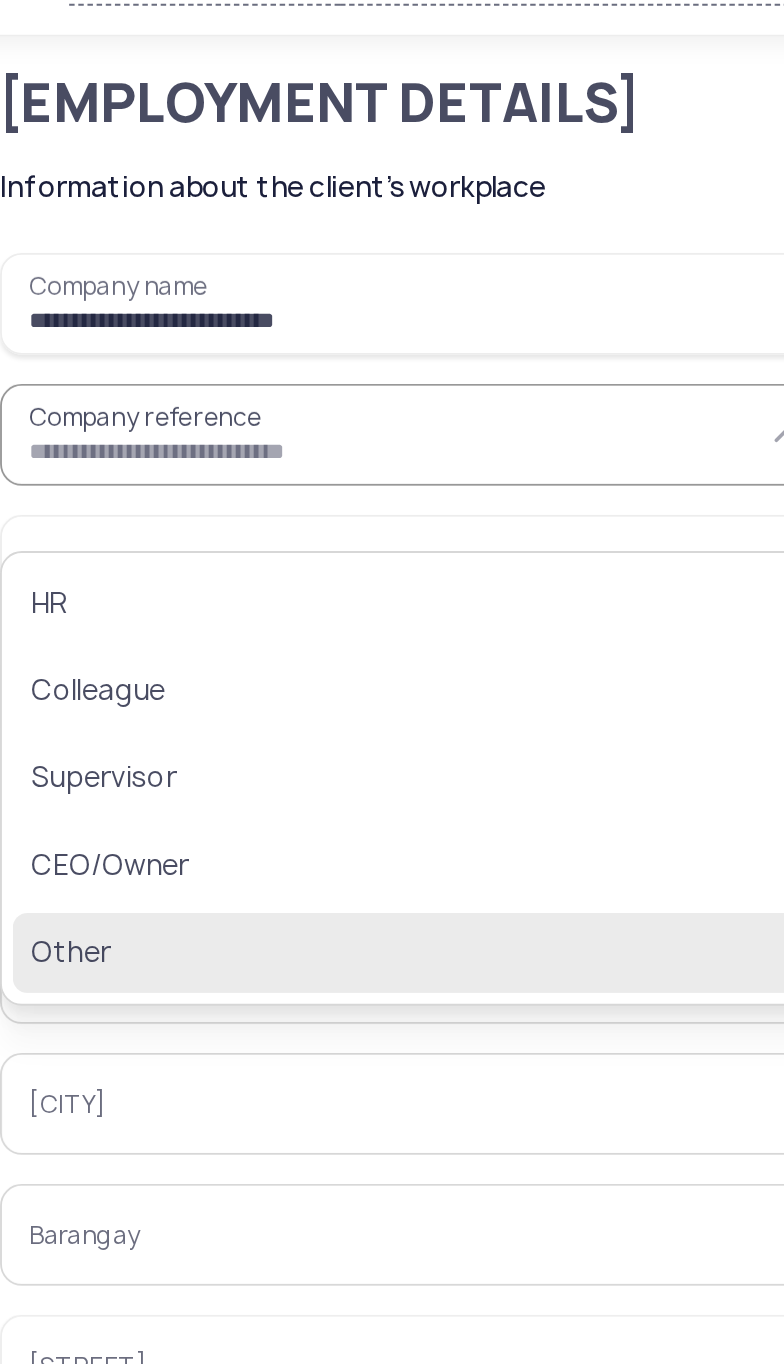 click on "Other" 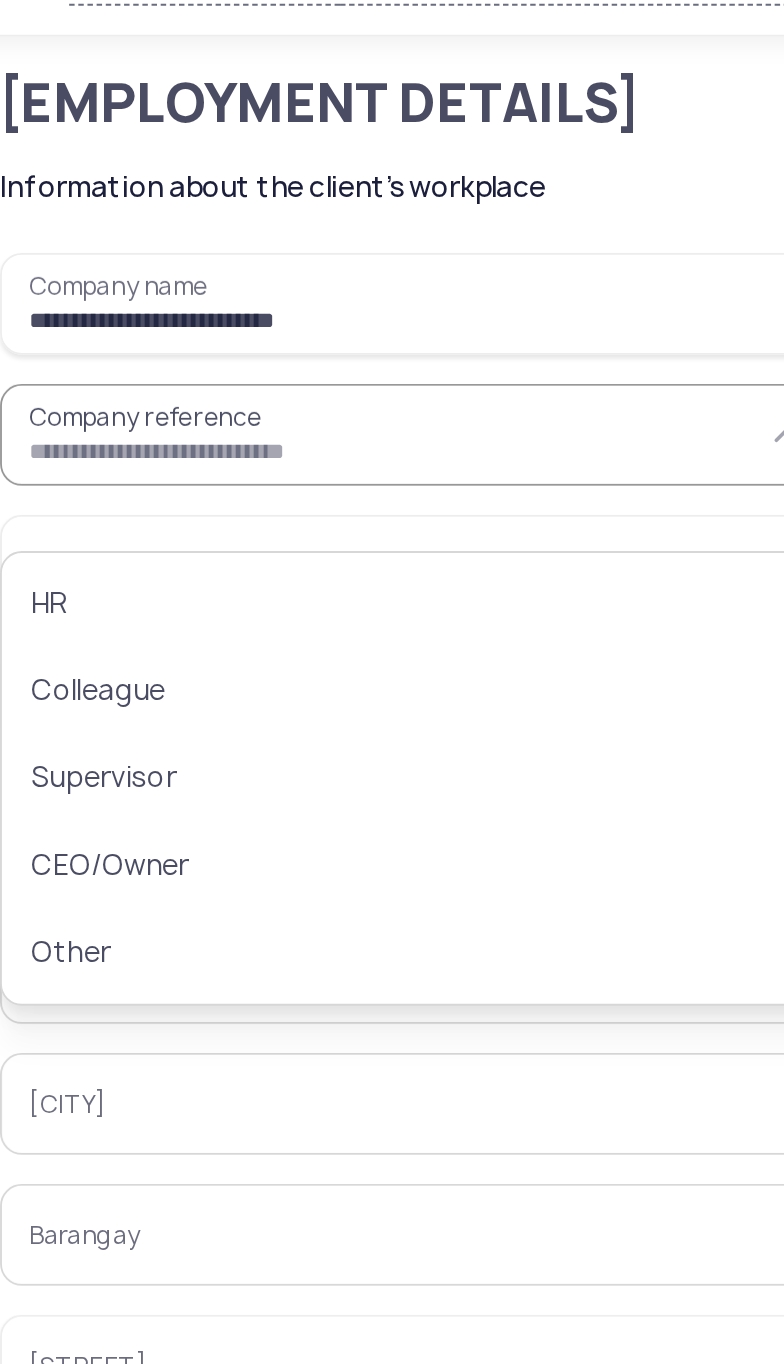 type on "*****" 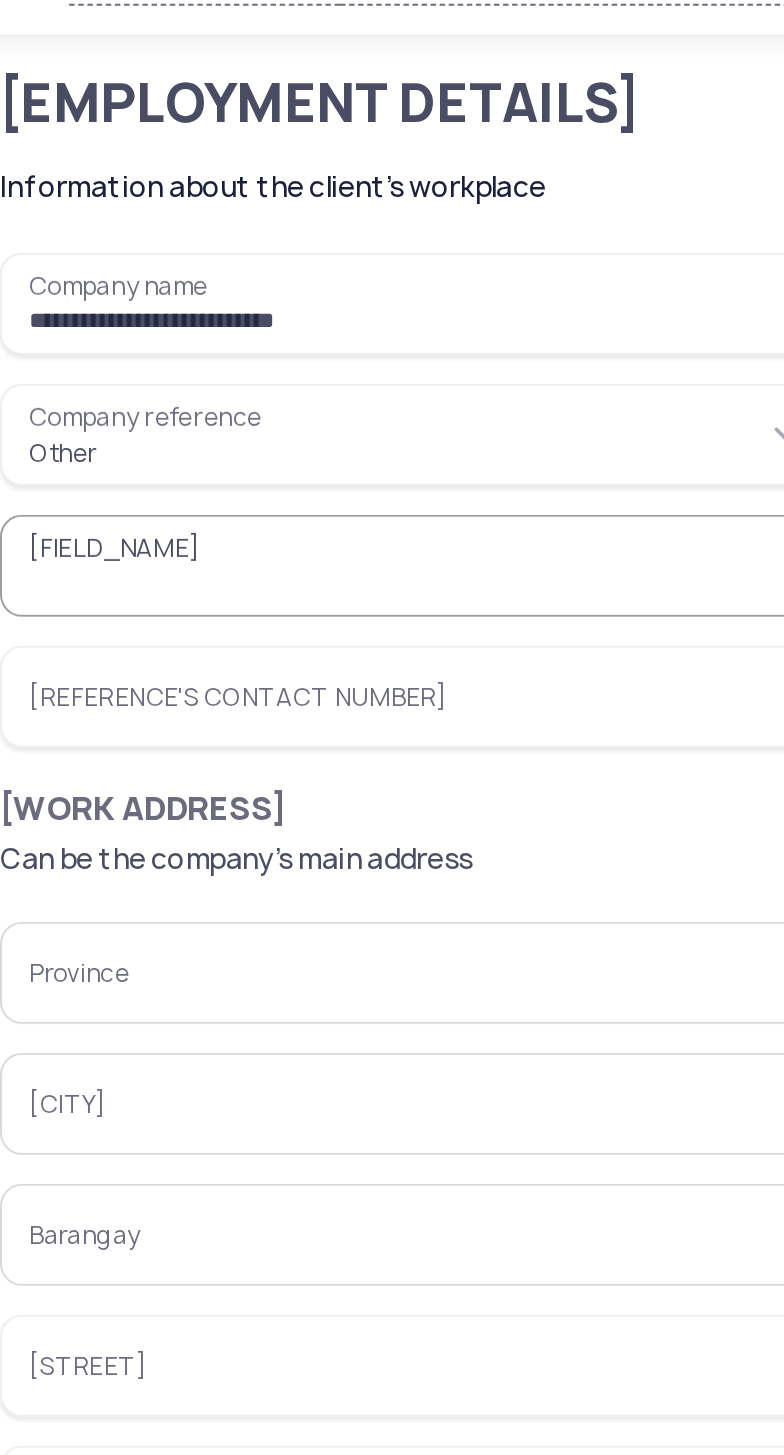 click on "[FIELD_NAME]" at bounding box center (266, 348) 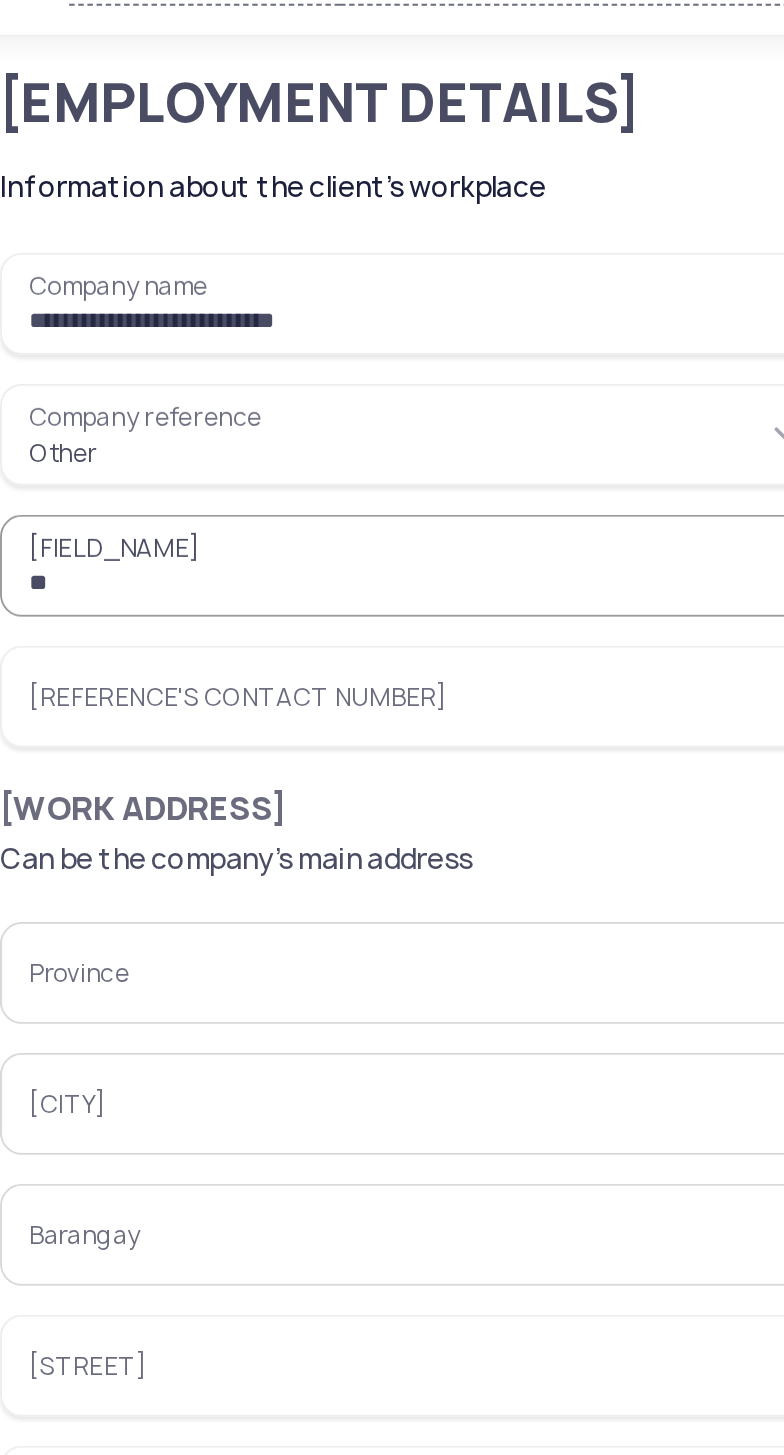 type on "*" 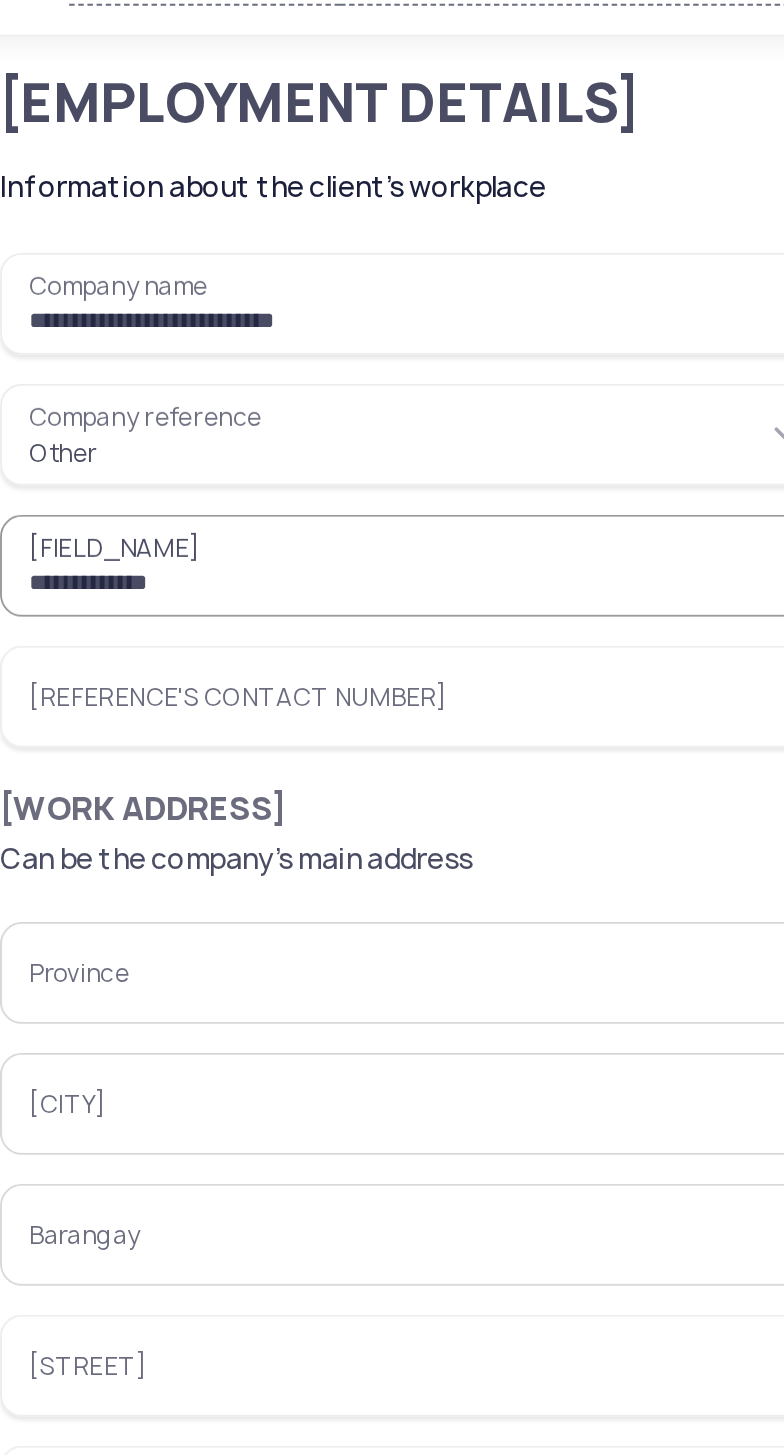 type on "**********" 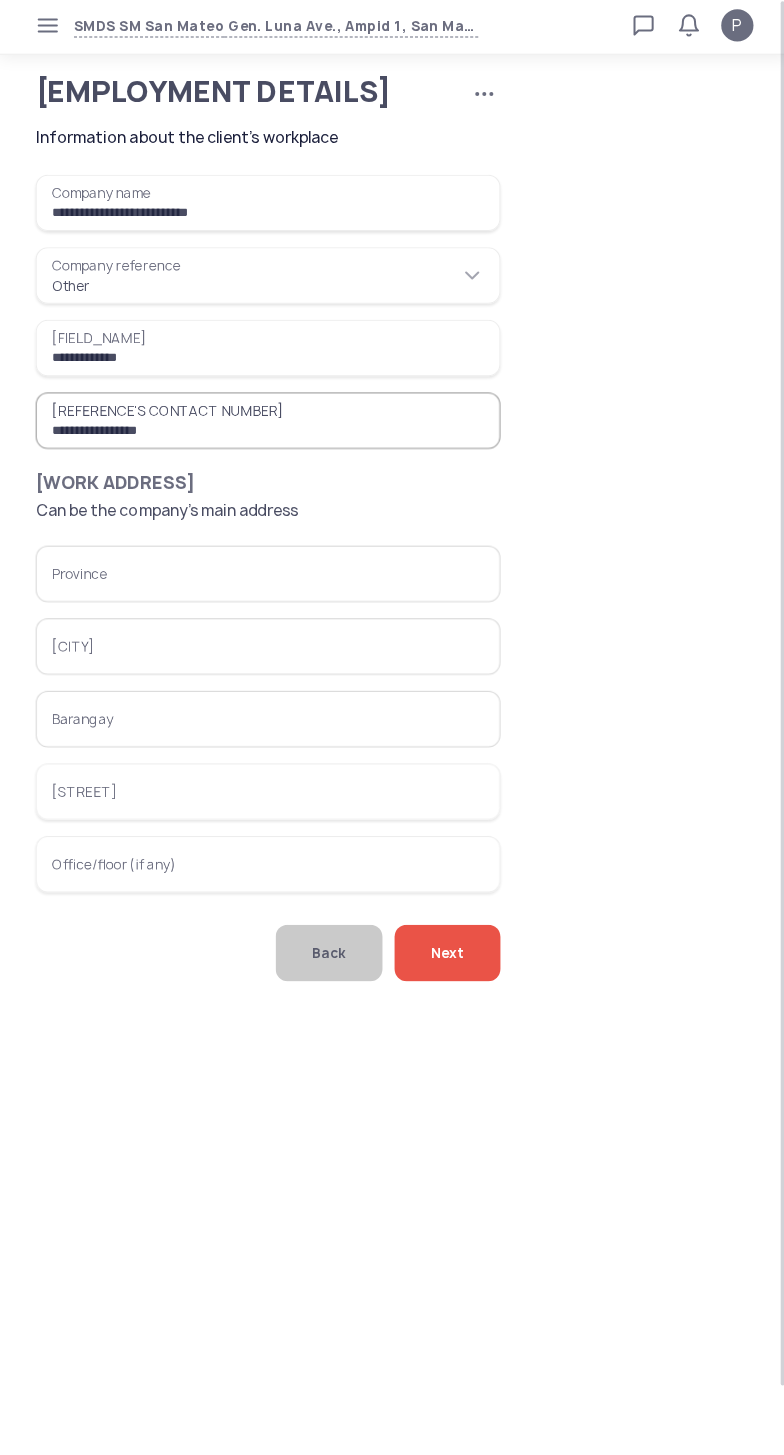 type on "**********" 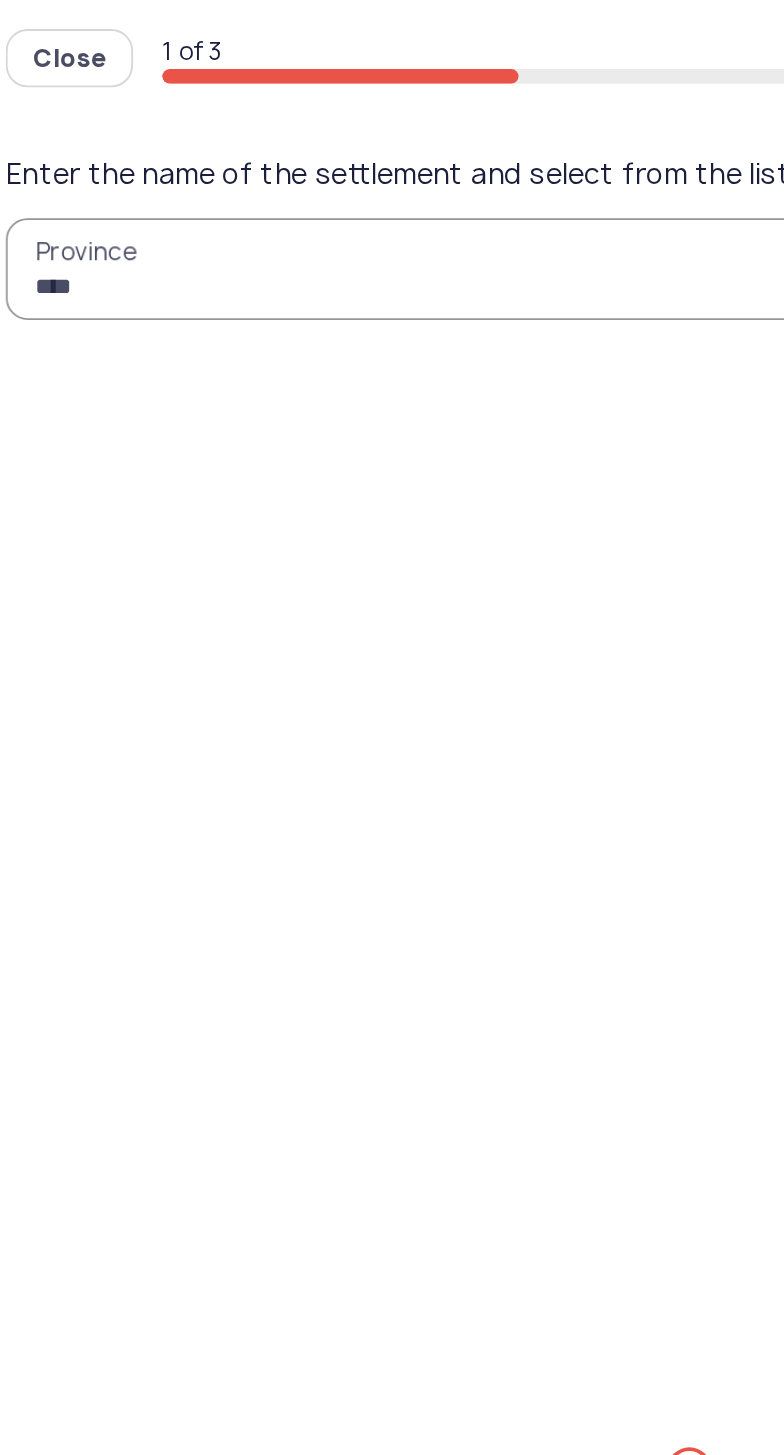 type on "*****" 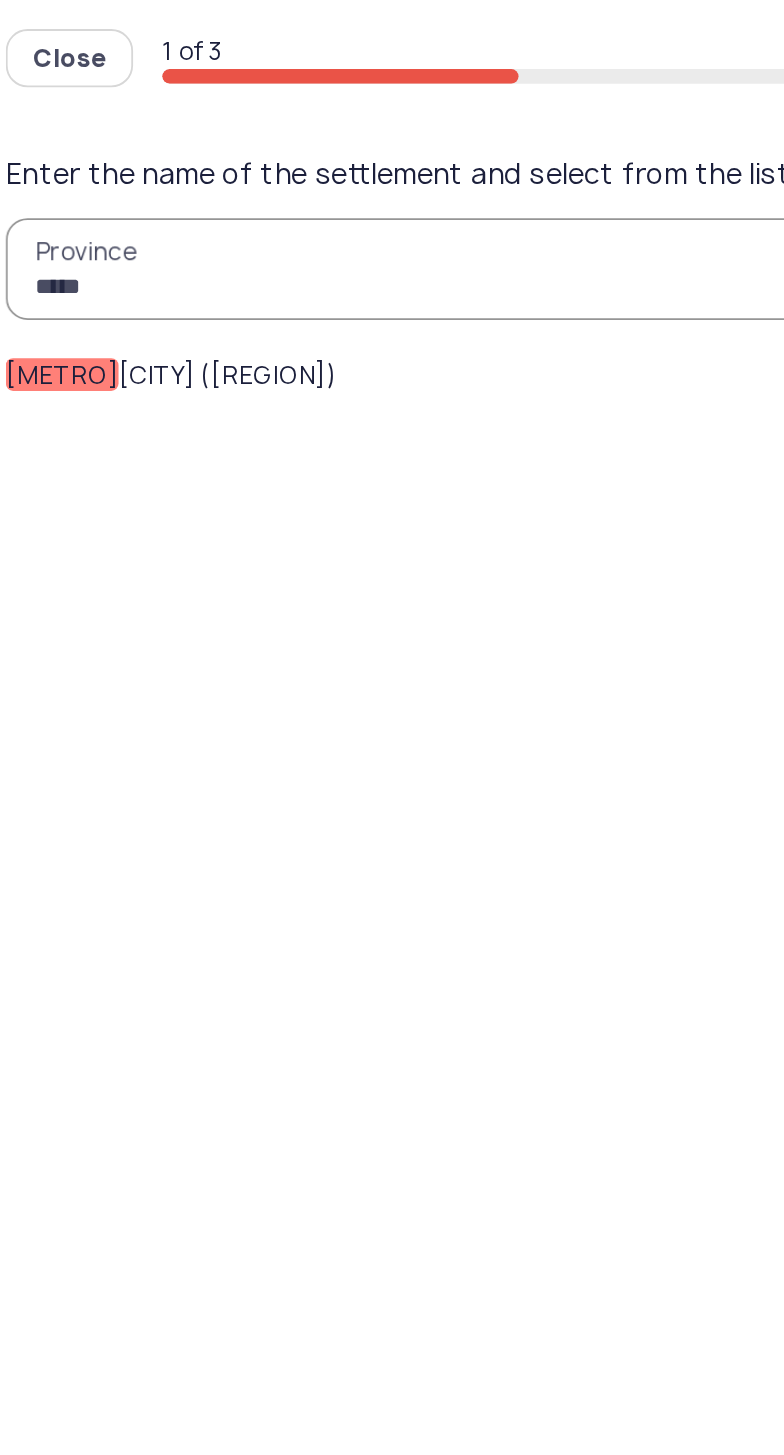 click on "[CITY] ([REGION])" 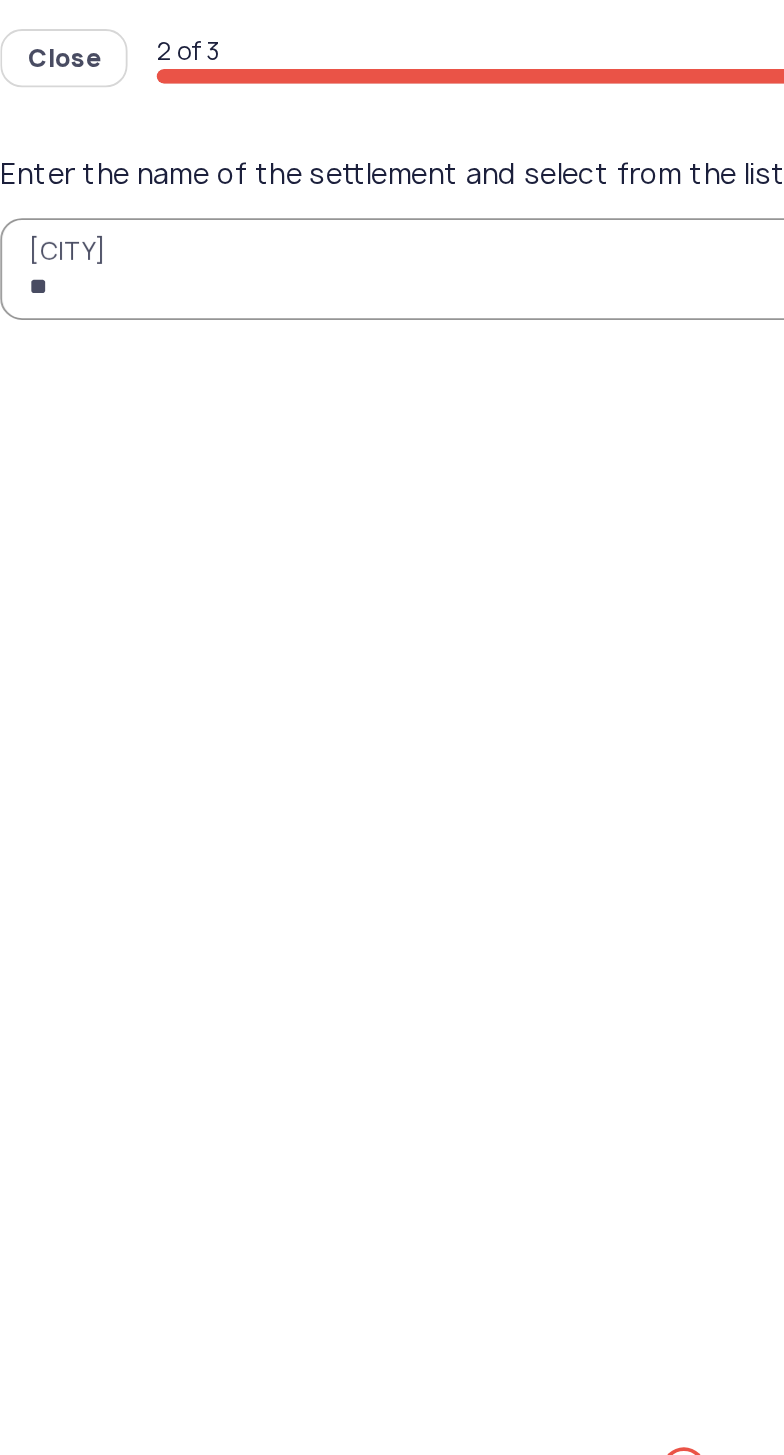 type on "***" 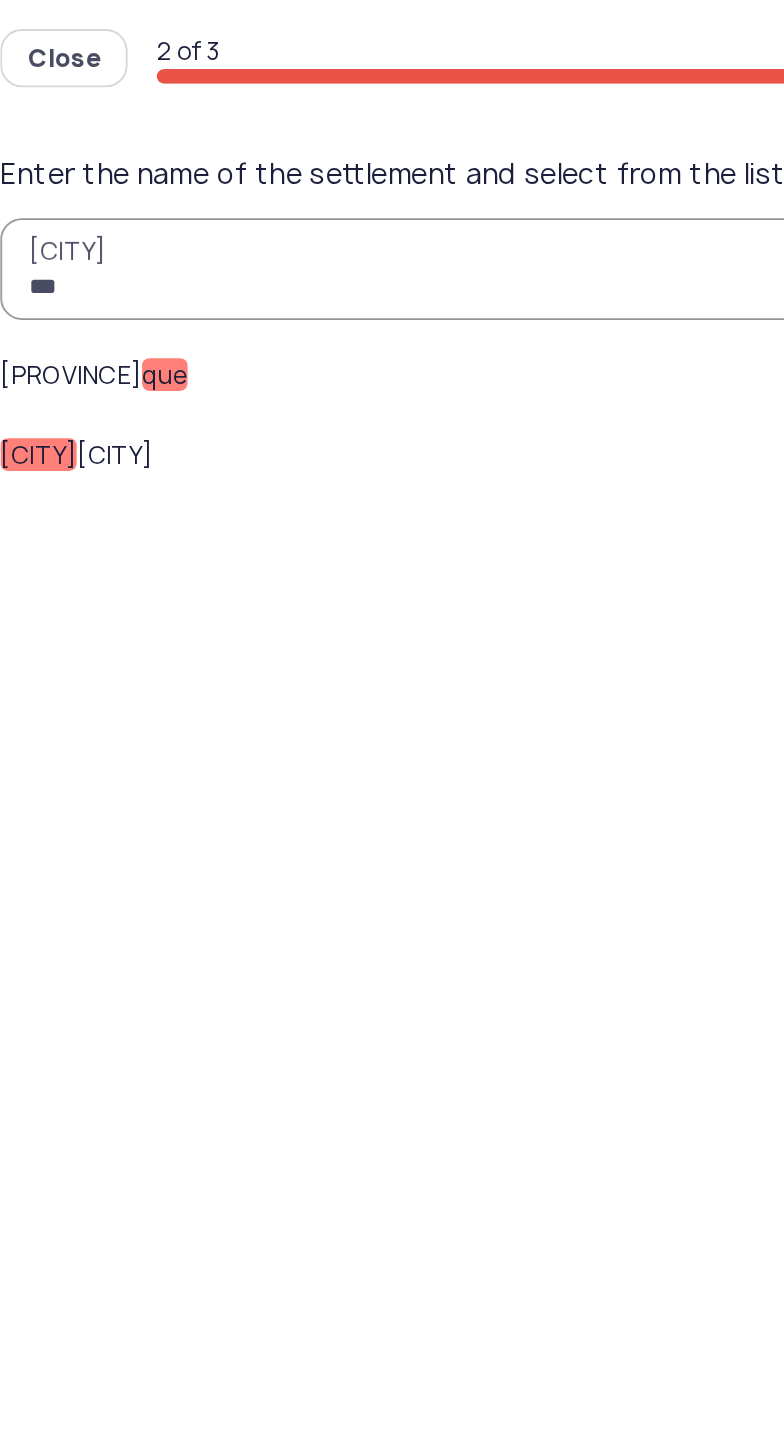 click on "[CITY]" 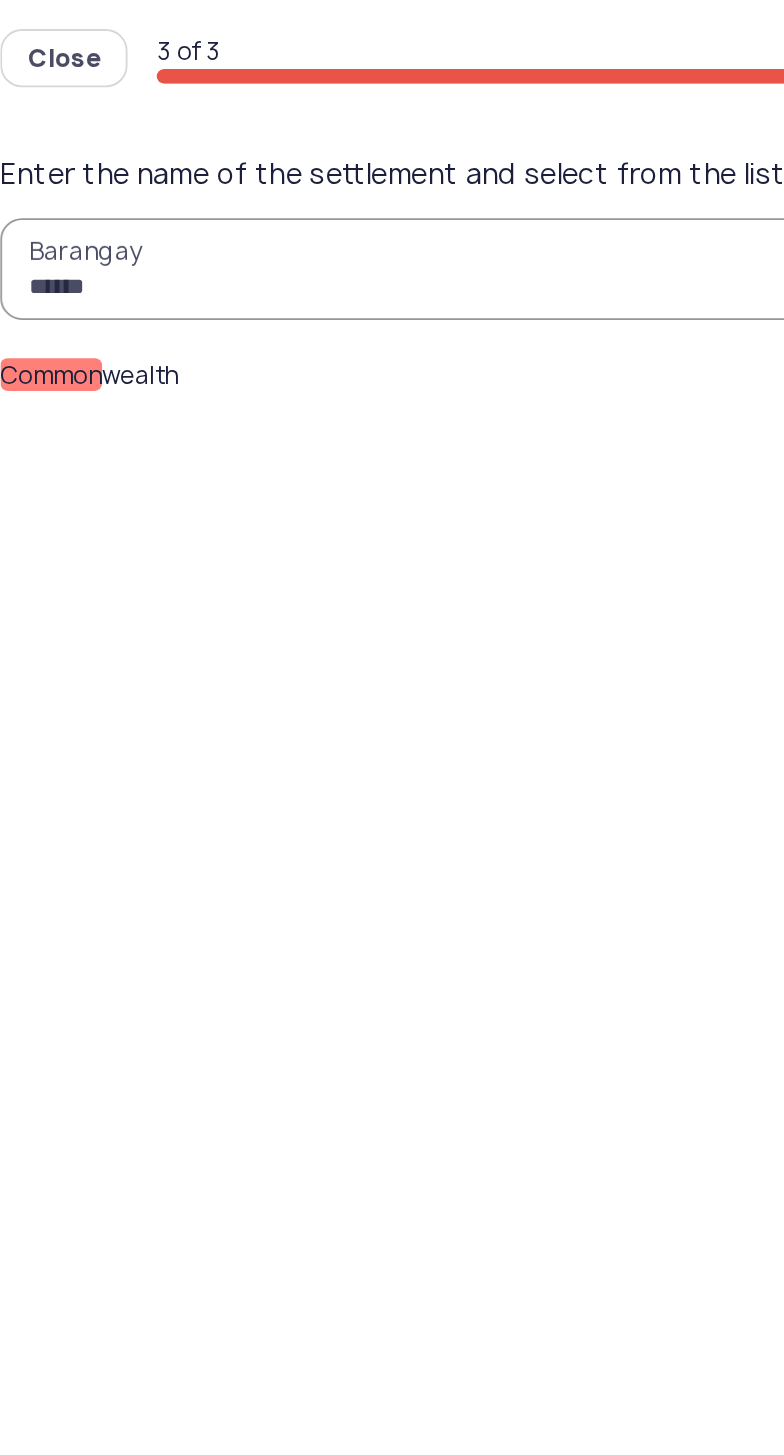 type on "******" 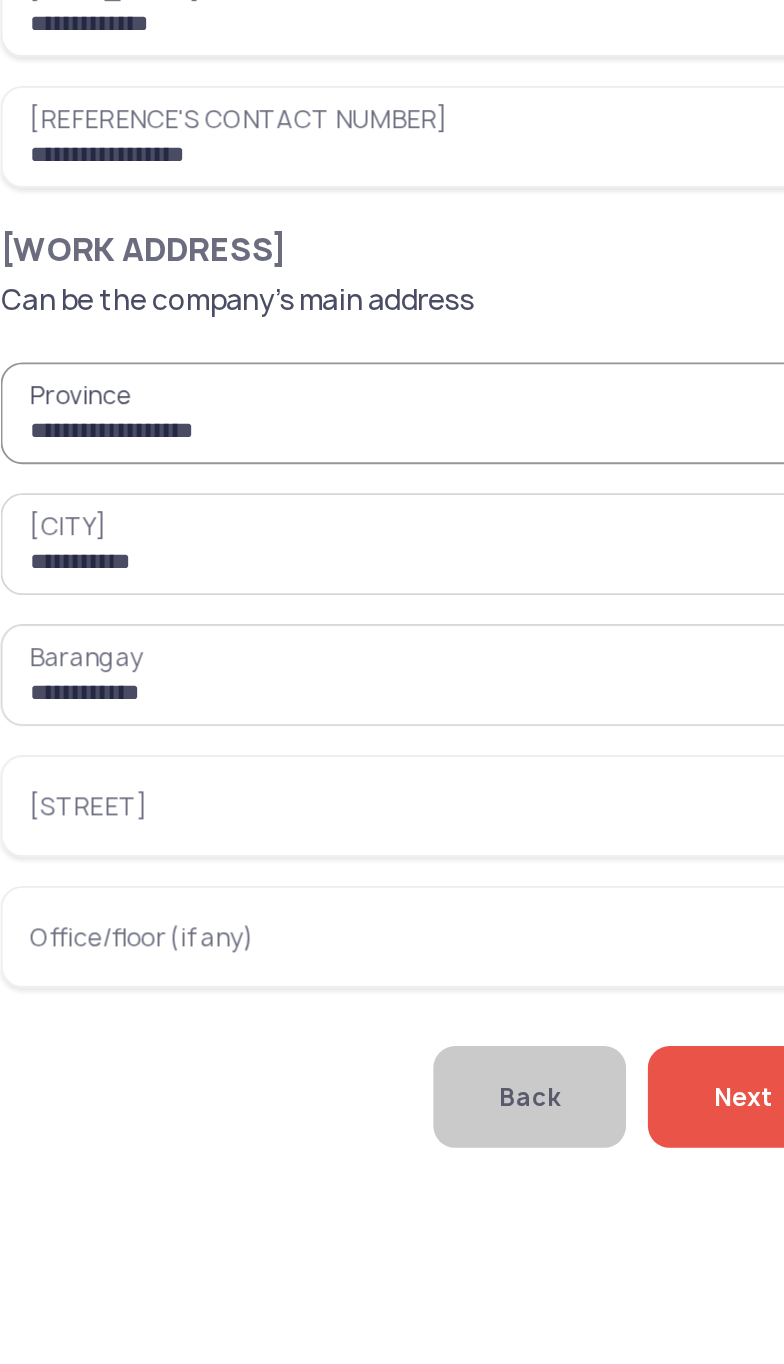 click on "[STREET]" at bounding box center [266, 788] 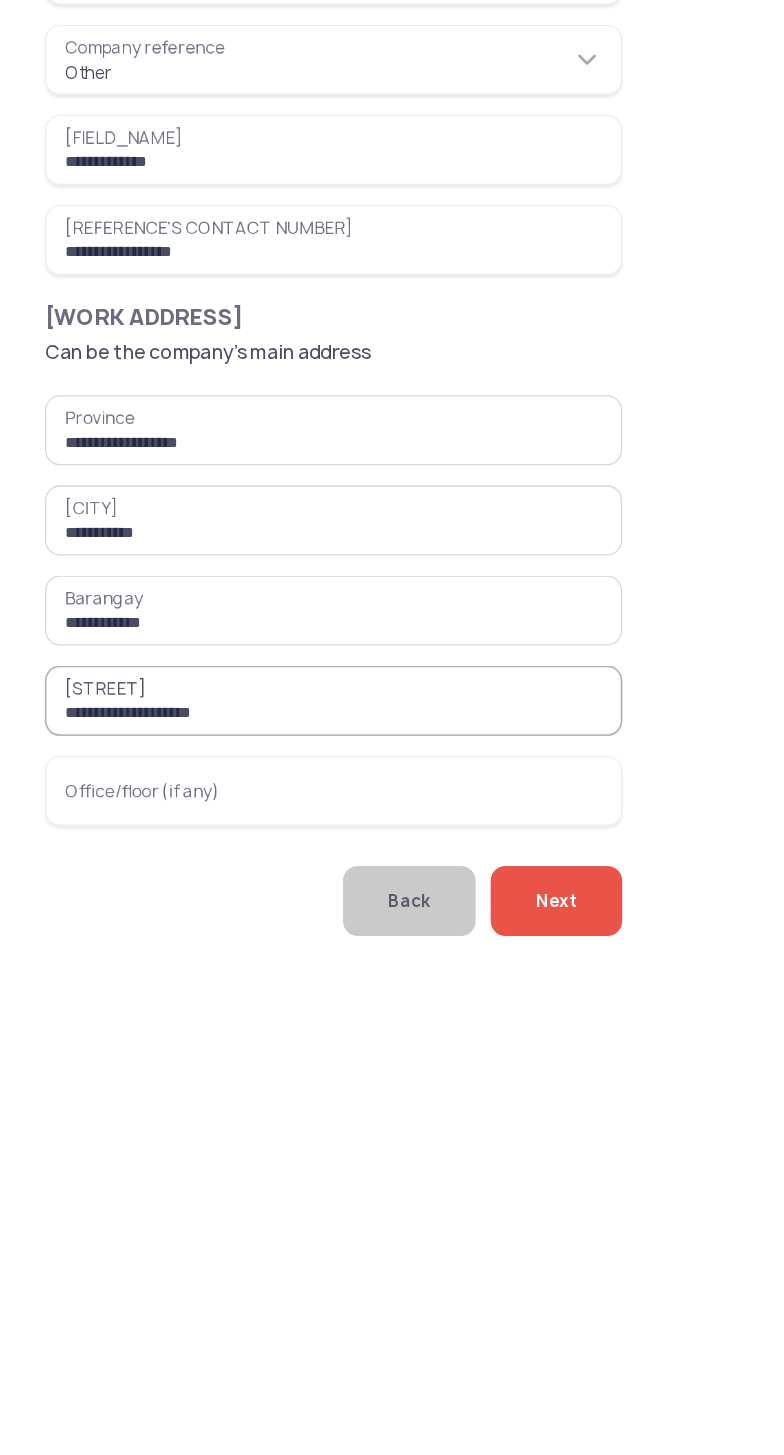 click on "Next" 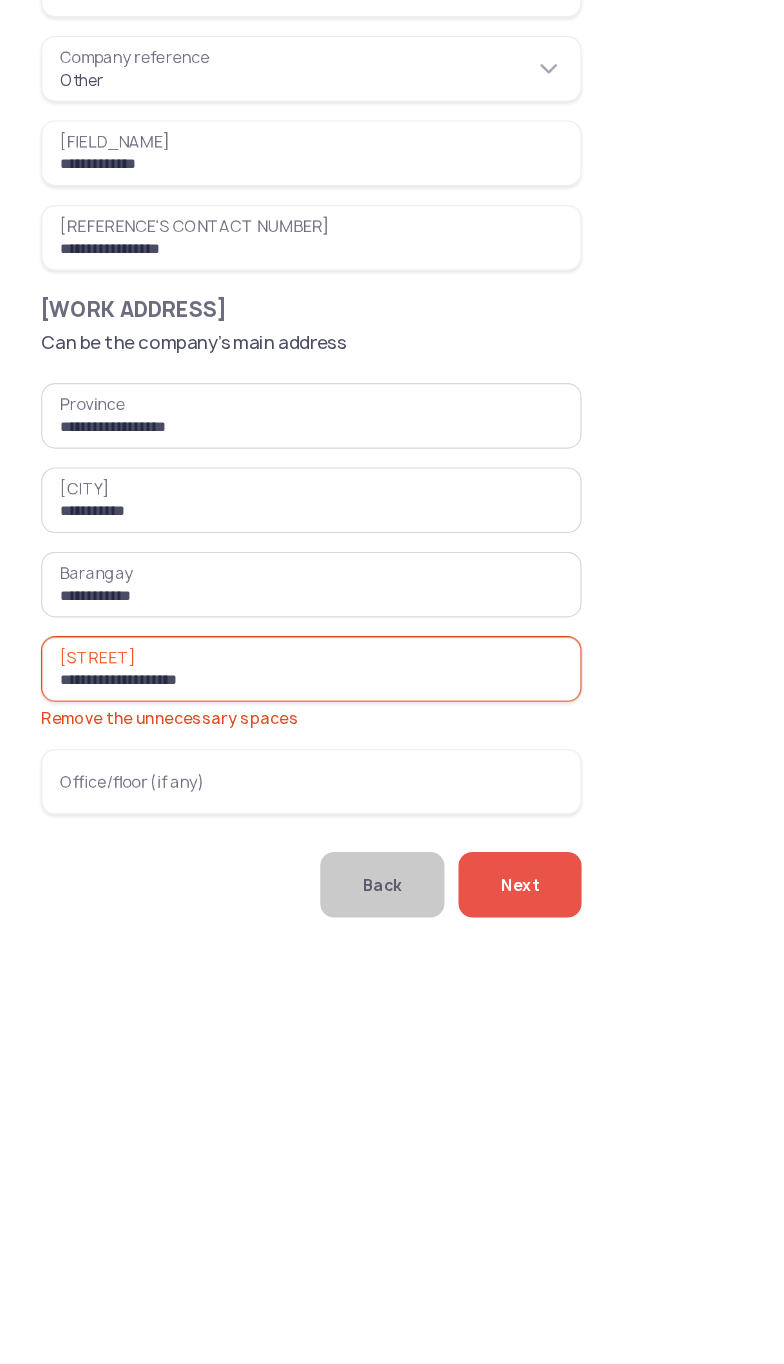 click on "**********" at bounding box center [266, 788] 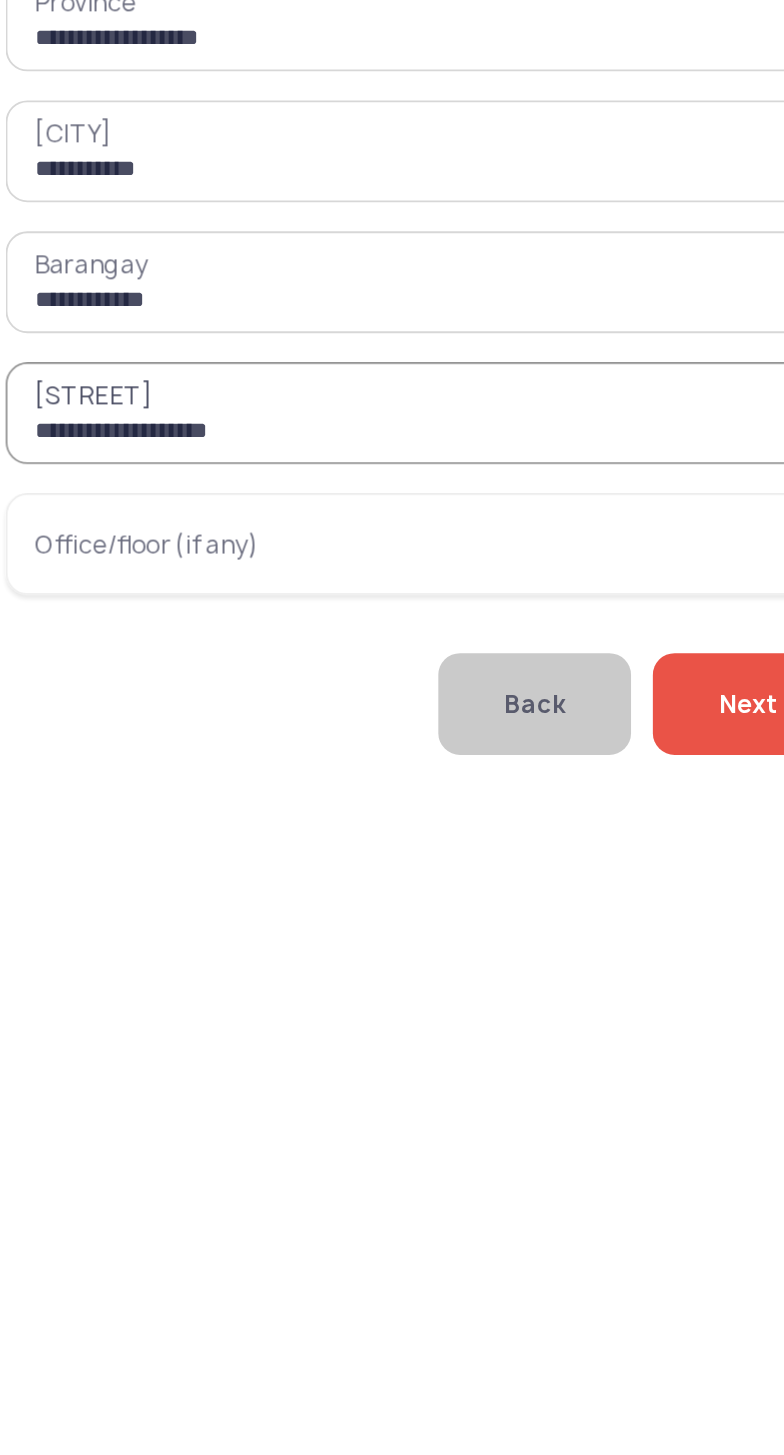 type on "**********" 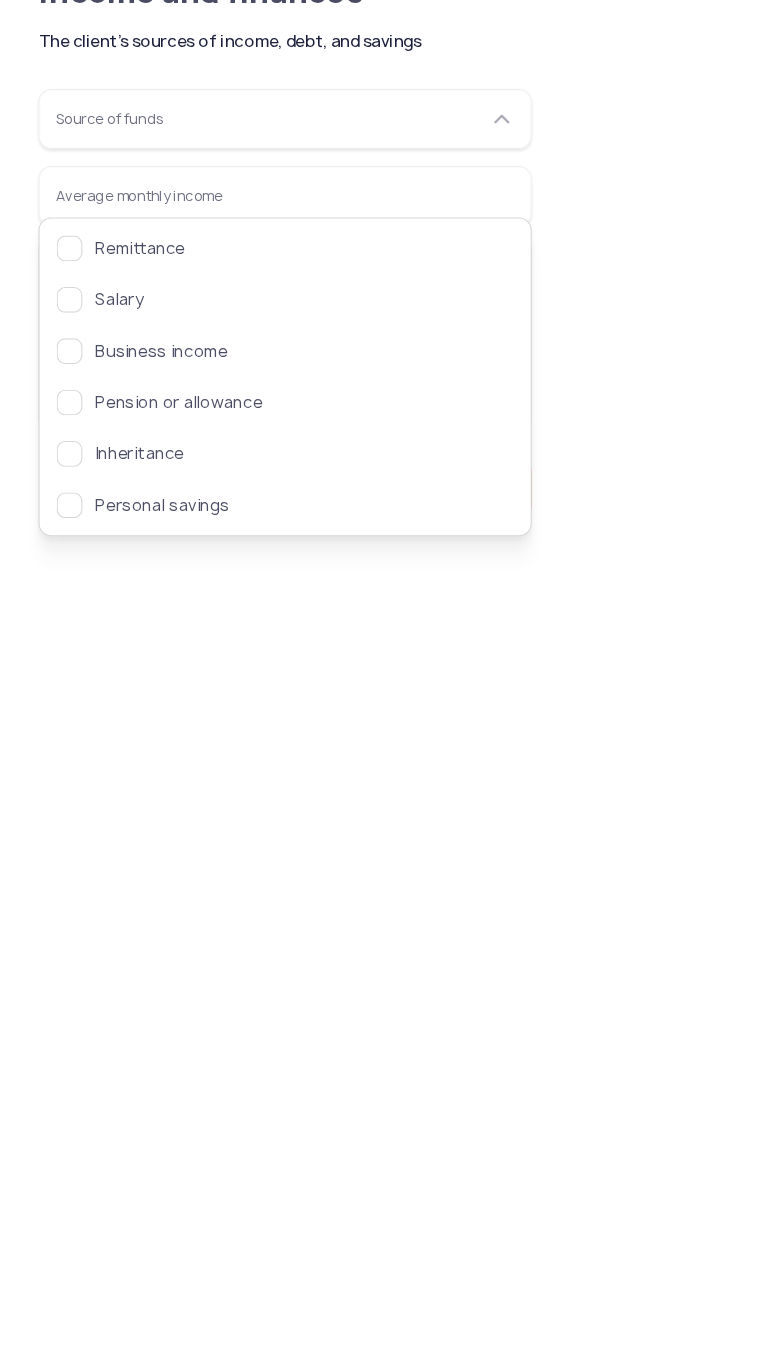 scroll, scrollTop: 0, scrollLeft: 0, axis: both 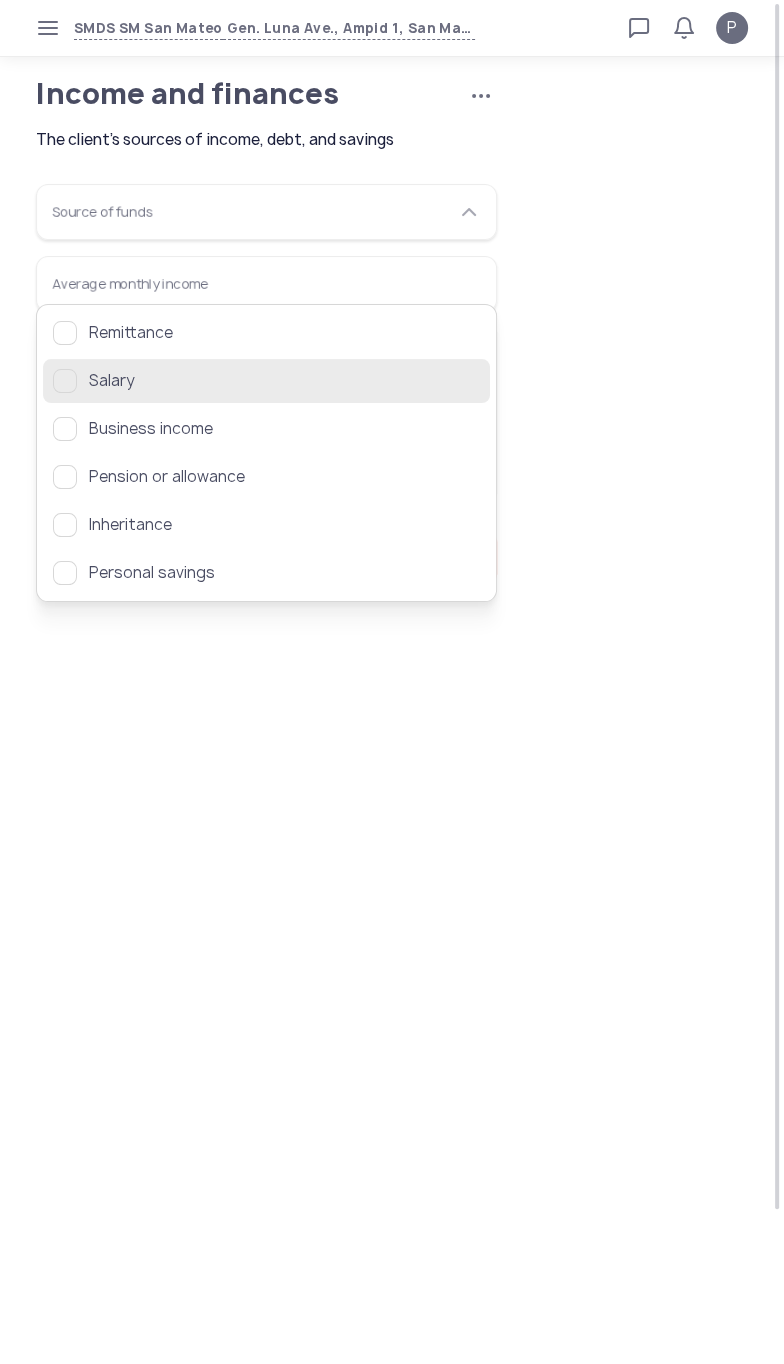 click on "Salary" 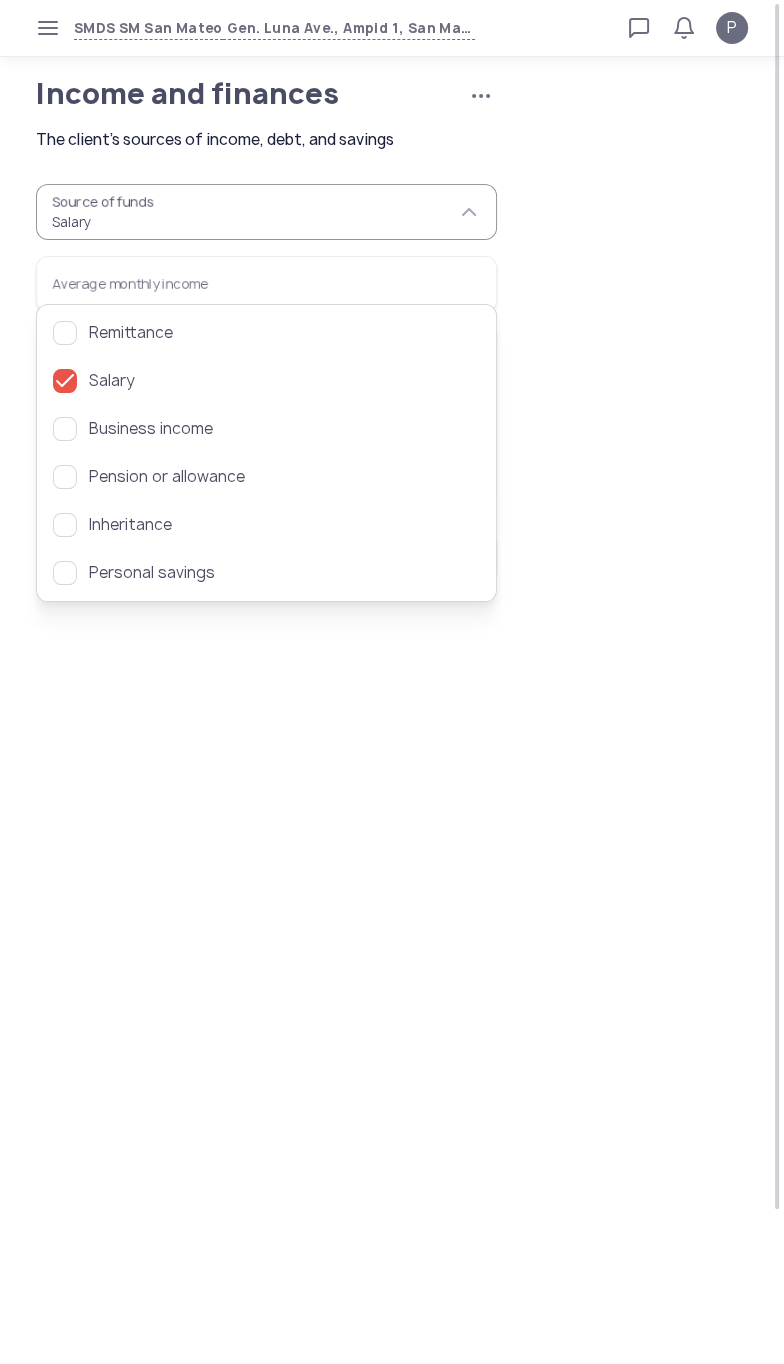 click on "Source of funds Salary Average monthly income Has a bank account Has taken a loan or credit card before Has outstanding debt" 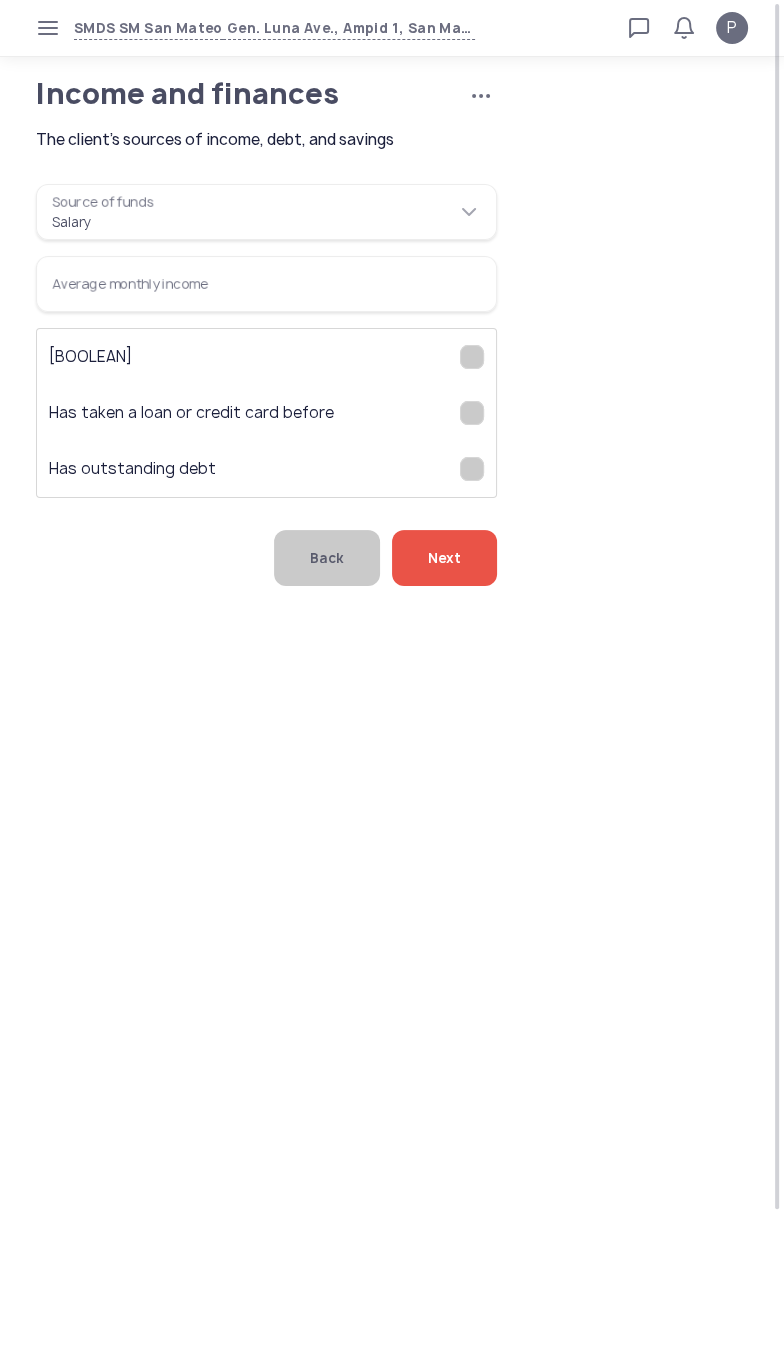 click on "Average monthly income" at bounding box center (266, 284) 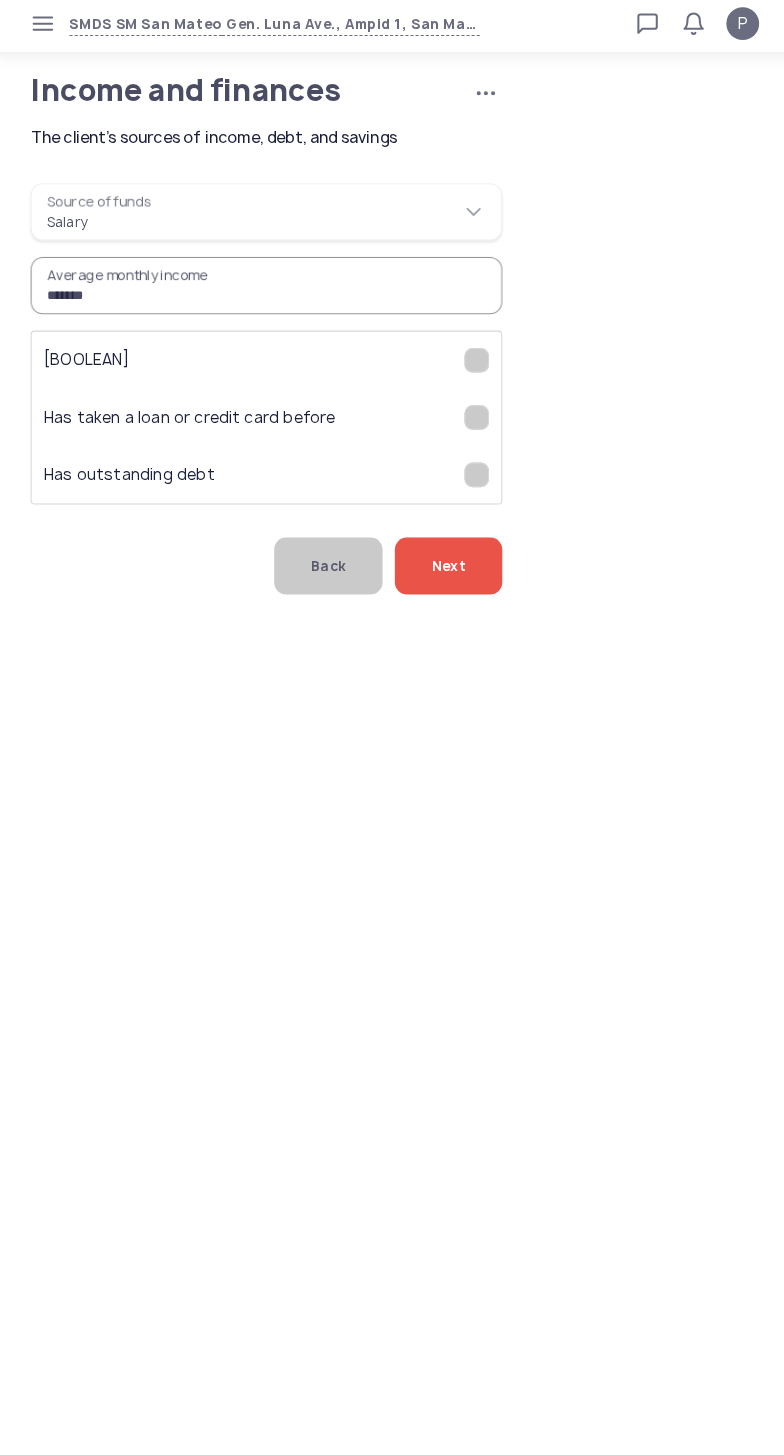 type on "*******" 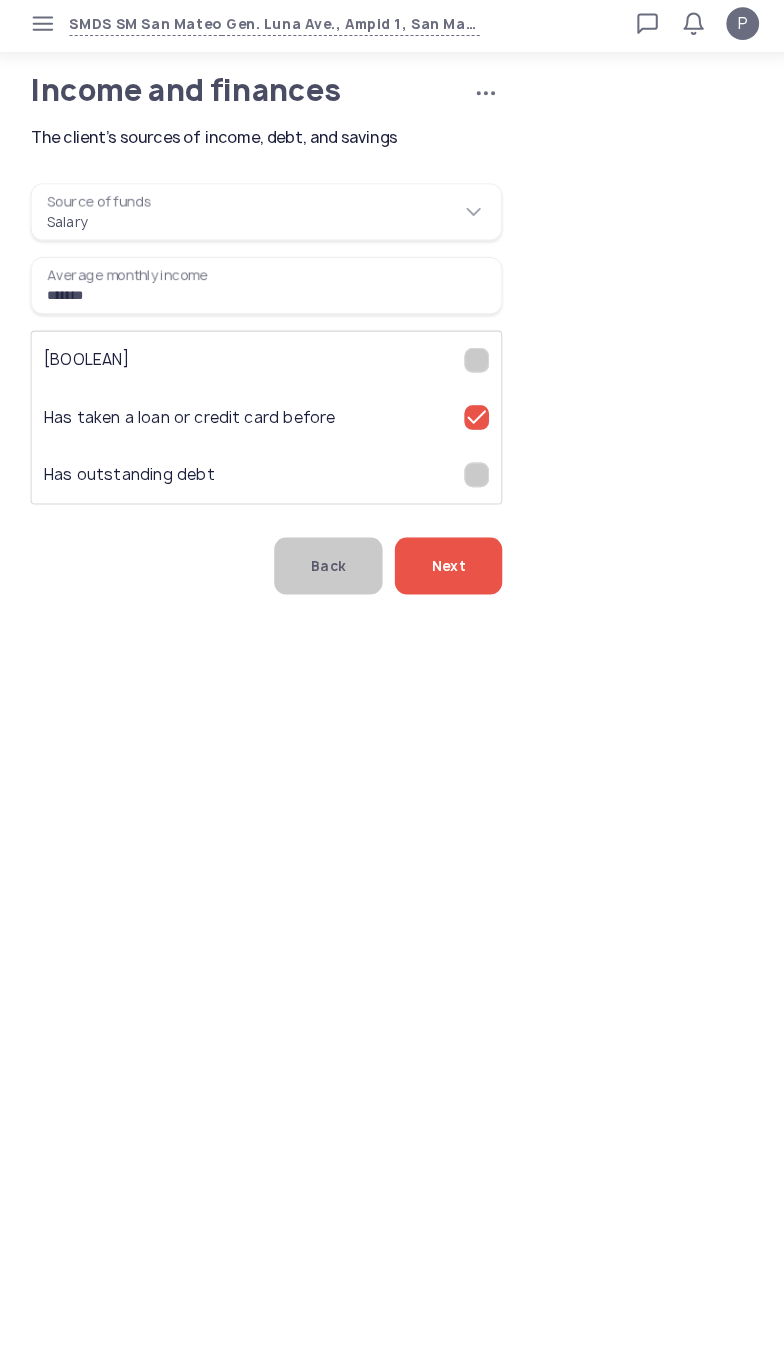 click on "Source of funds  Salary *******  Average monthly income  ₱[AMOUNT]  Has a bank account   Has taken a loan or credit card before   Has outstanding debt" 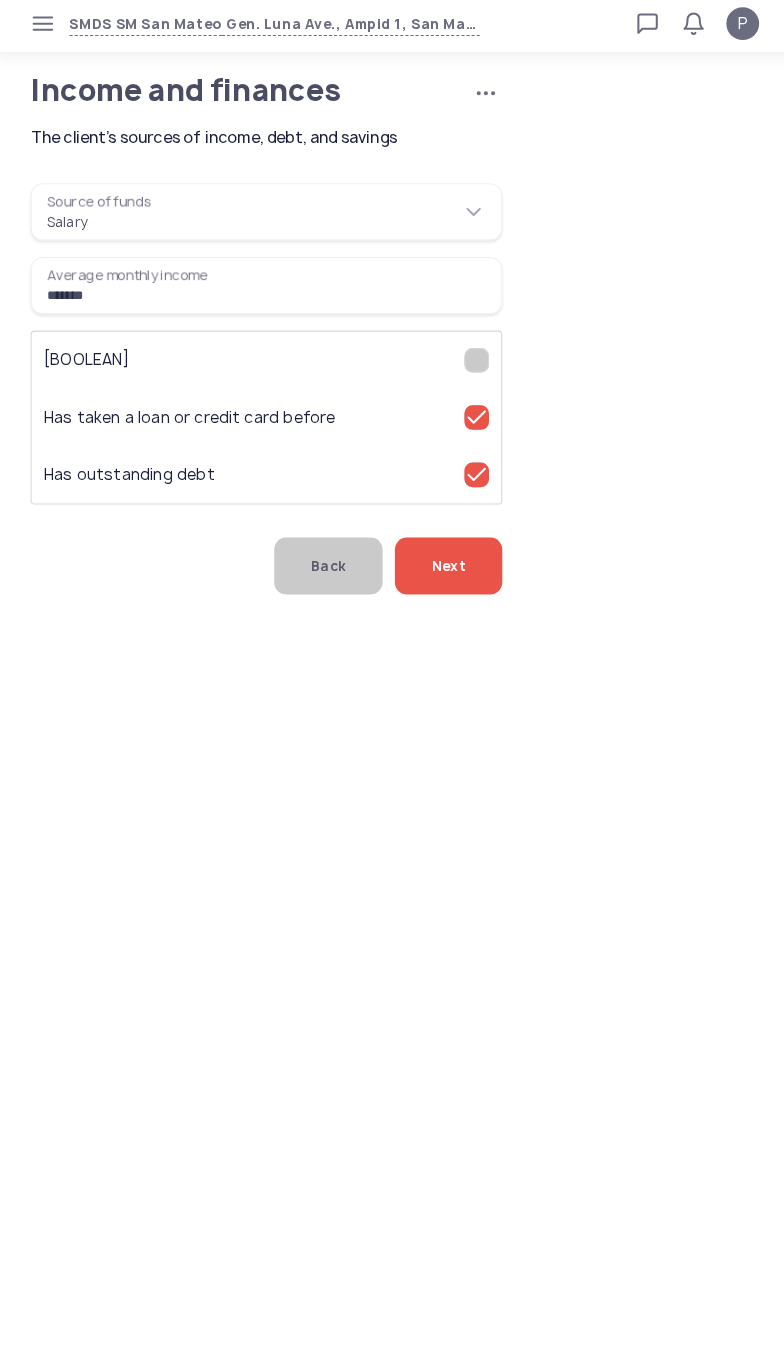 click on "Next" 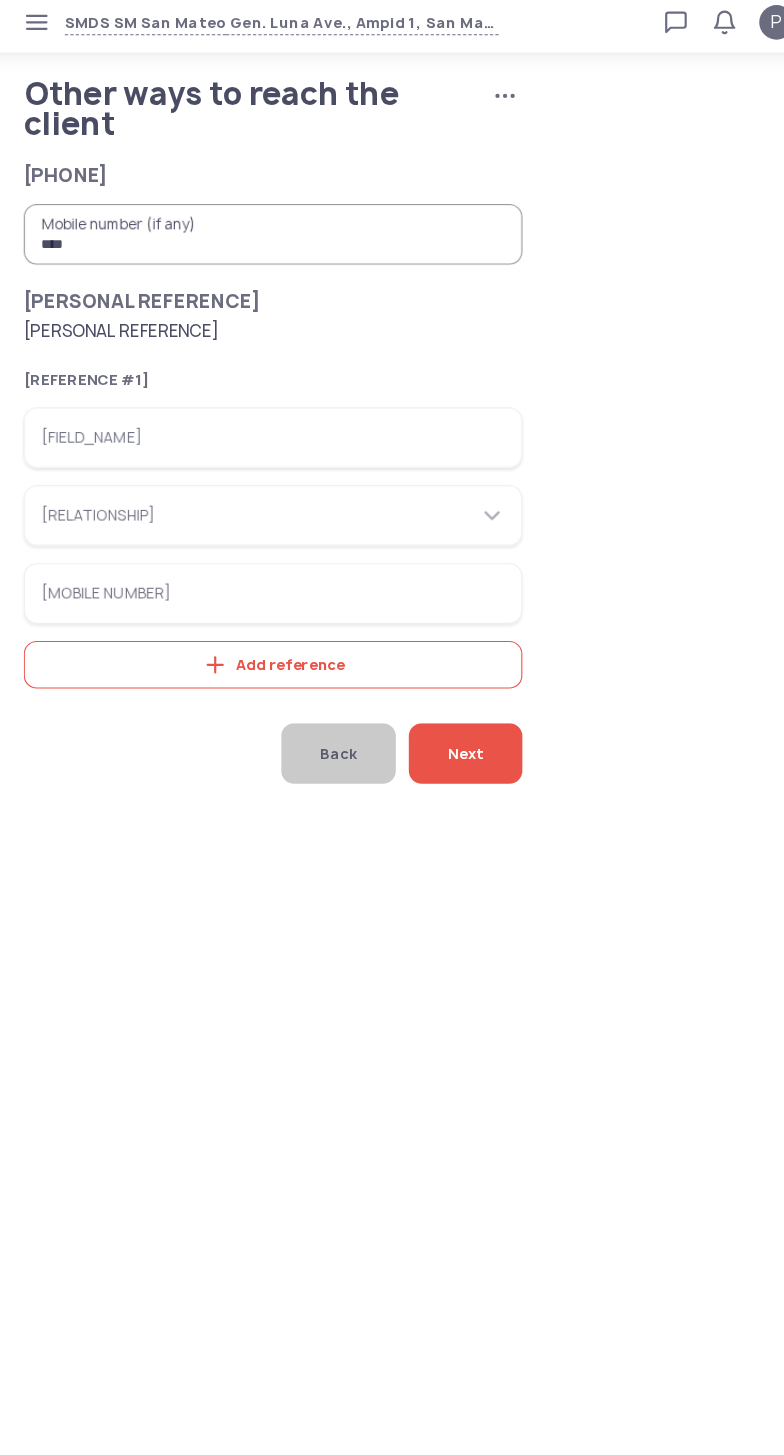 click on "[FIELD_NAME]" at bounding box center [266, 412] 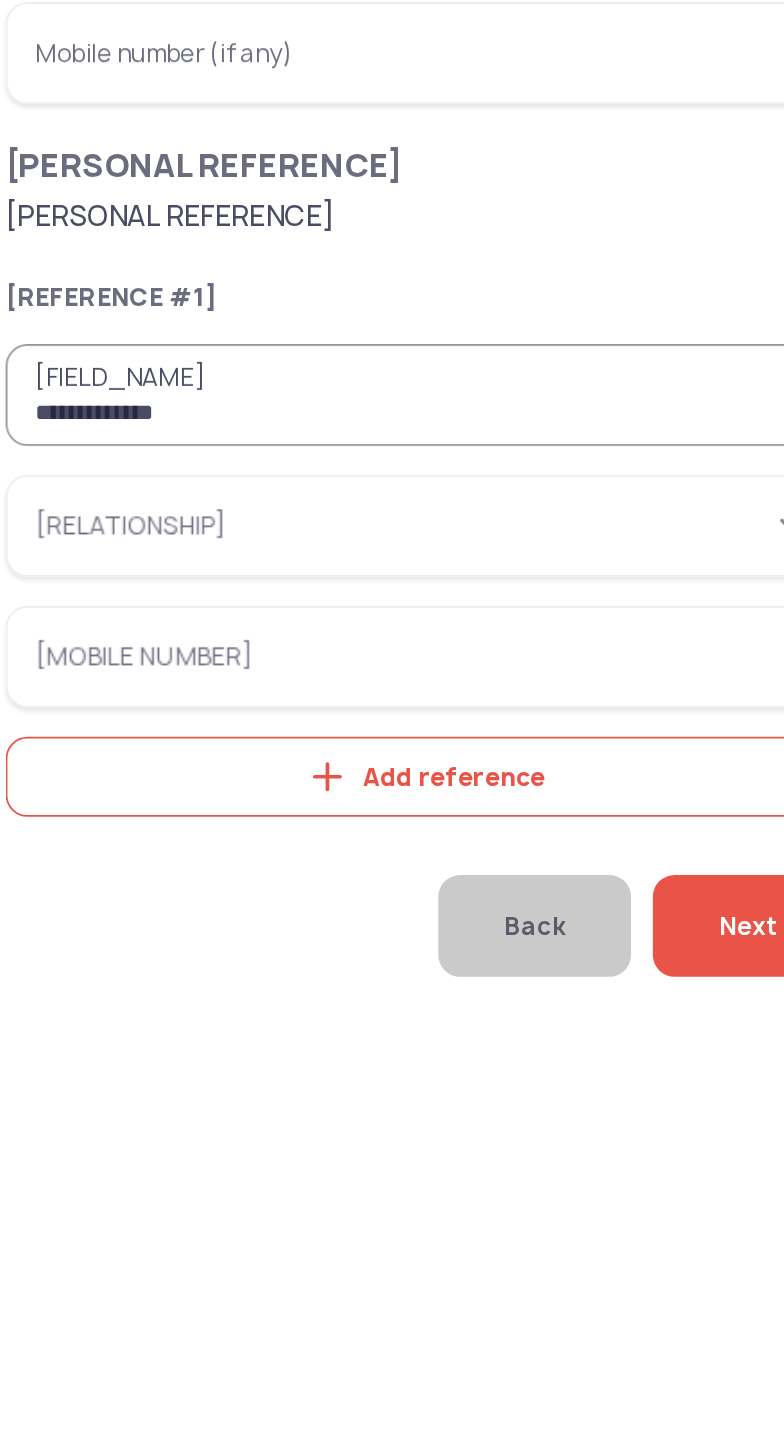 type on "**********" 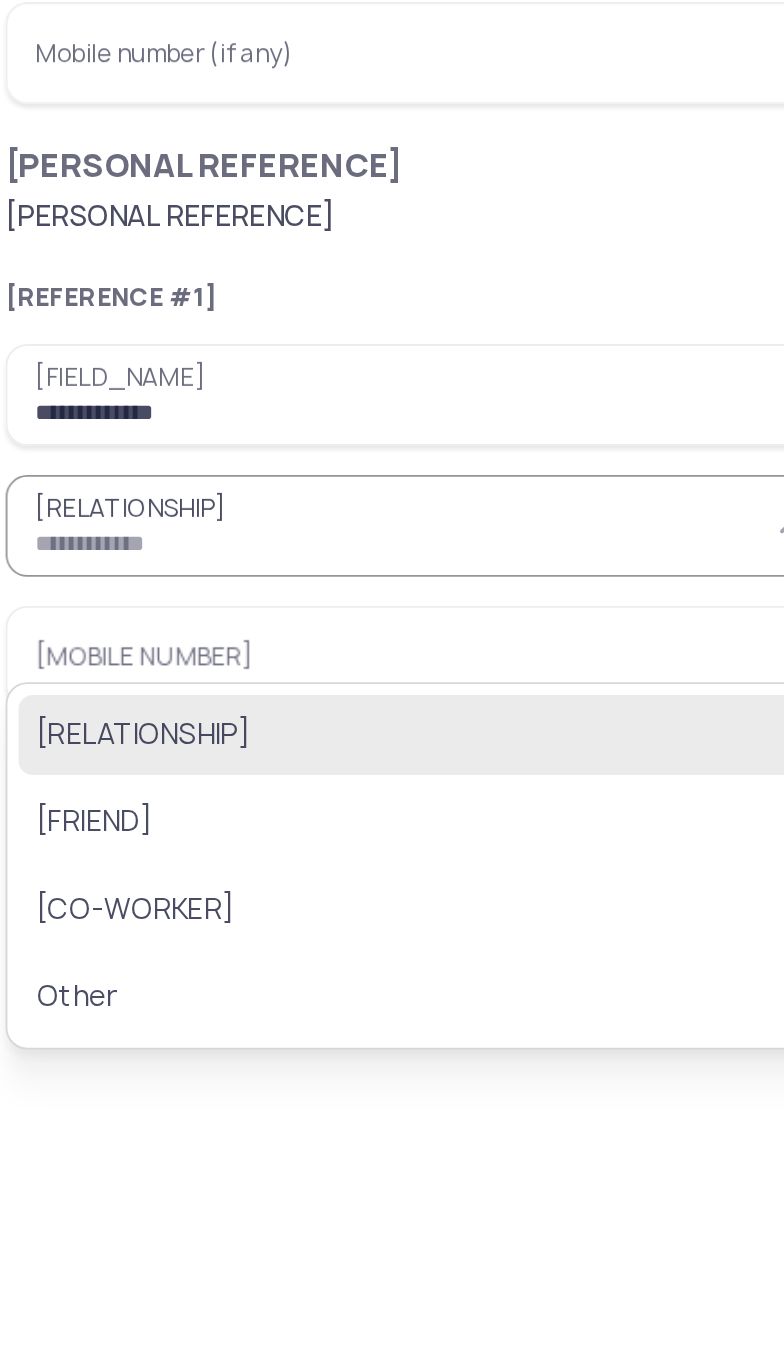 click on "[RELATIONSHIP]" 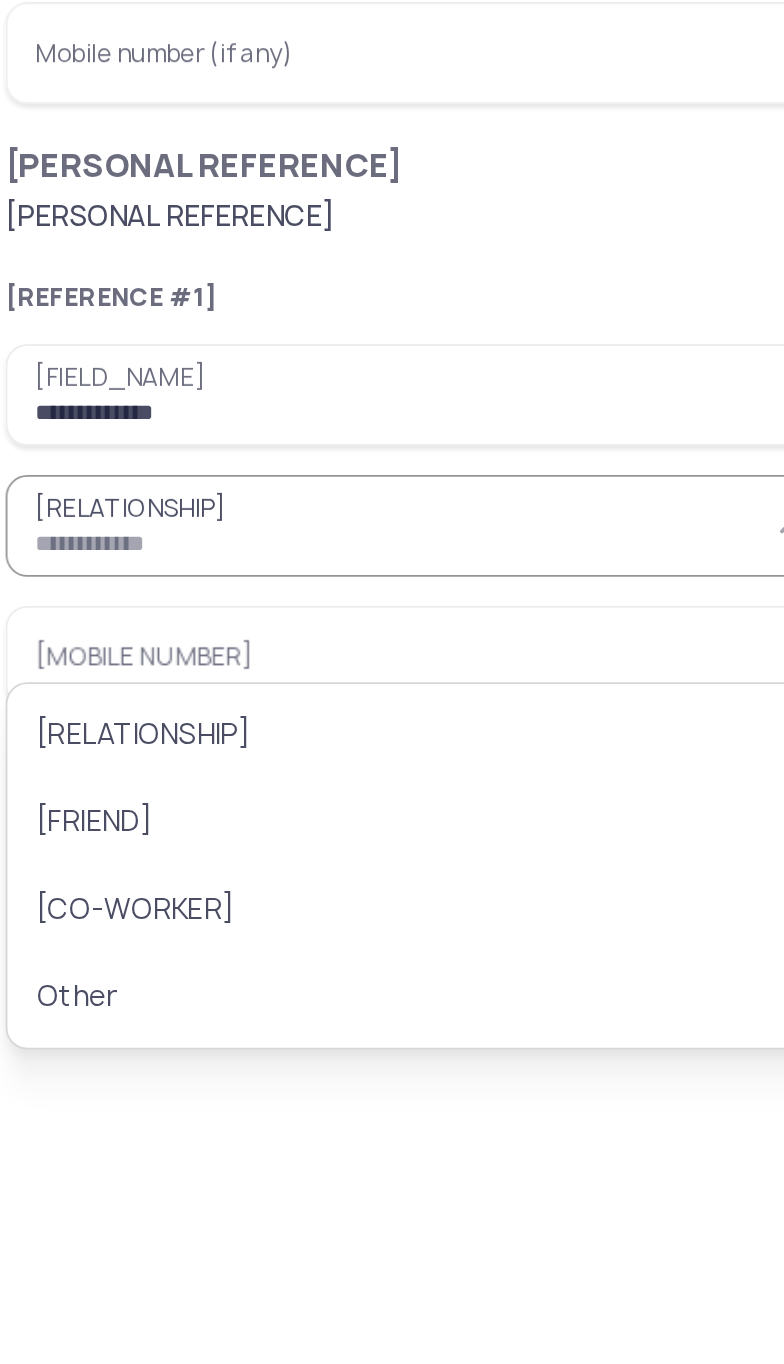 type on "**********" 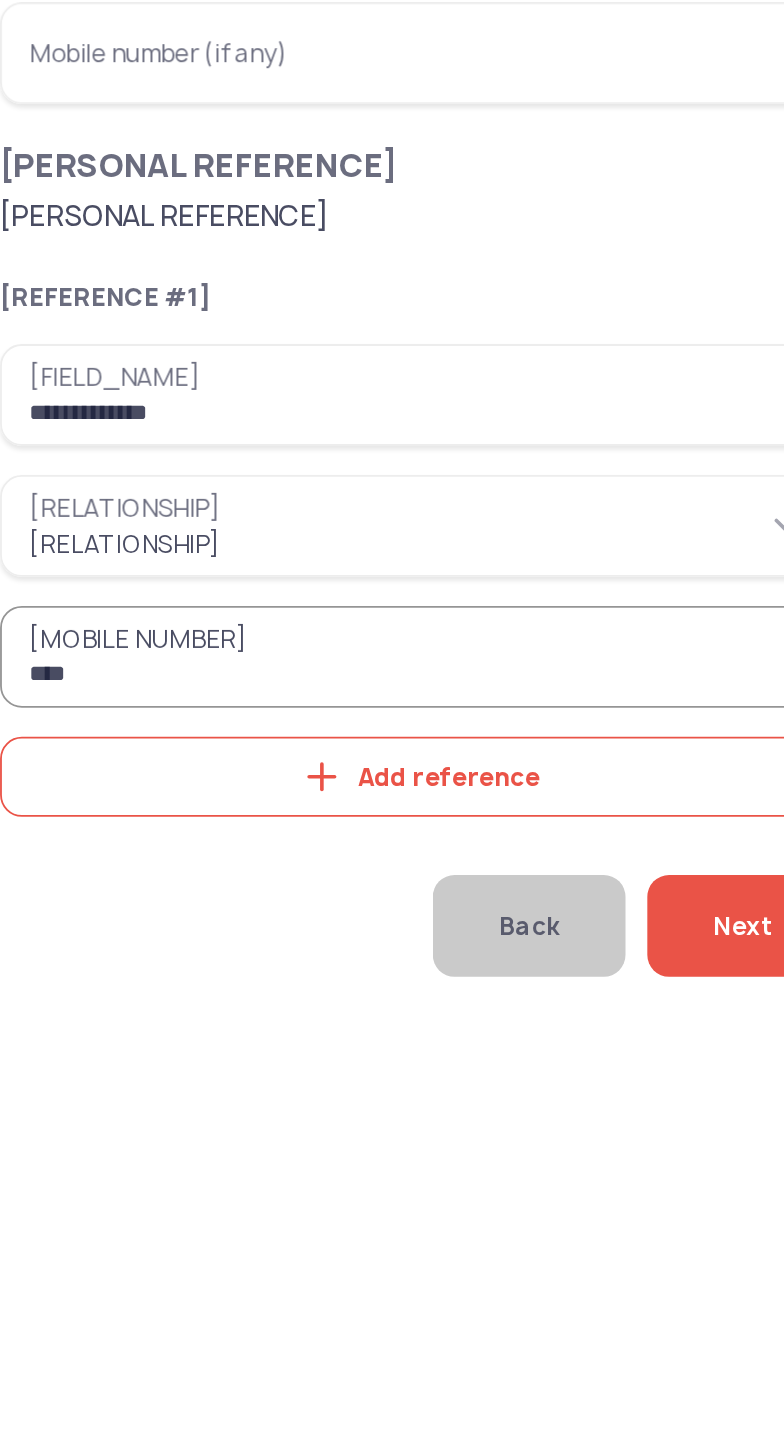 click on "***" at bounding box center (266, 556) 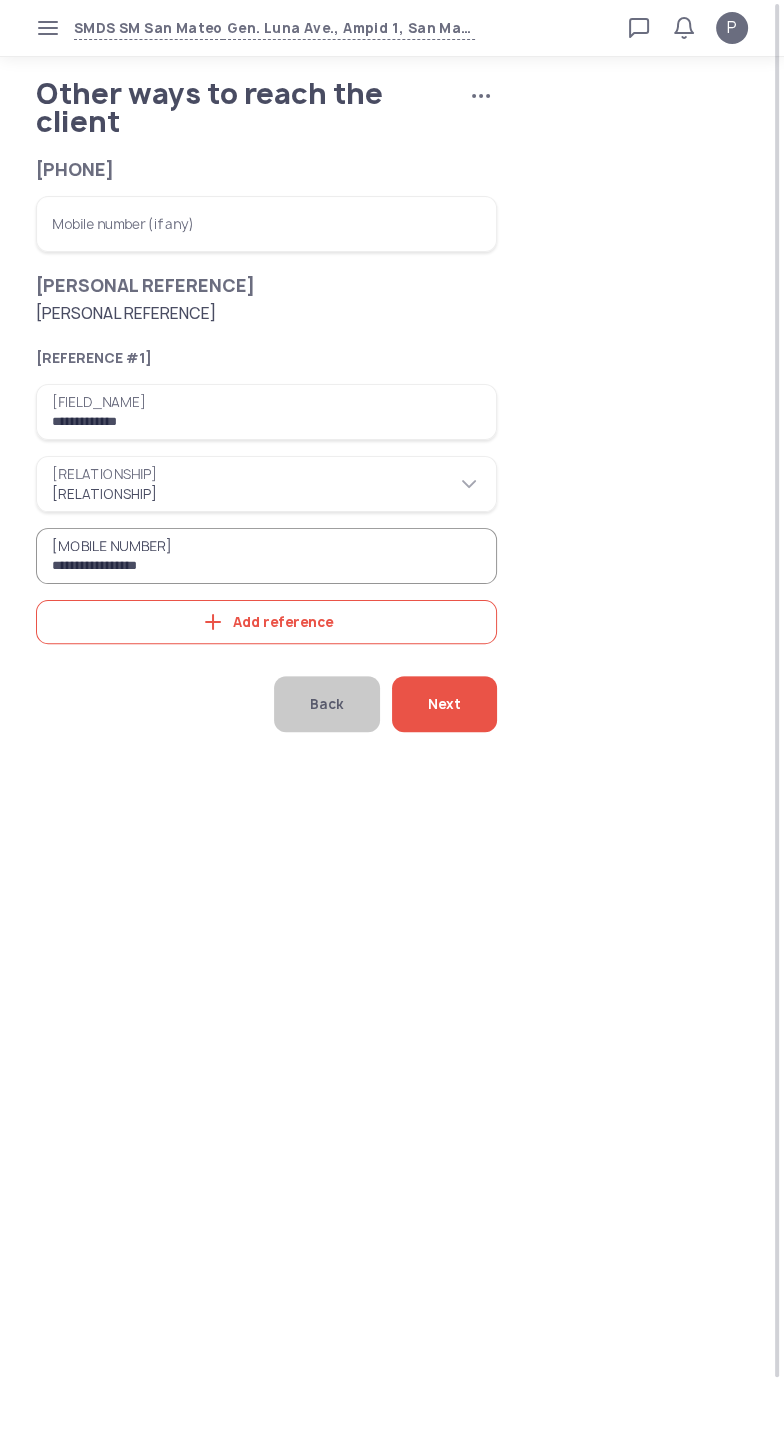 type on "**********" 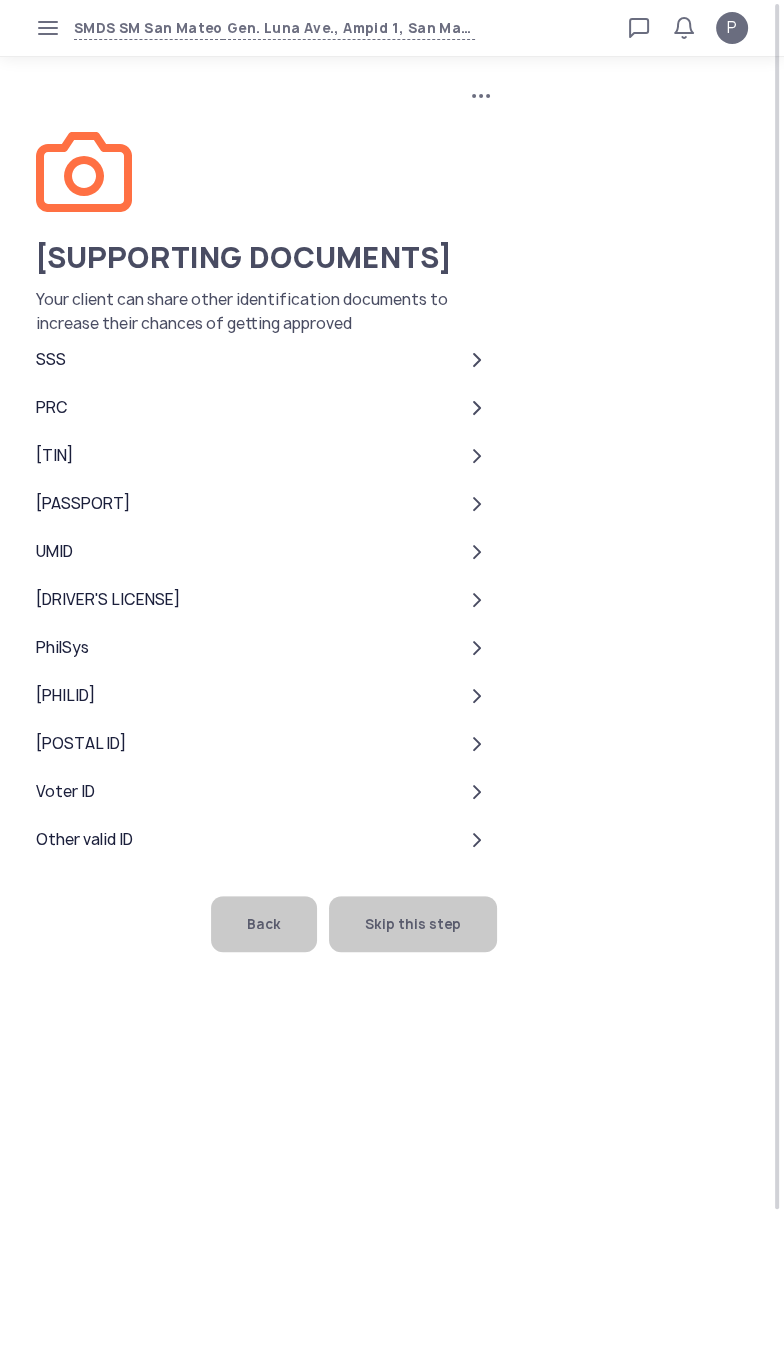 click on "Skip this step" 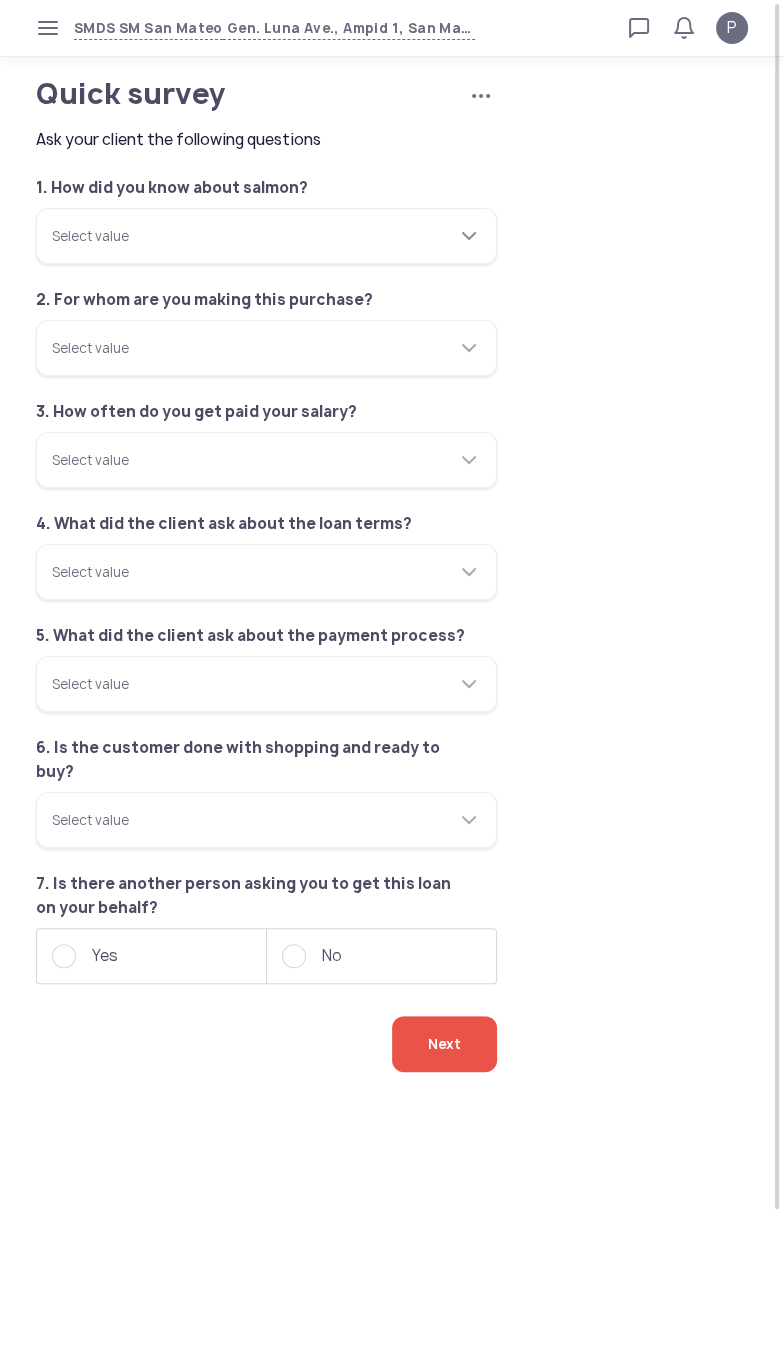 click on "Select value" at bounding box center (266, 236) 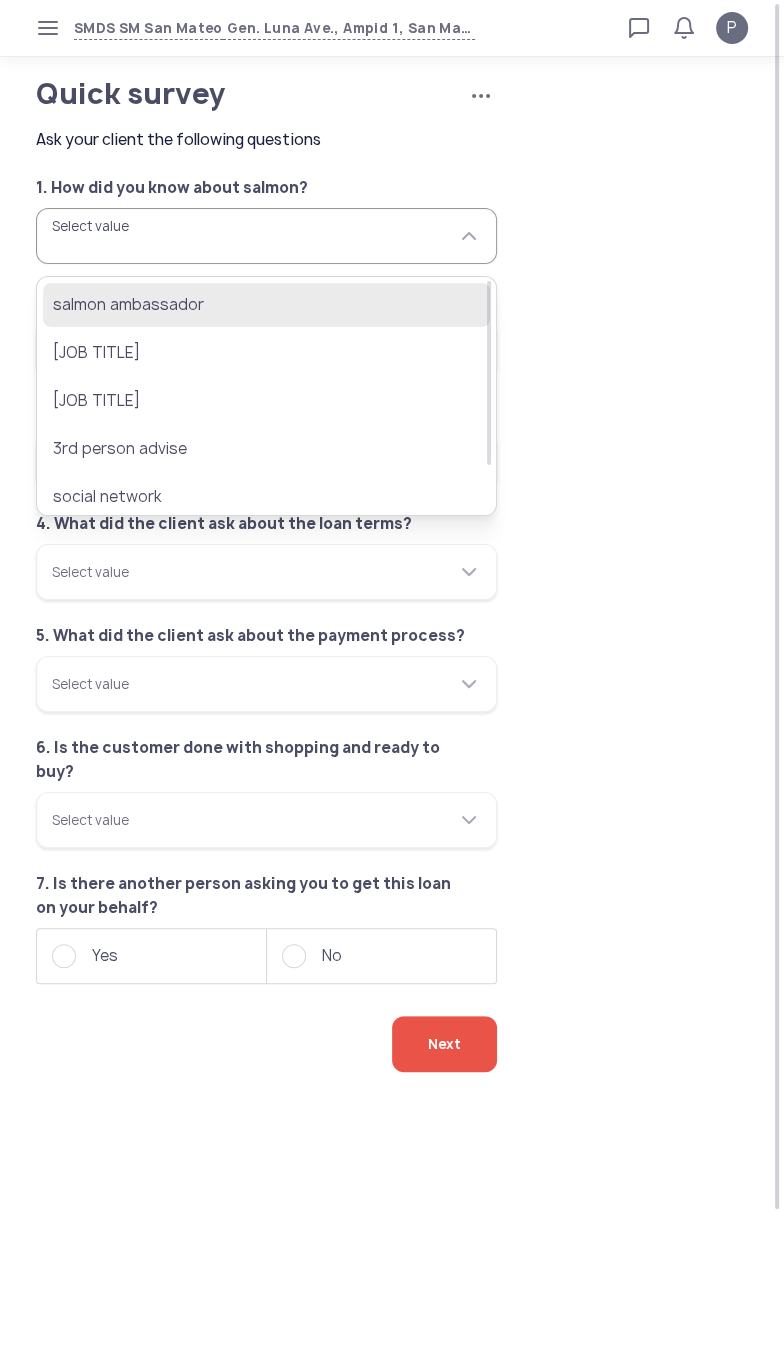 click on "salmon ambassador" 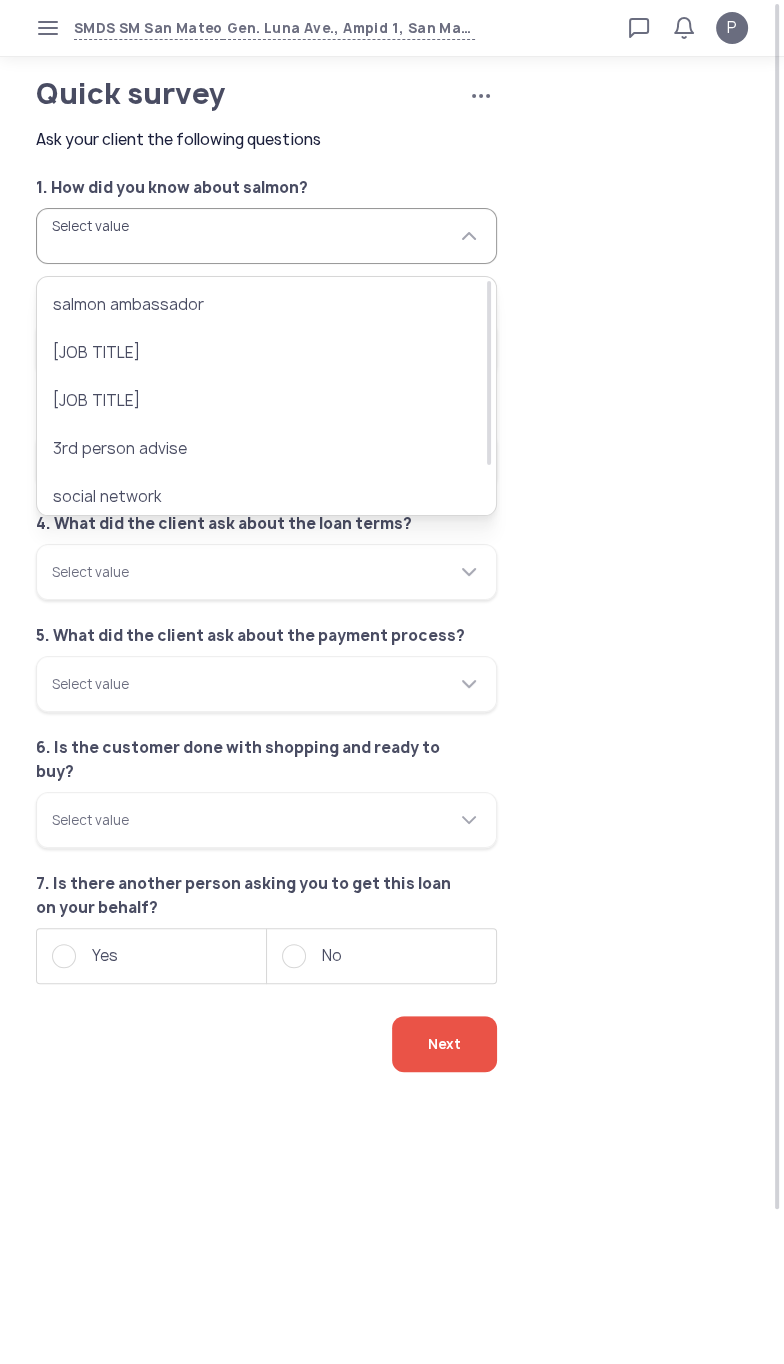 type on "**********" 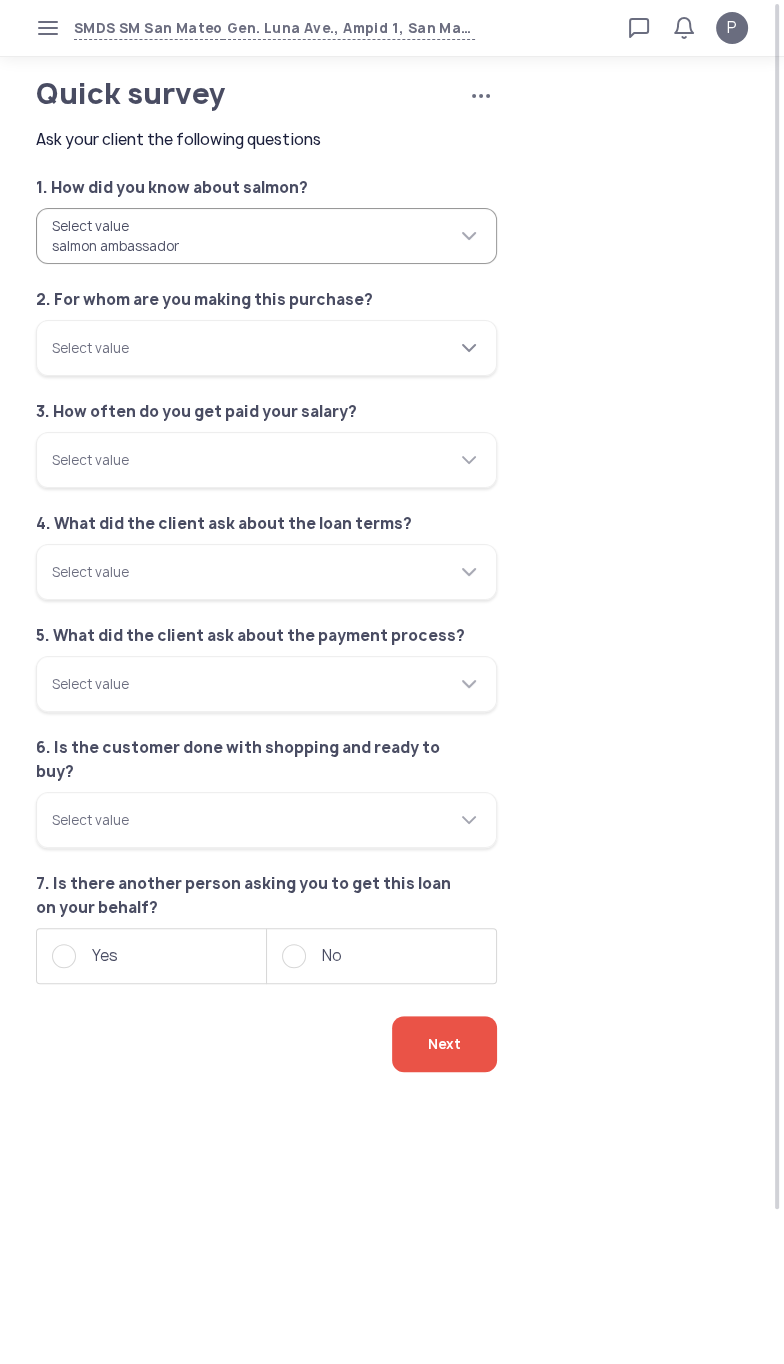 click on "Select value" at bounding box center (266, 348) 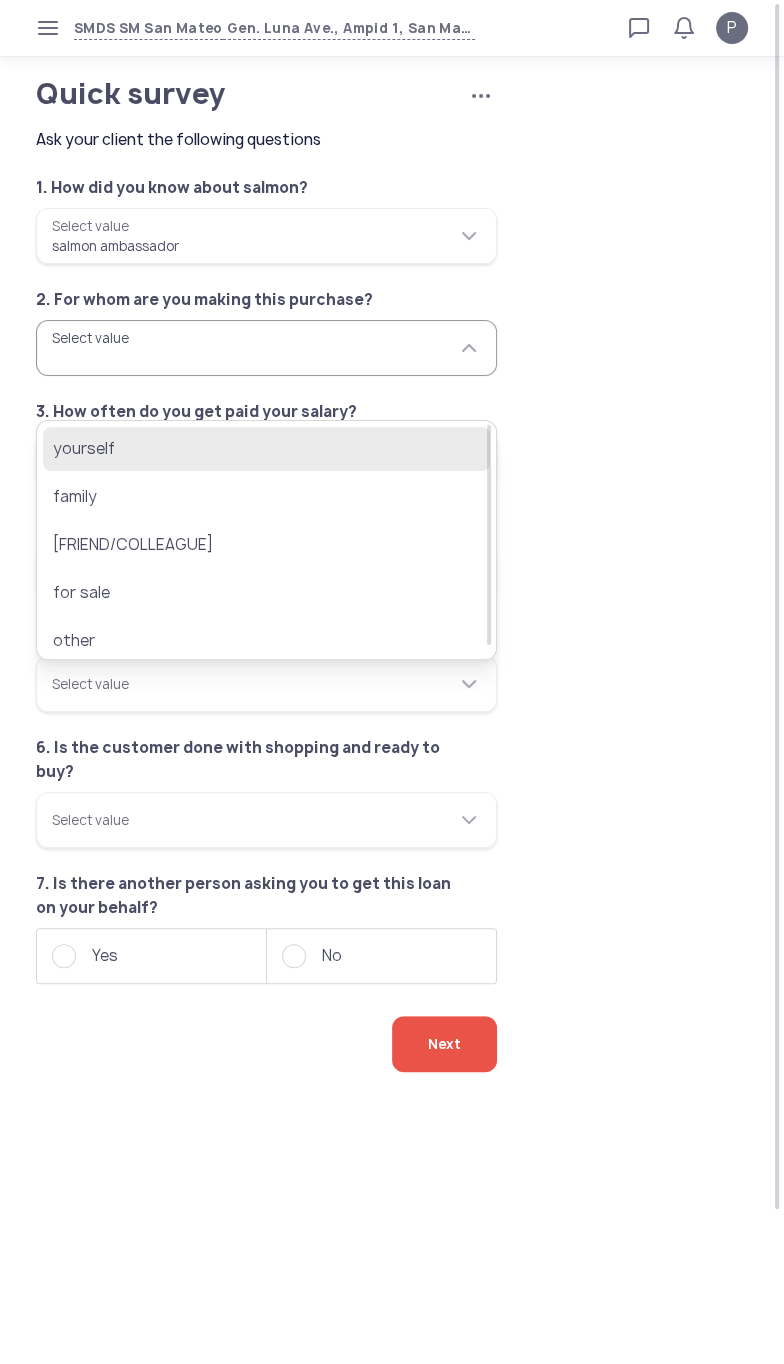 click on "yourself" 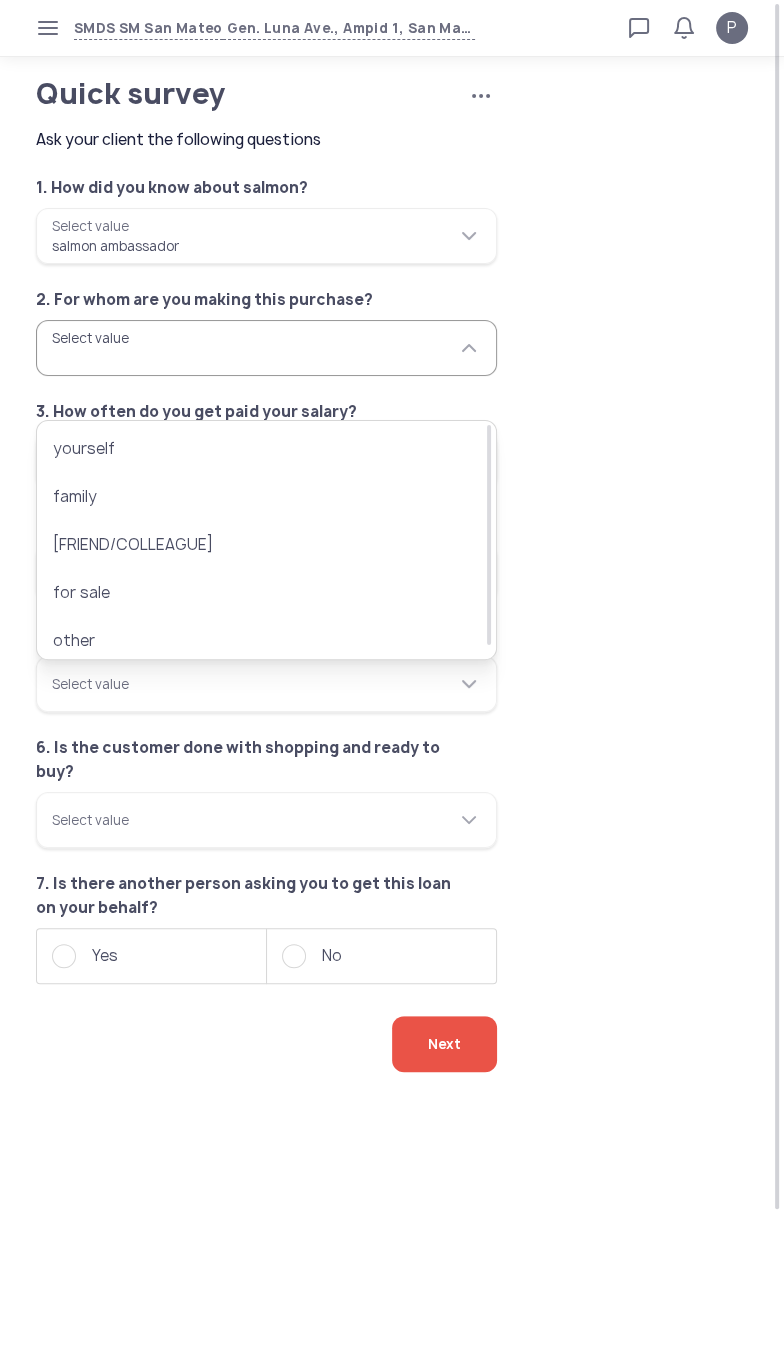 type on "********" 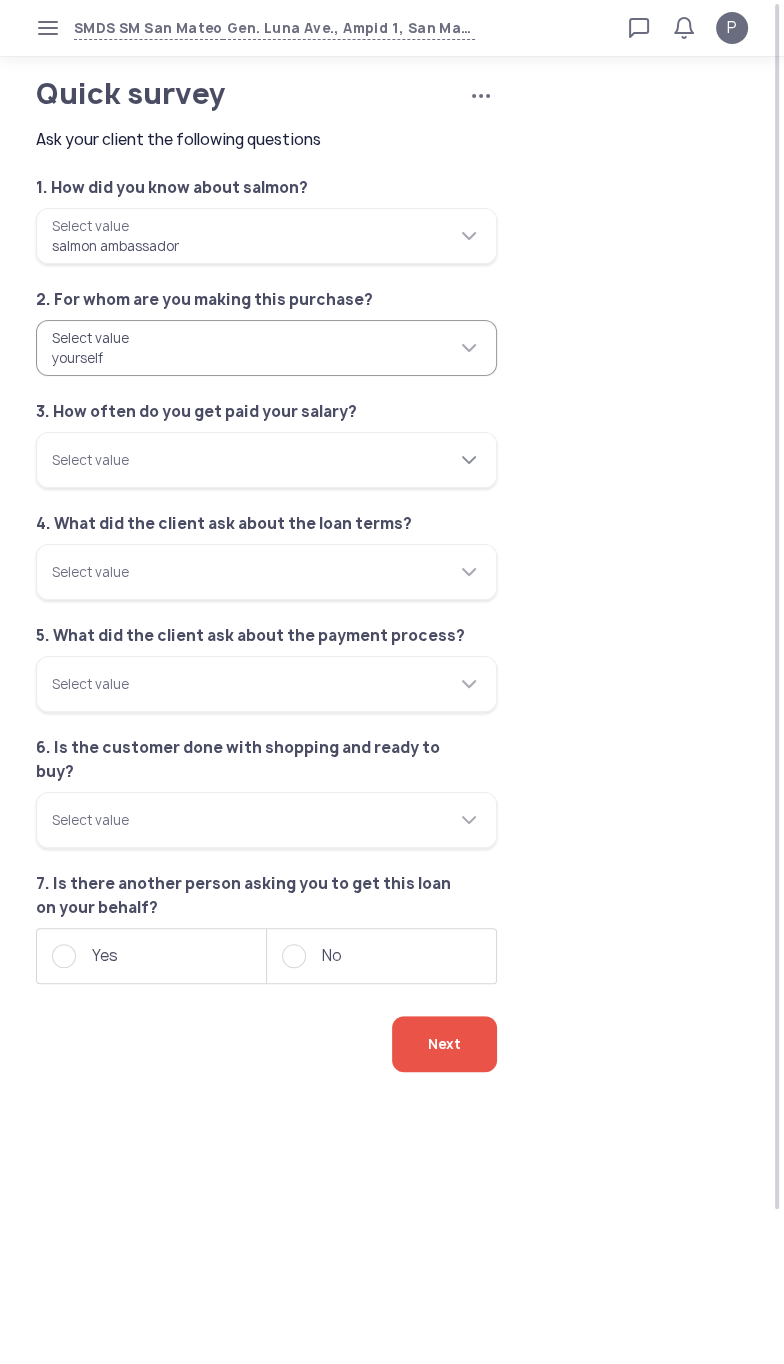 click on "Select value" at bounding box center [266, 460] 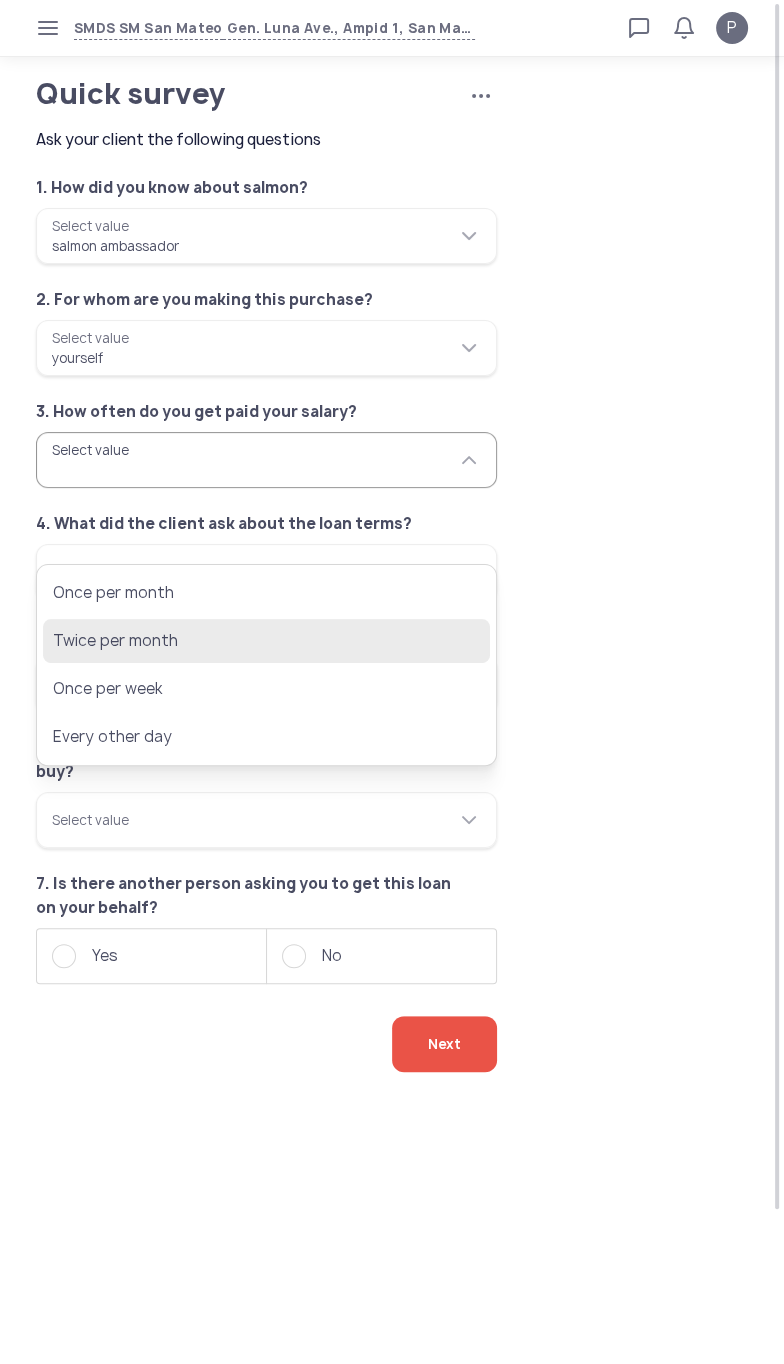 click on "Twice per month" 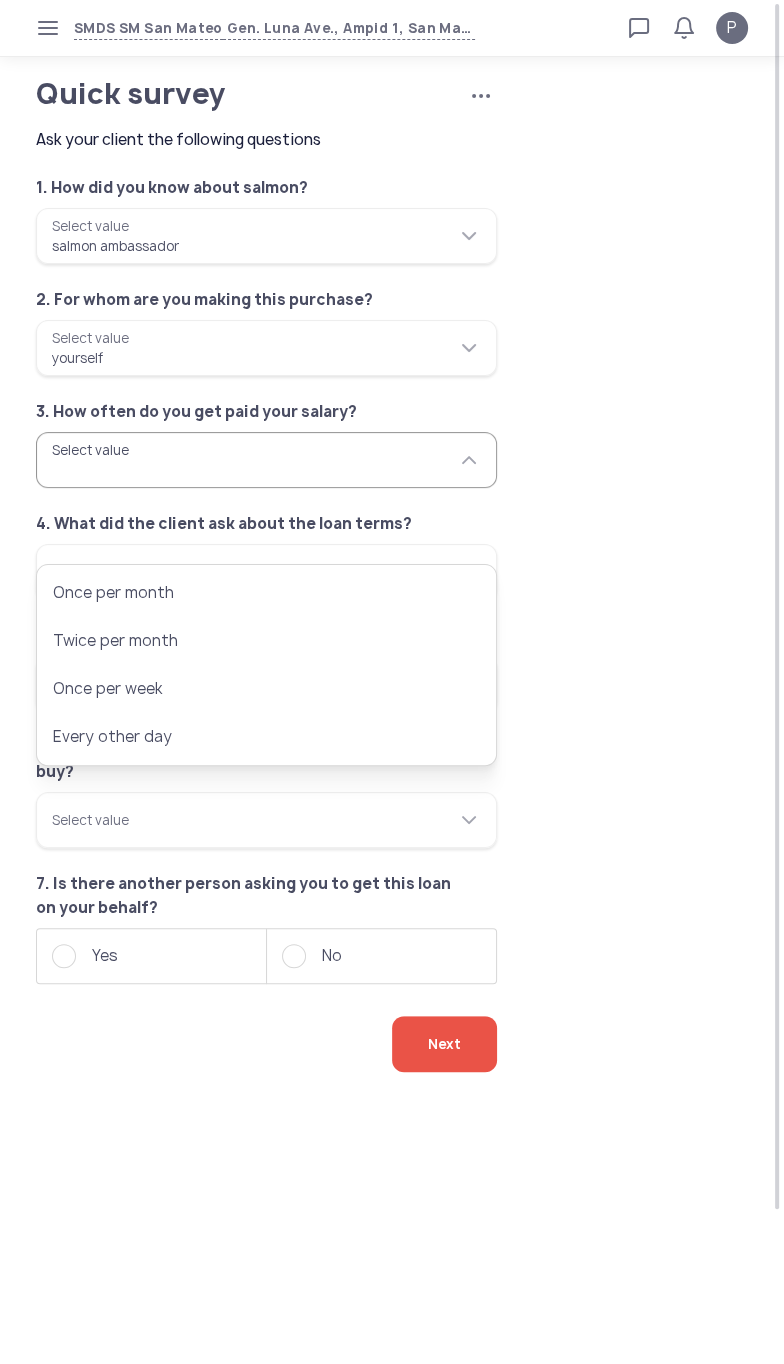 type on "**********" 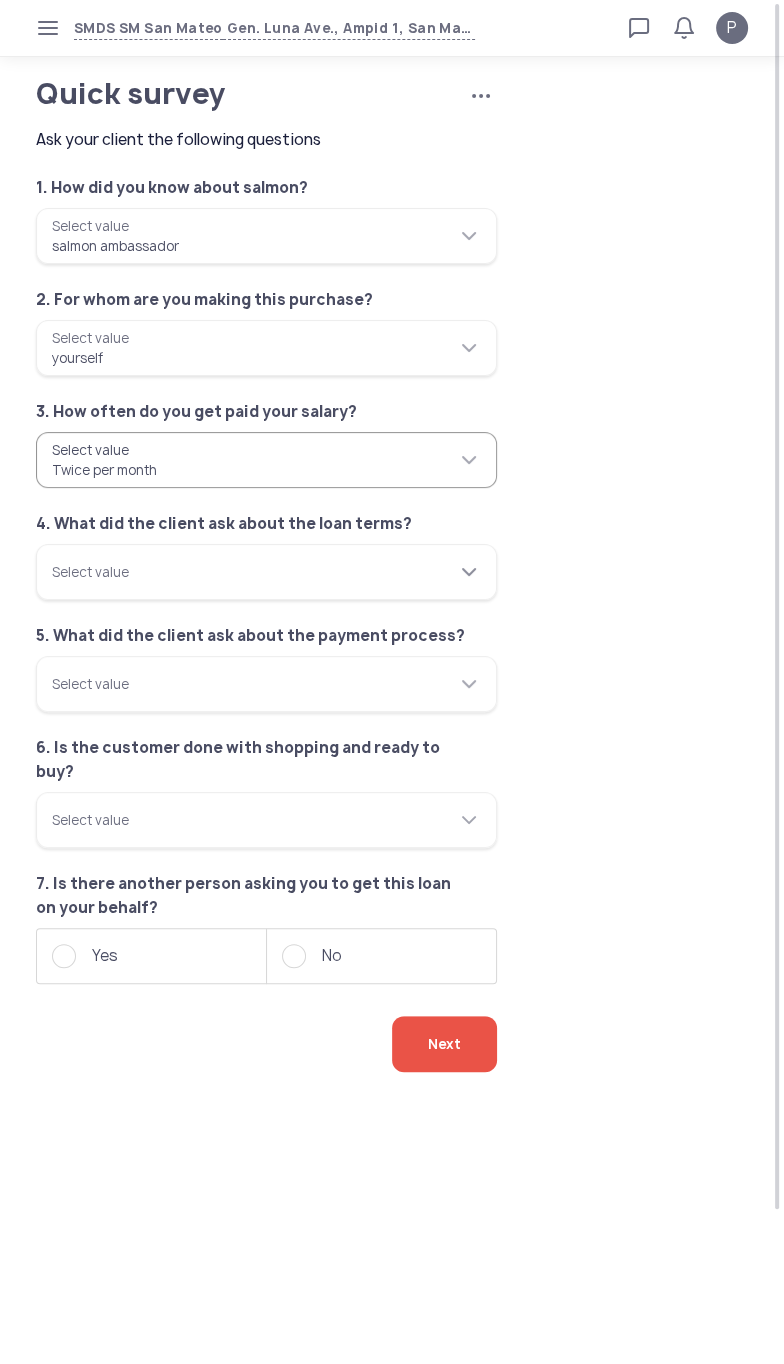 click on "Select value" 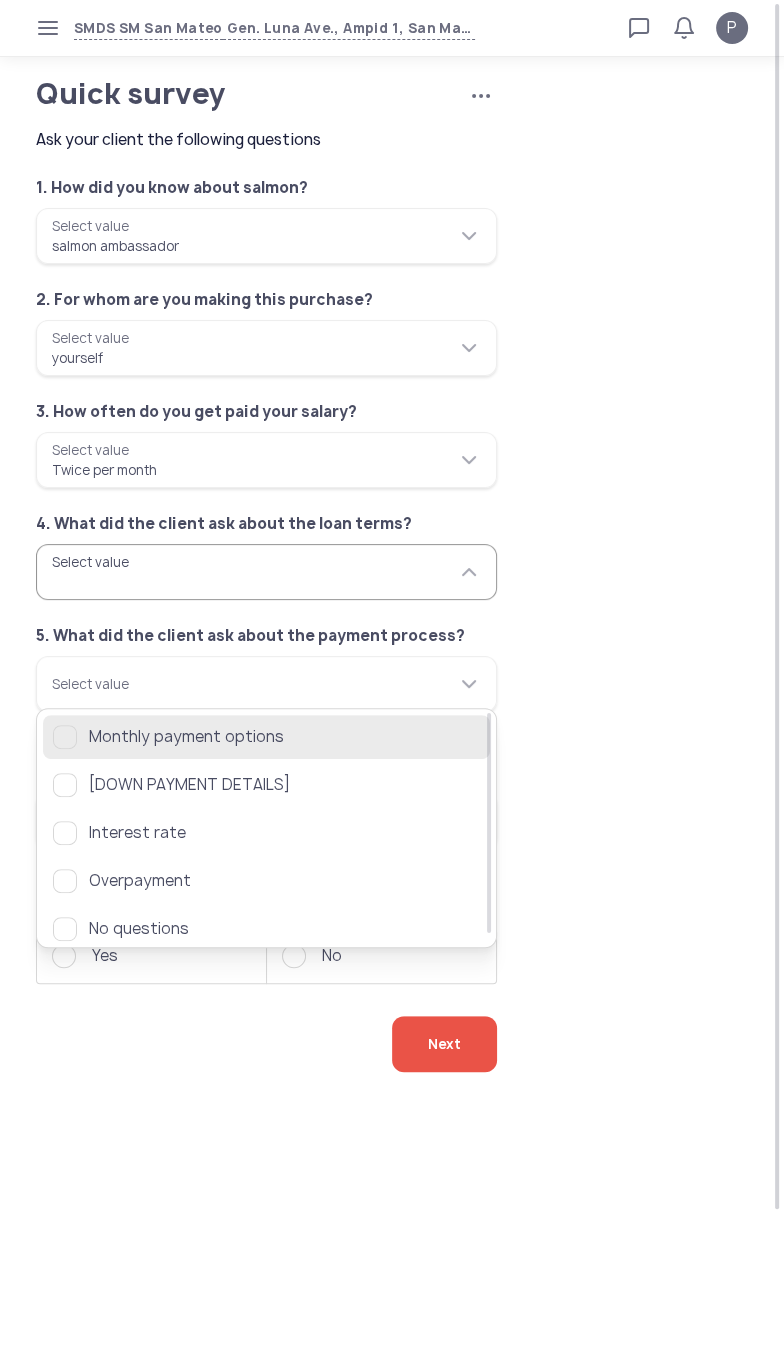 click on "Monthly payment options" 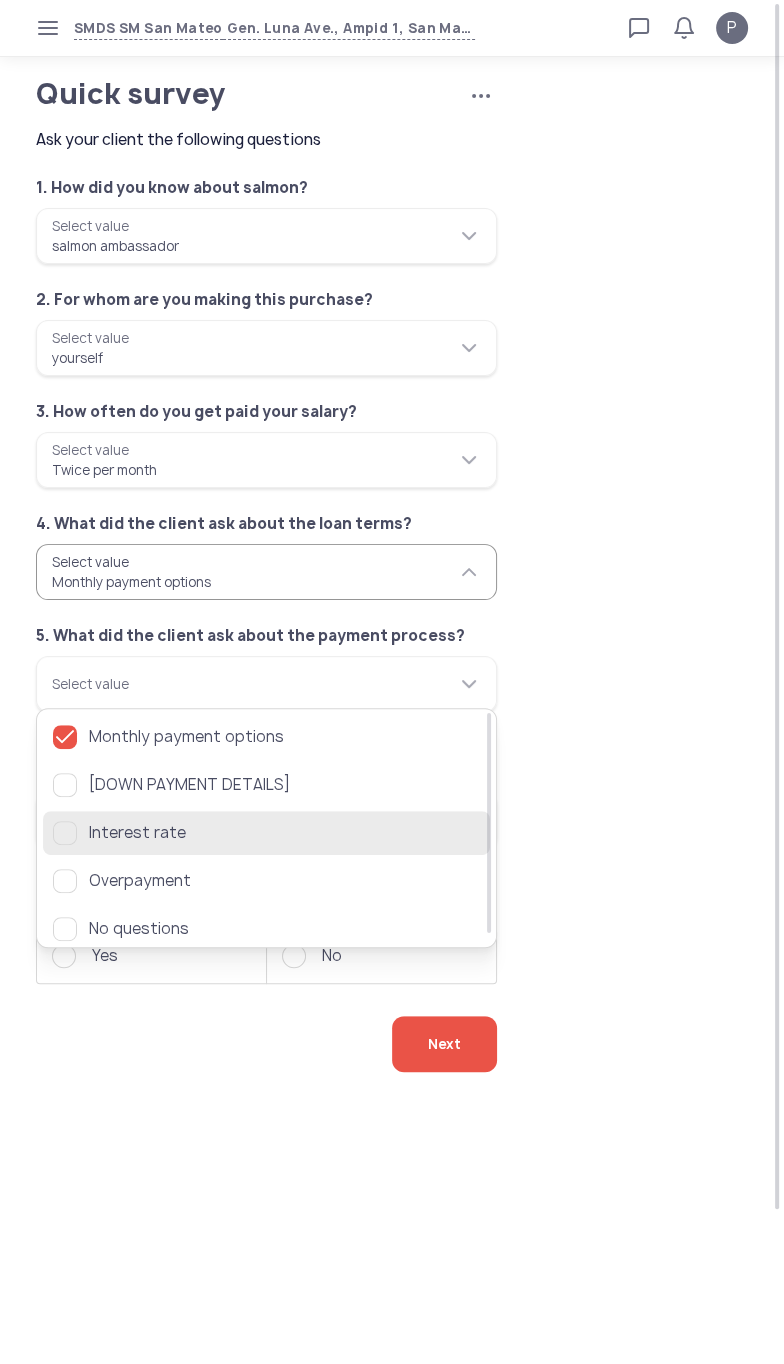 click 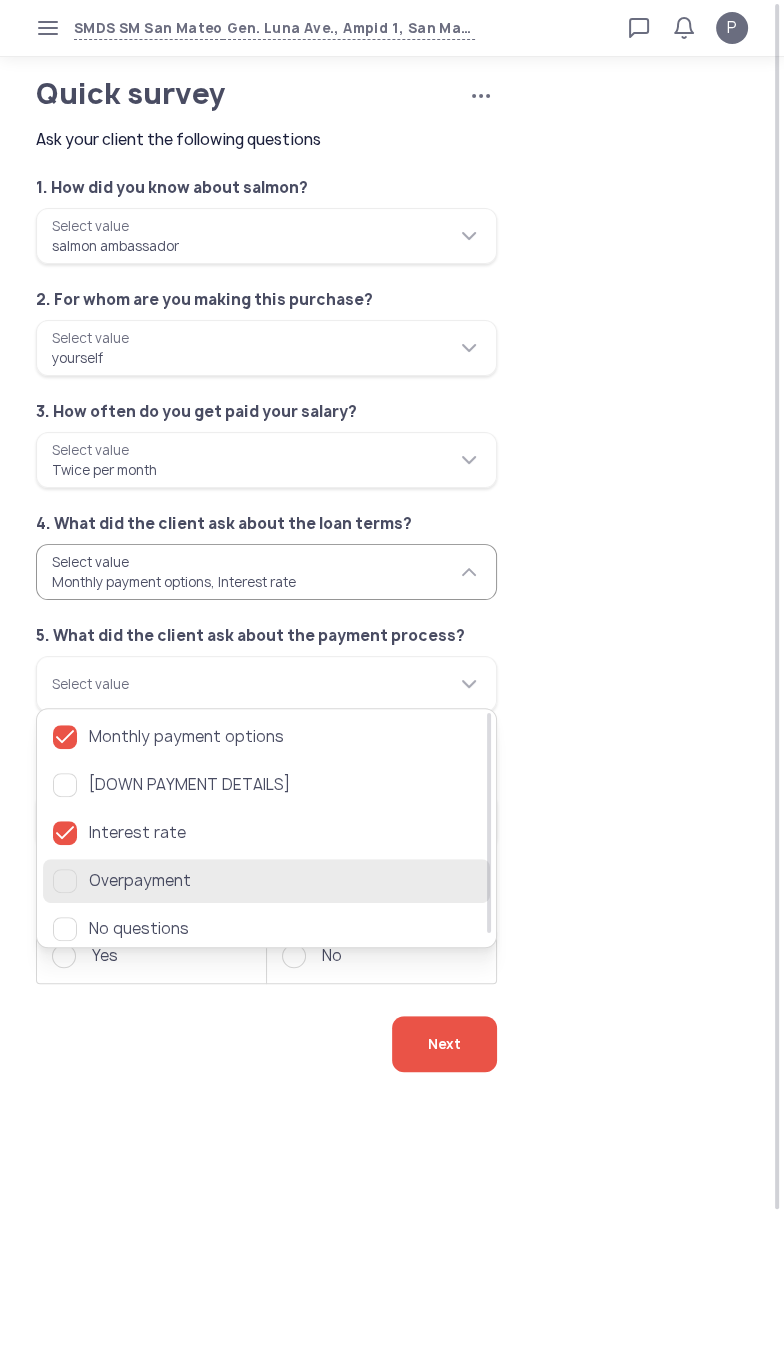 click 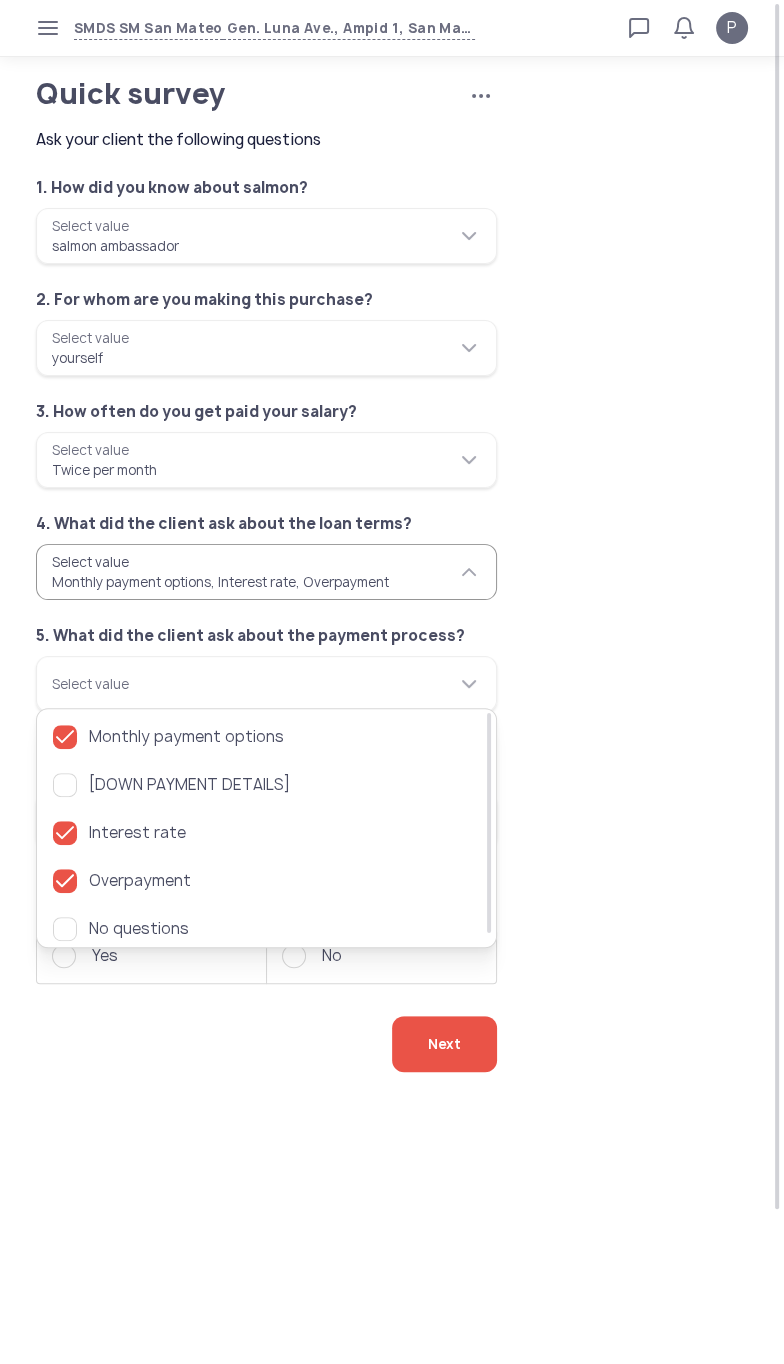 click on "**********" 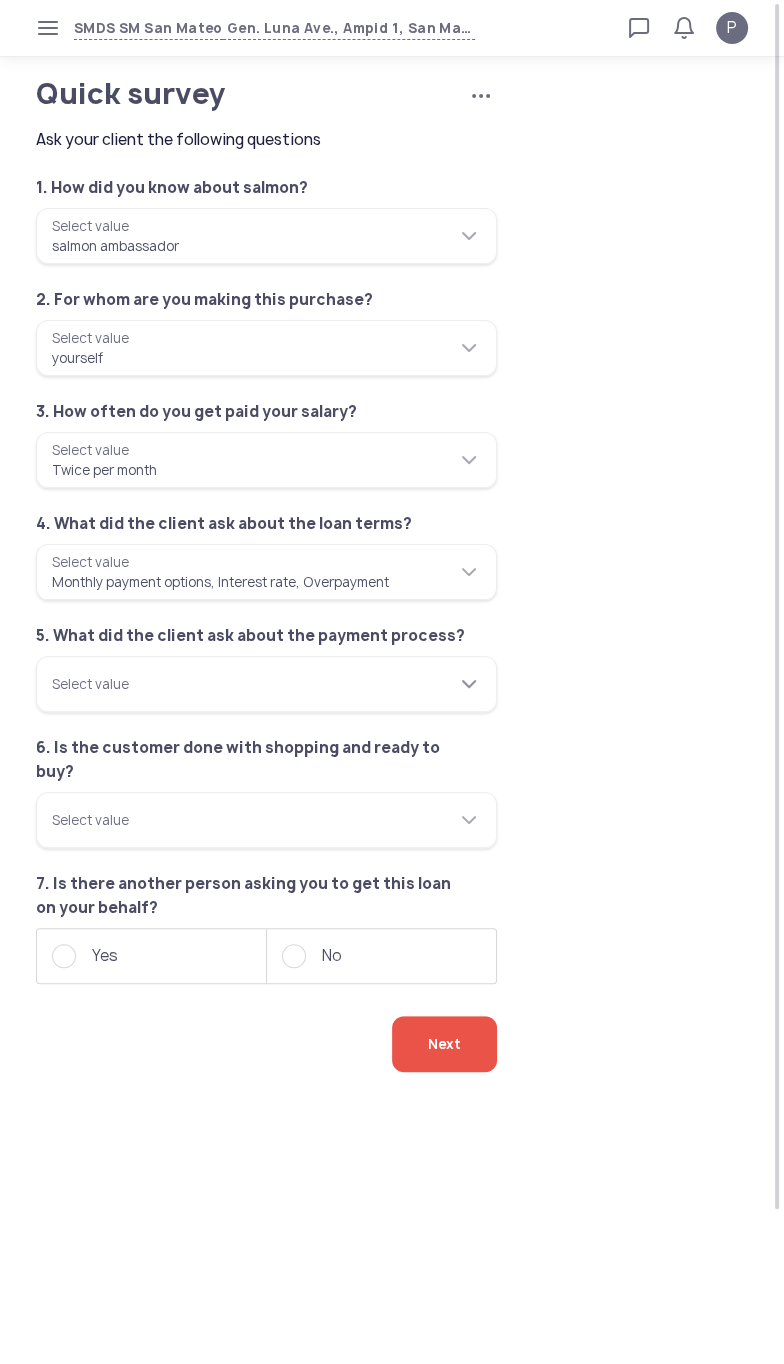 click on "Select value" 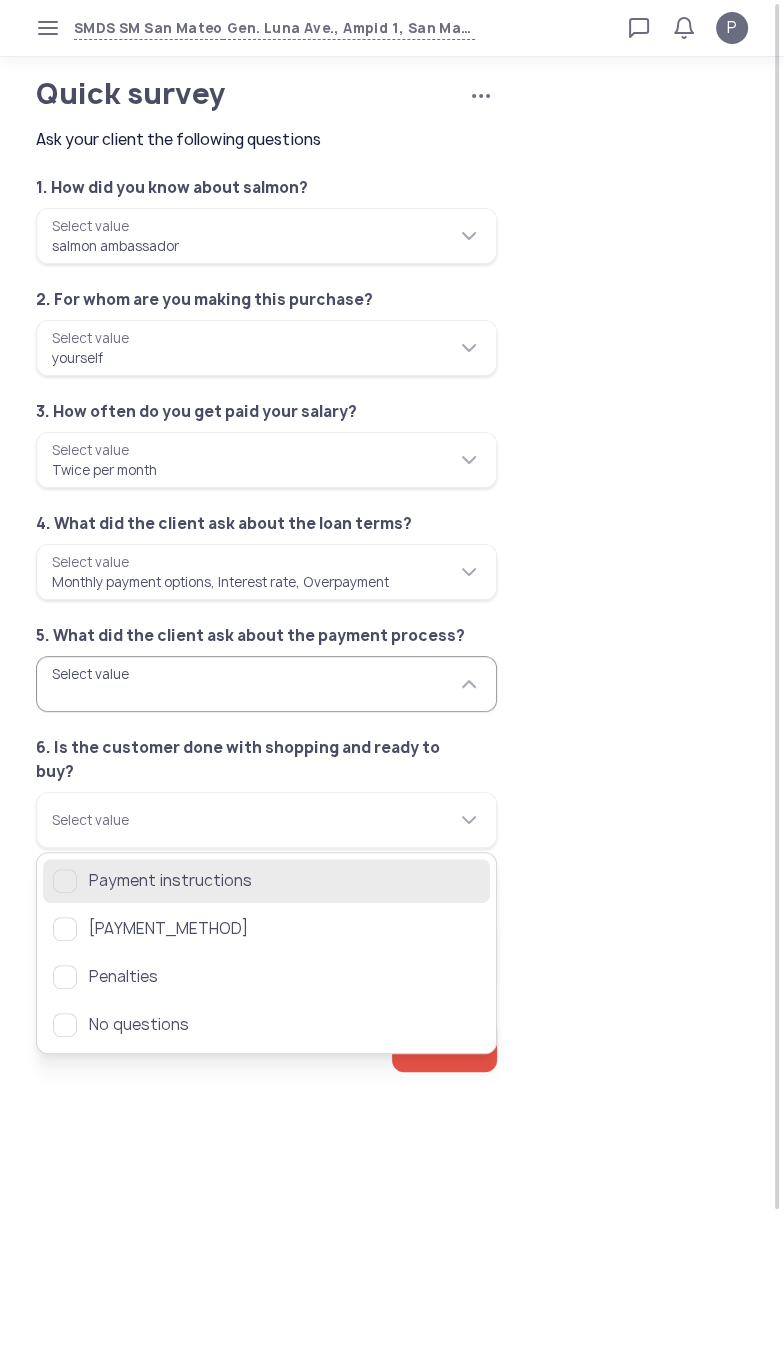 click on "Payment instructions" 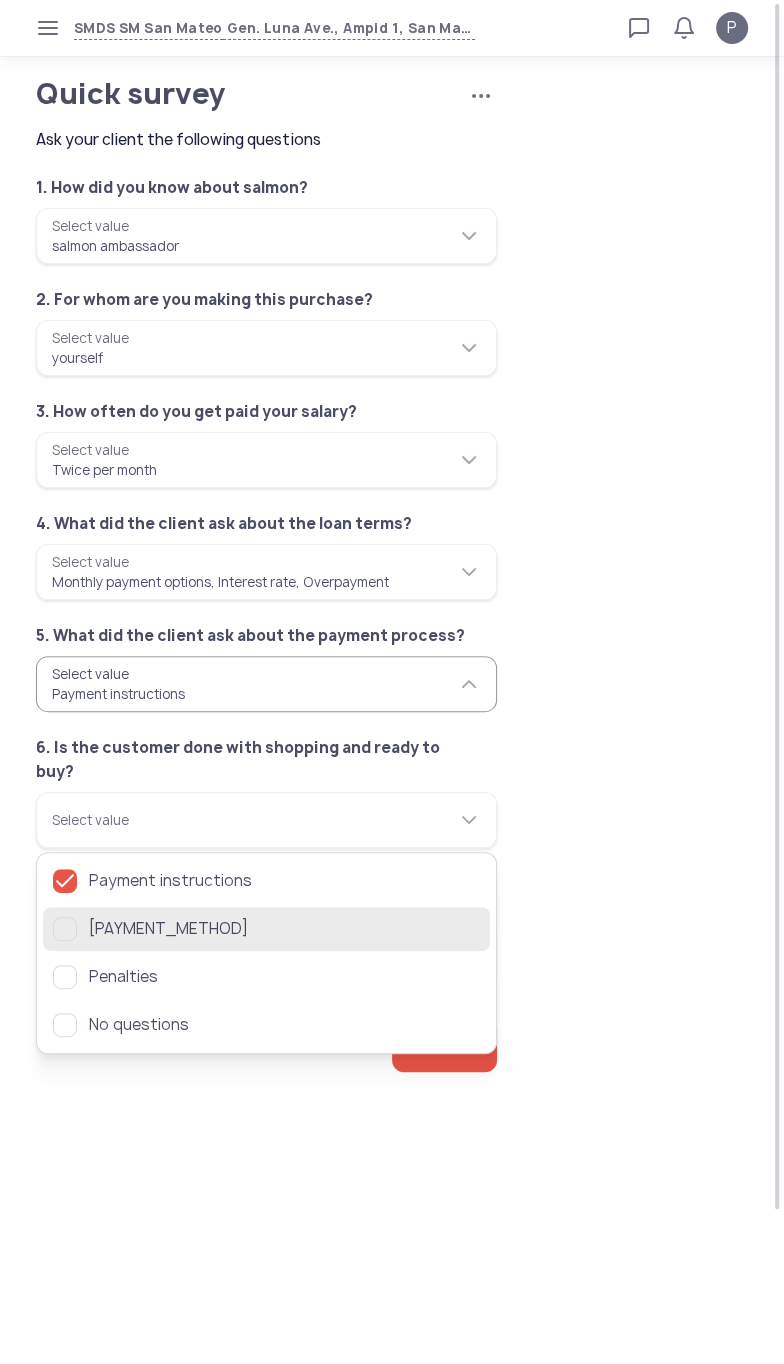 click on "[PAYMENT_METHOD]" 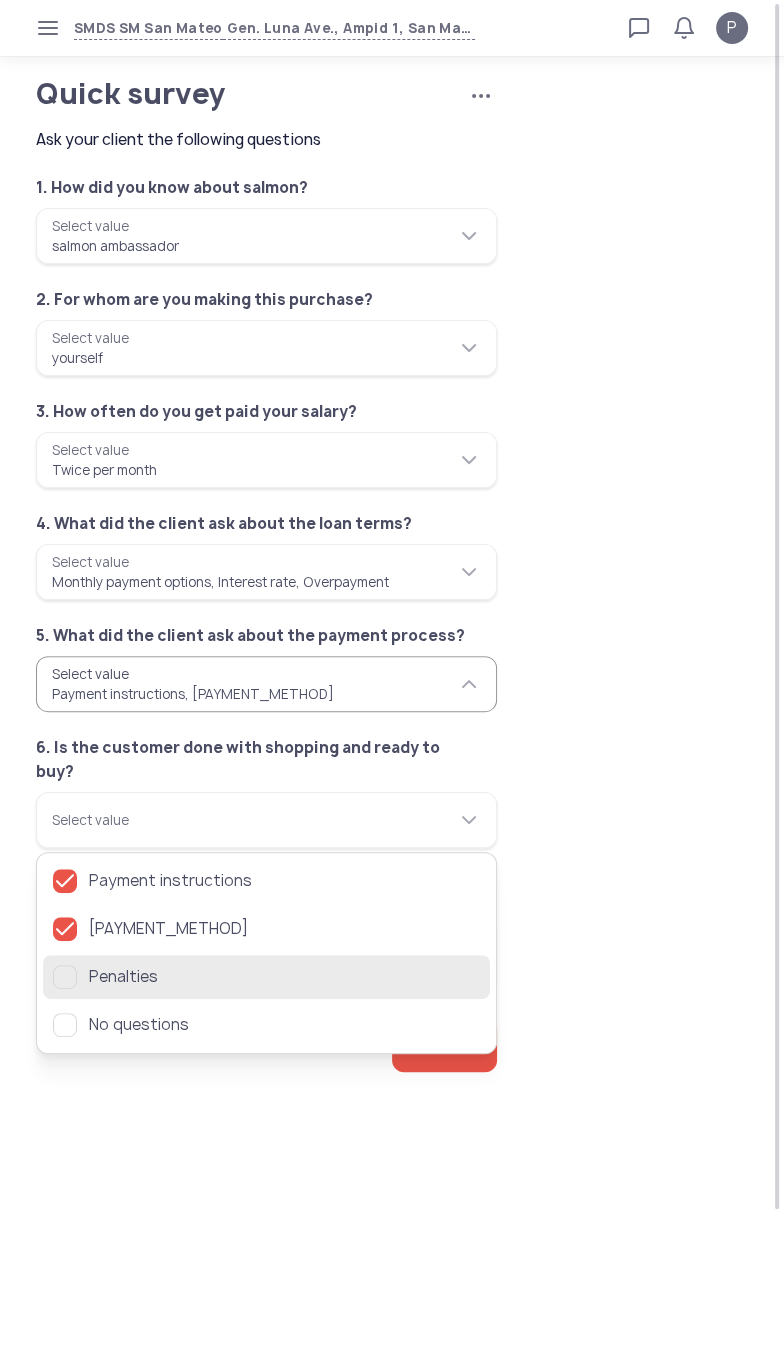 click 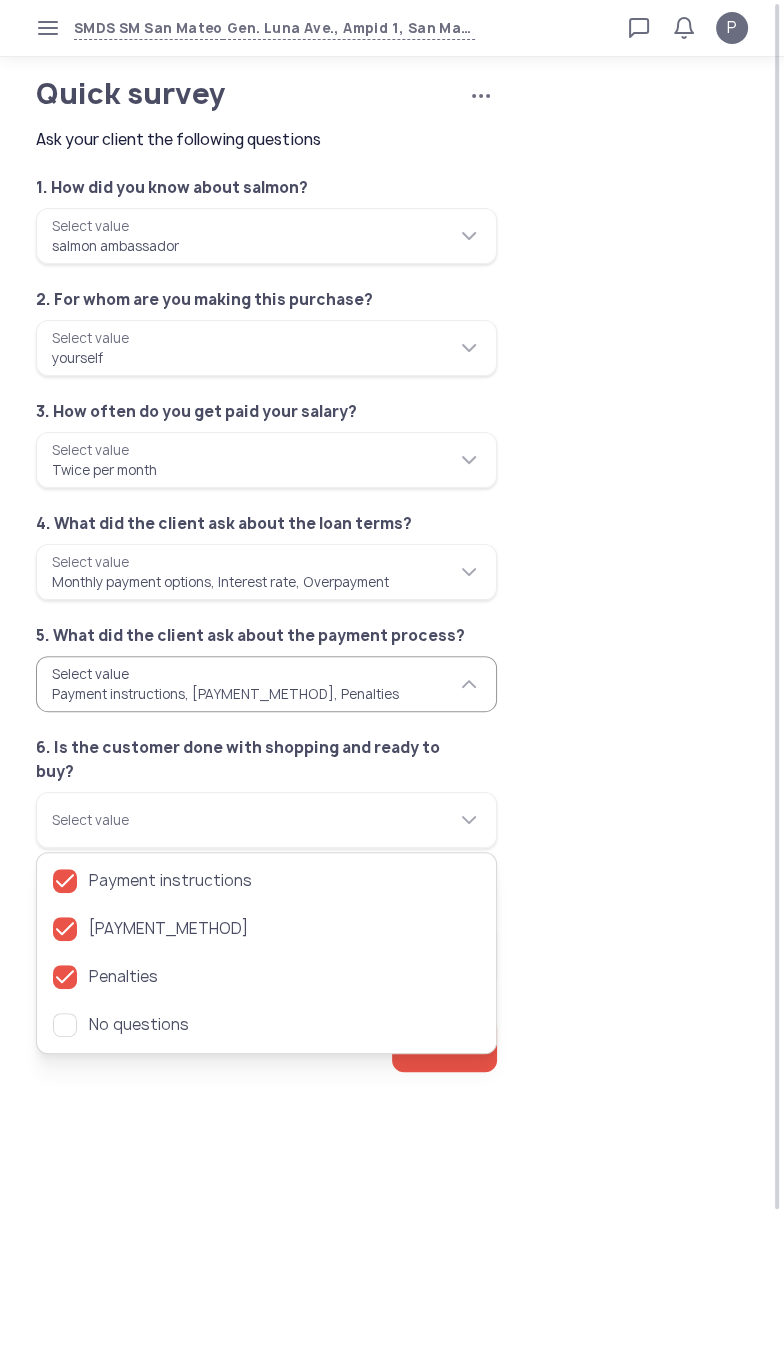 click on "**********" 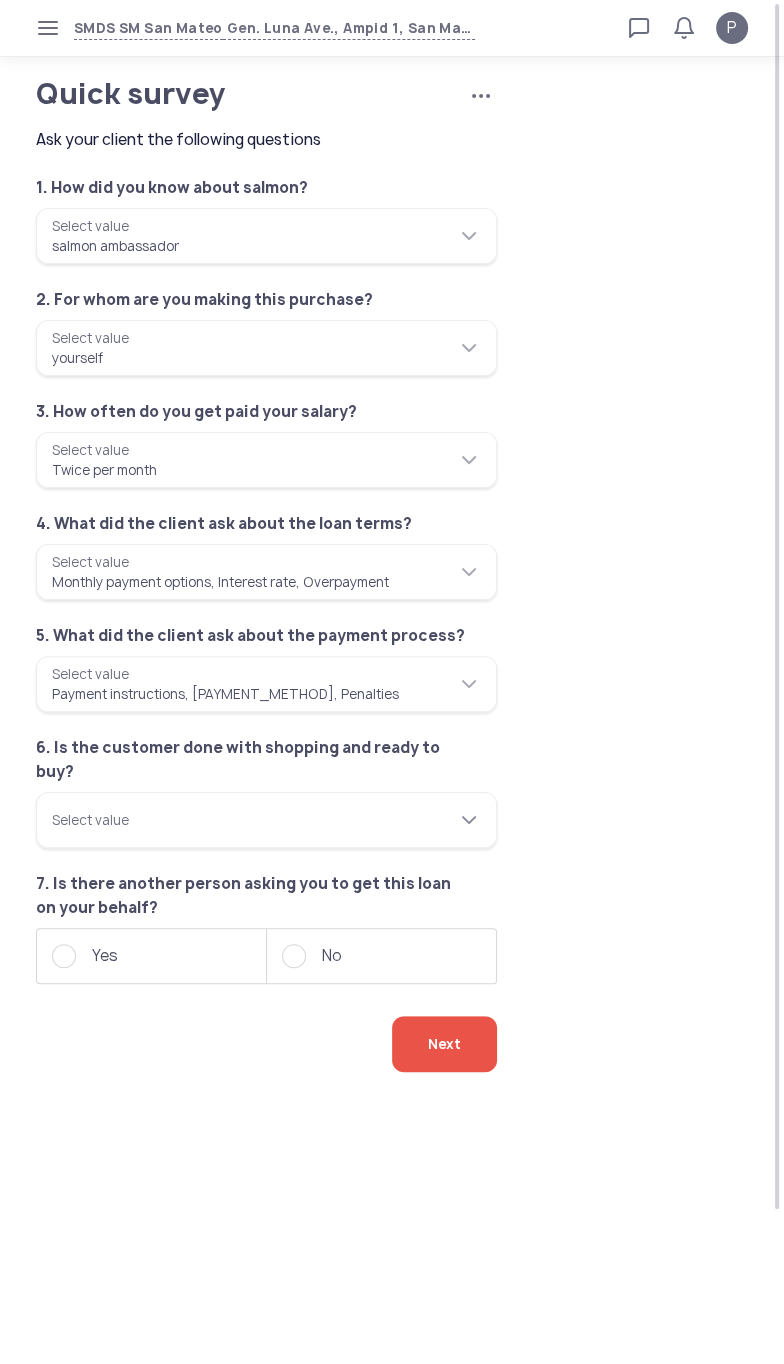 click on "Select value" at bounding box center [266, 820] 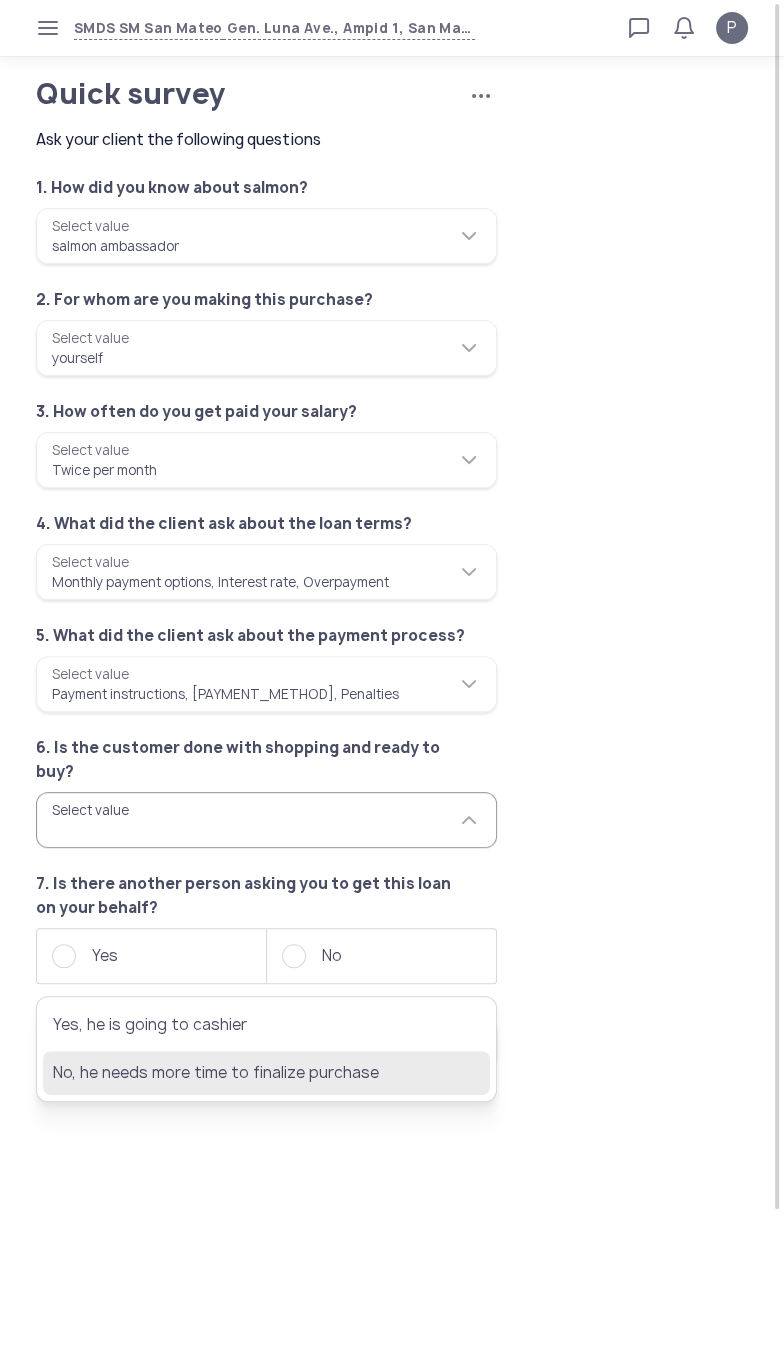 click on "No, he needs more time to finalize purchase" 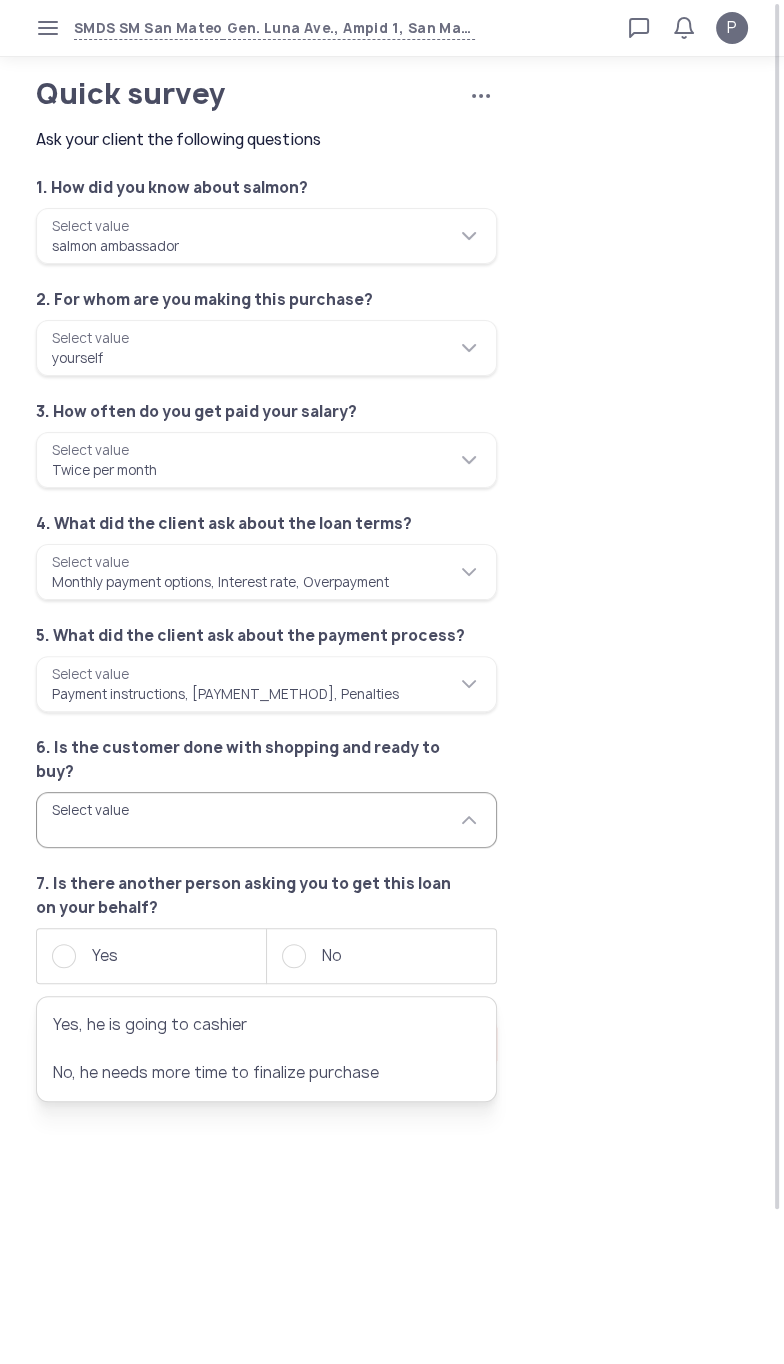type on "**********" 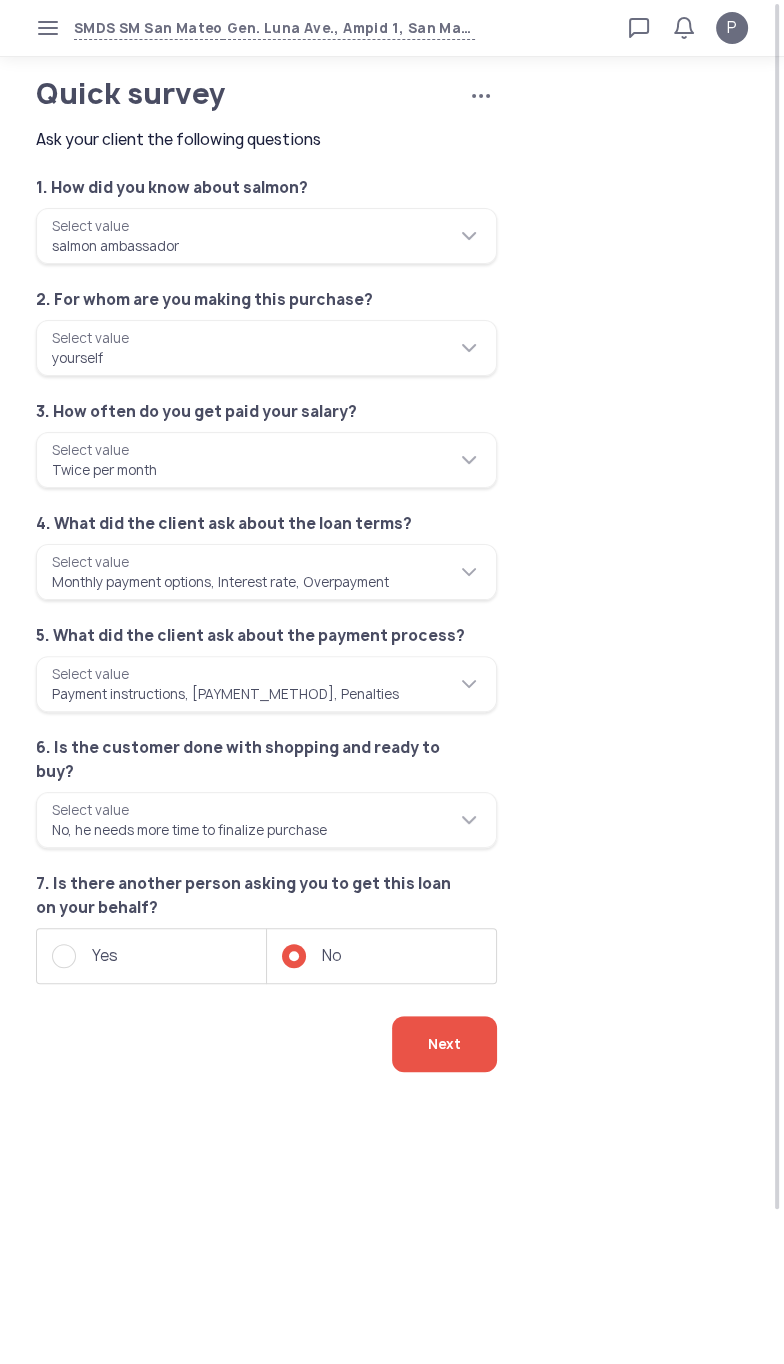 click on "Next" 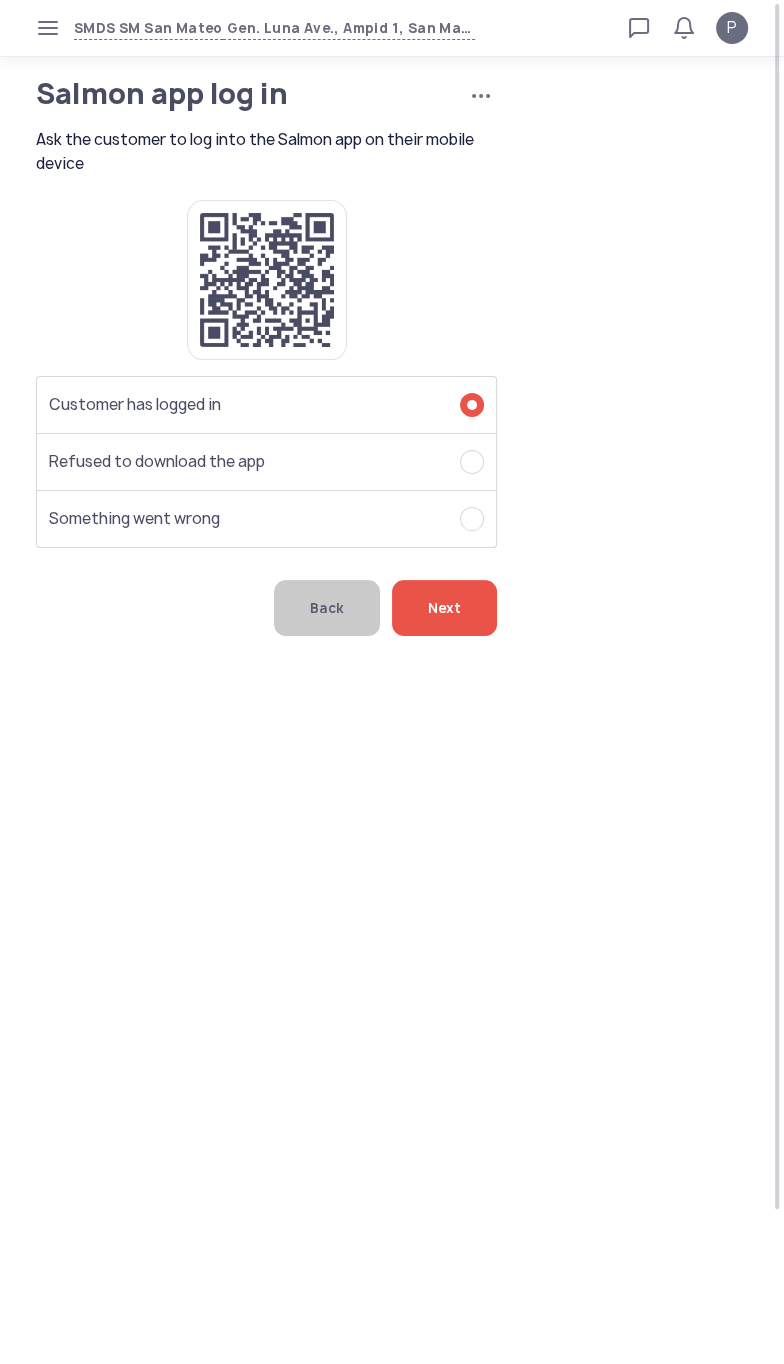 click on "Next" 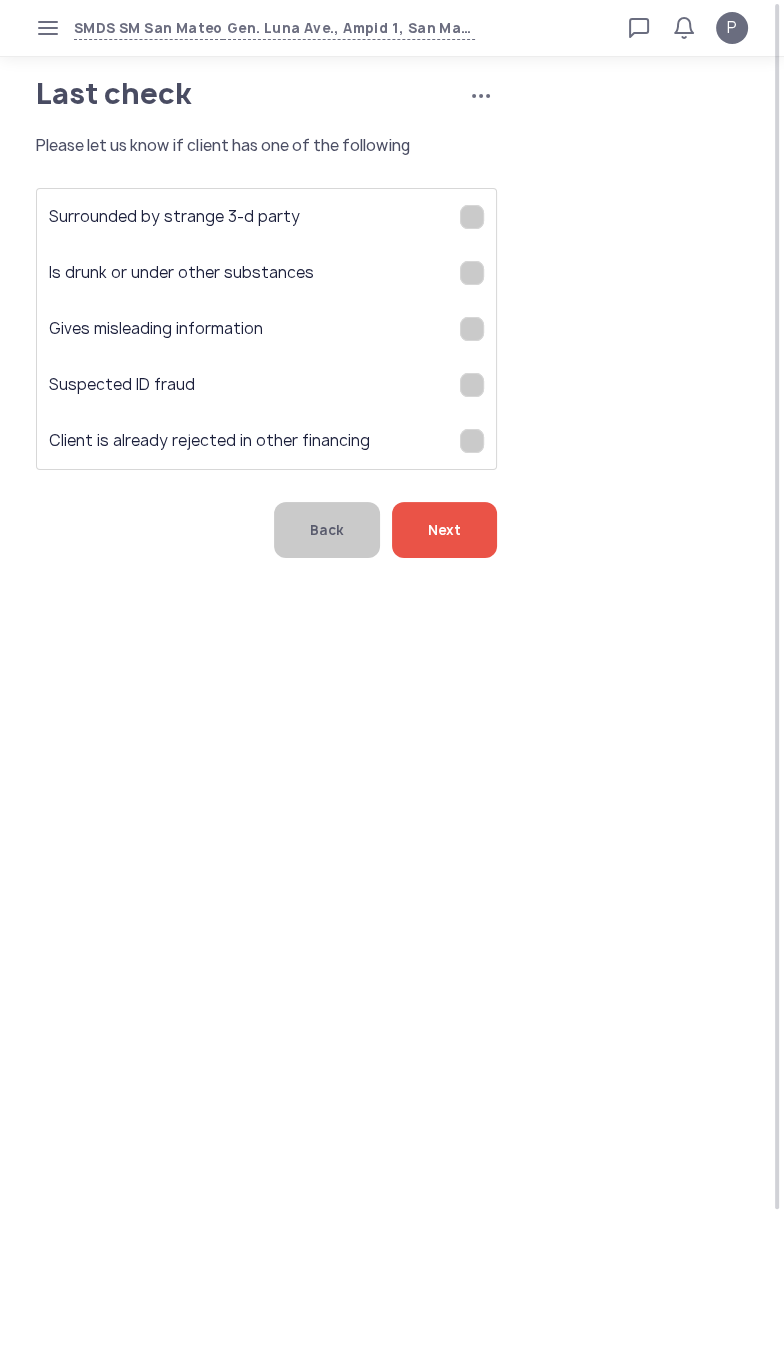 click on "Next" 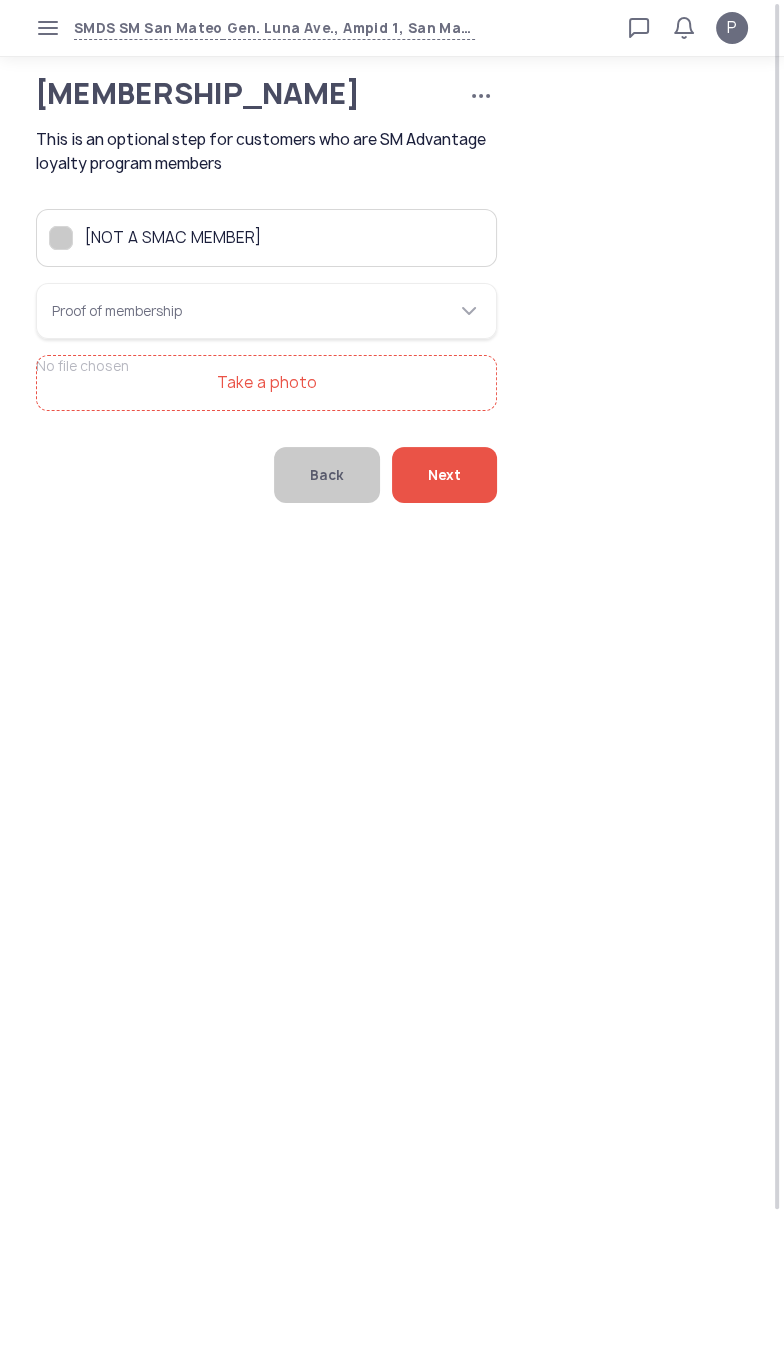 click on "Take a photo" at bounding box center (266, 383) 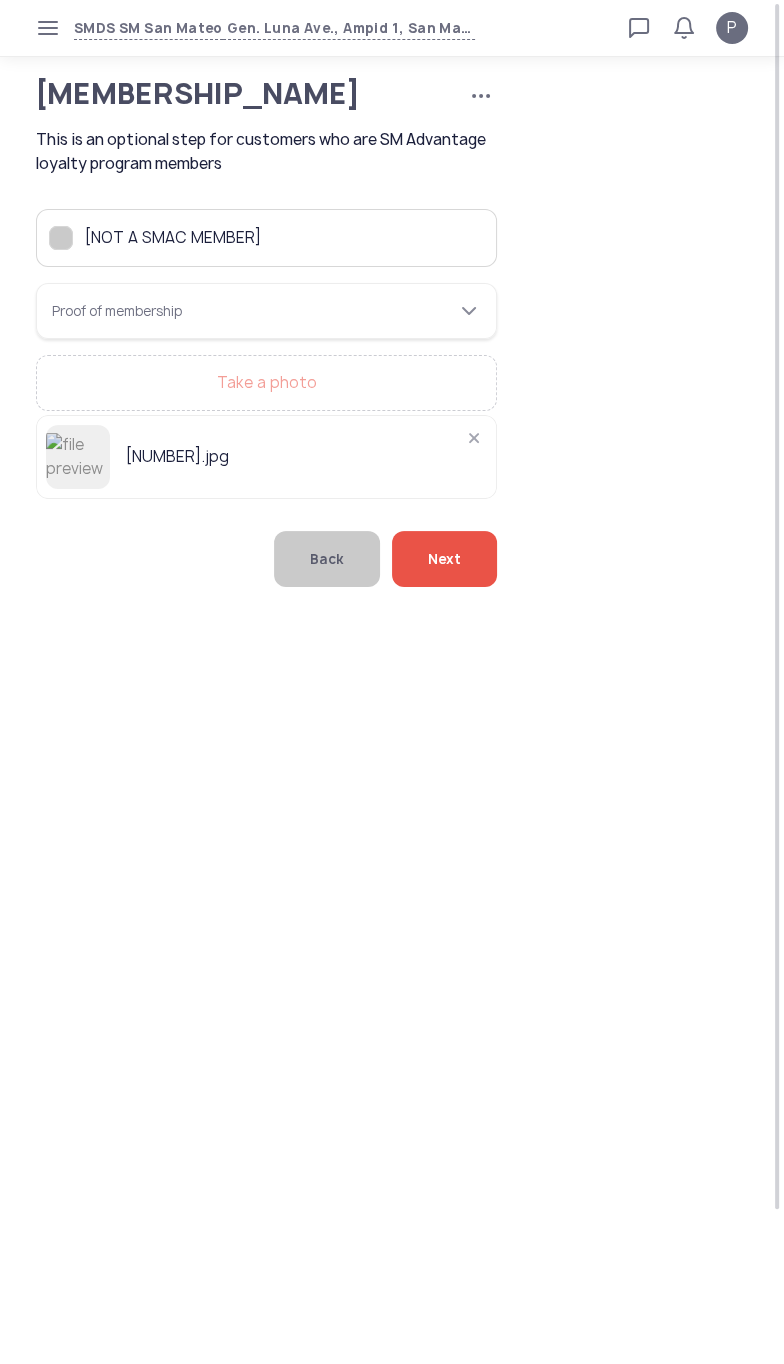 click on "Proof of membership" at bounding box center (266, 311) 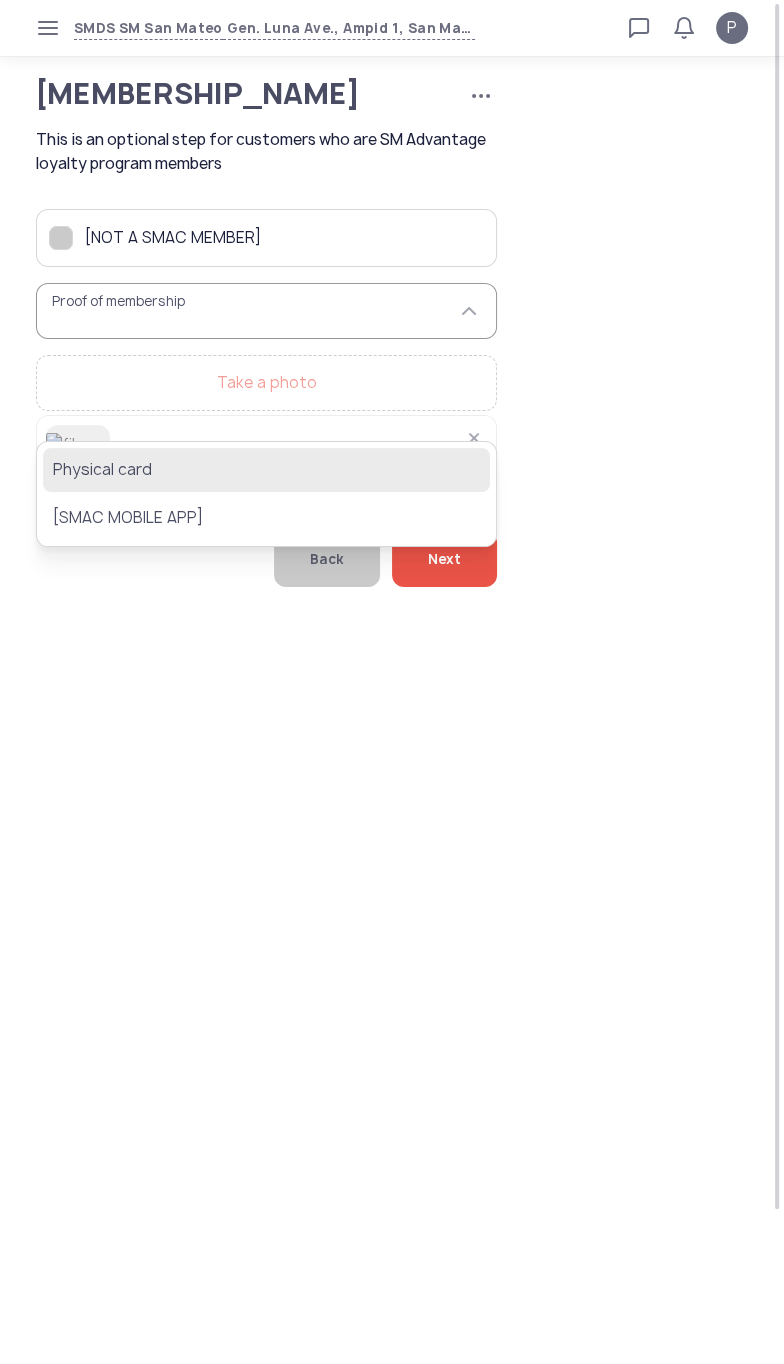 click on "Physical card" 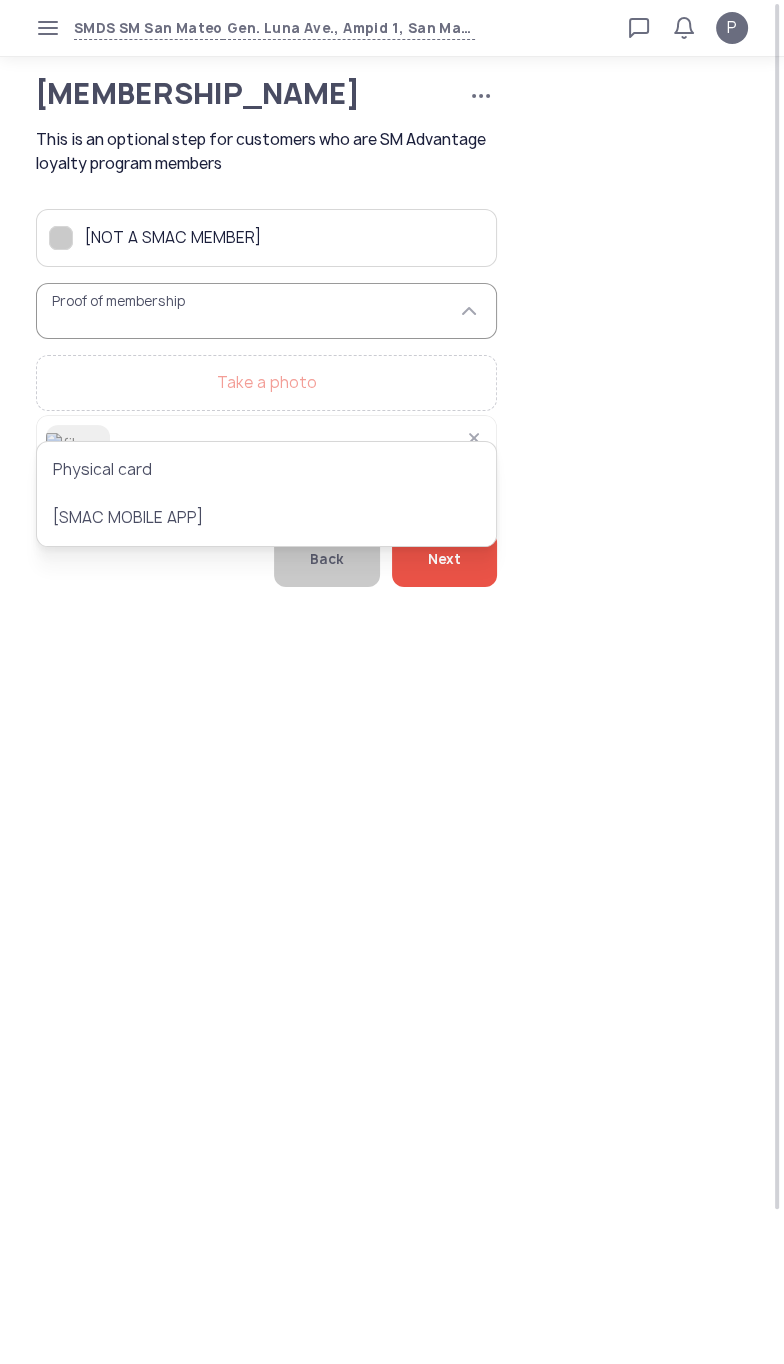 type on "**********" 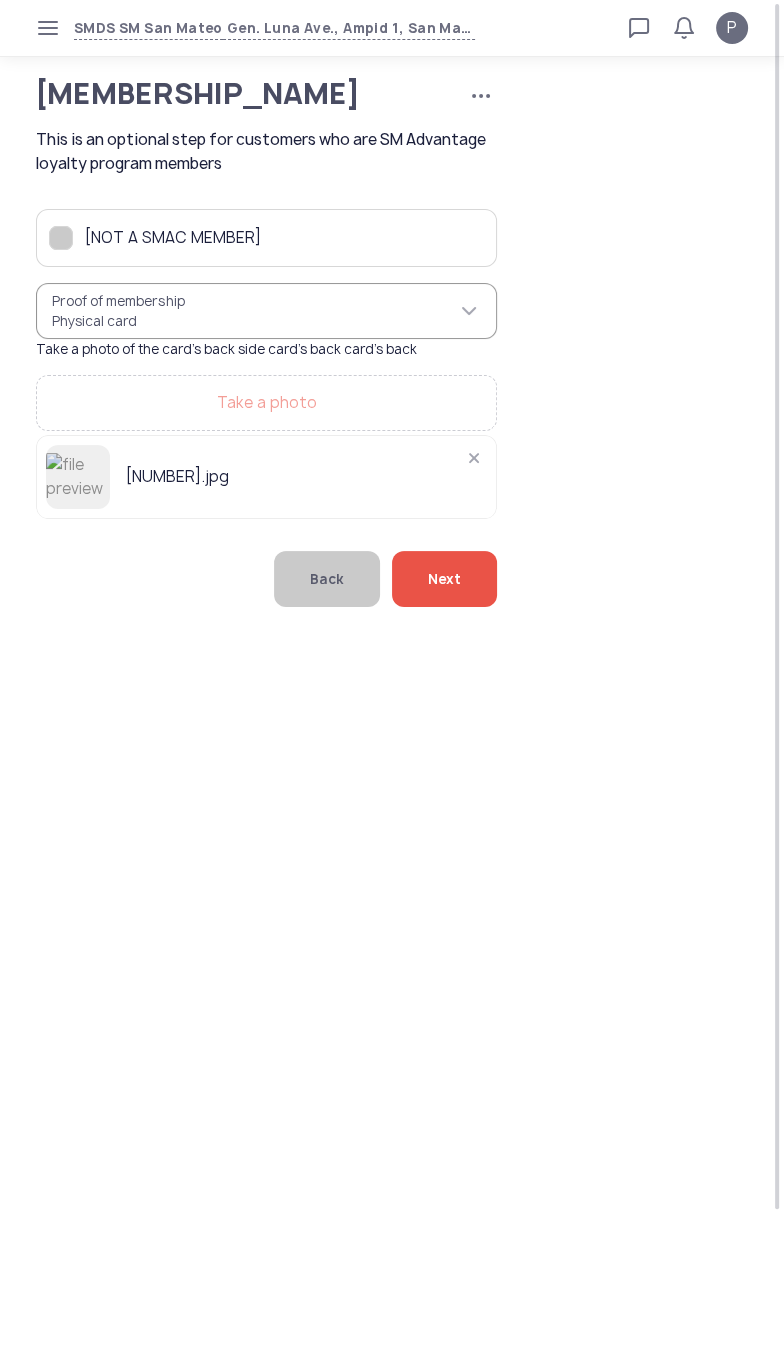 click on "Next" 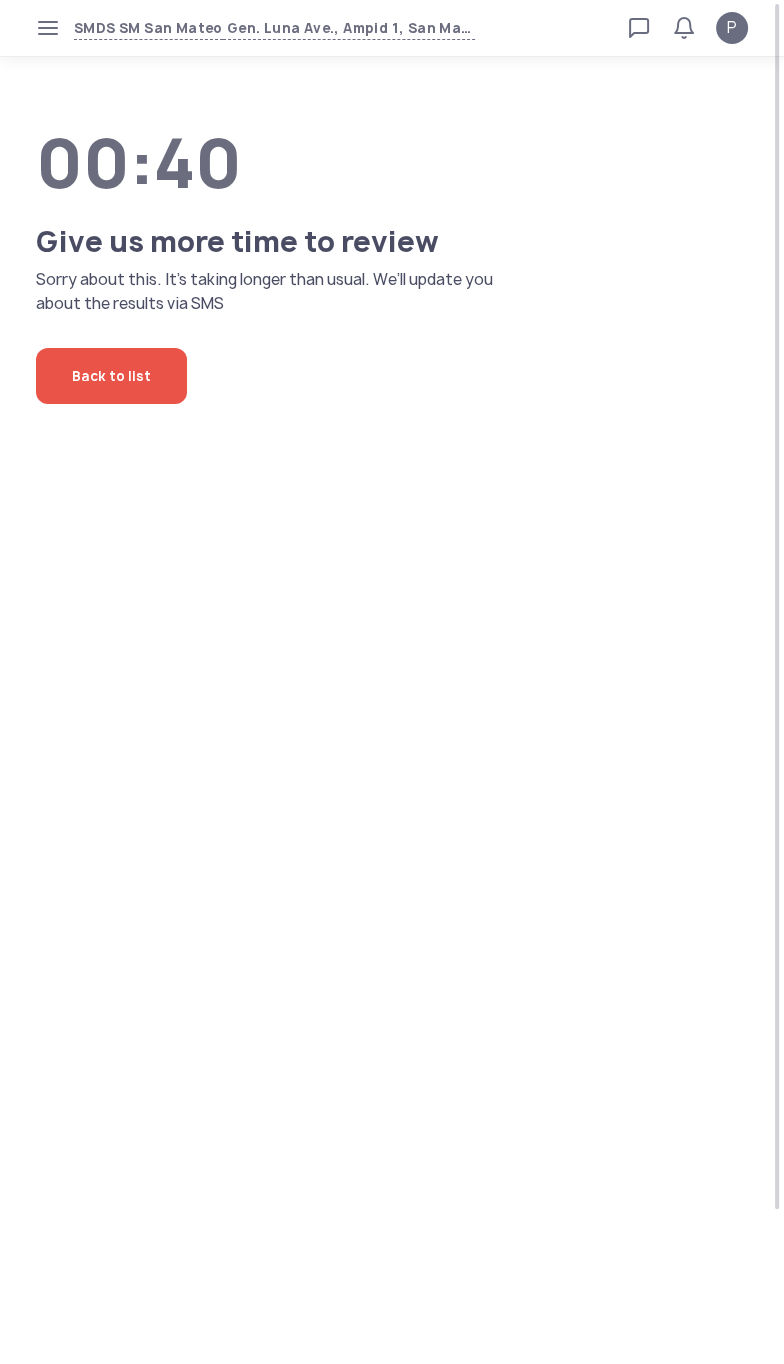 click on "Verified agent Full name [FIRST] [LAST] Telephone number [PHONE] E-mail [EMAIL] Log out" at bounding box center [392, 682] 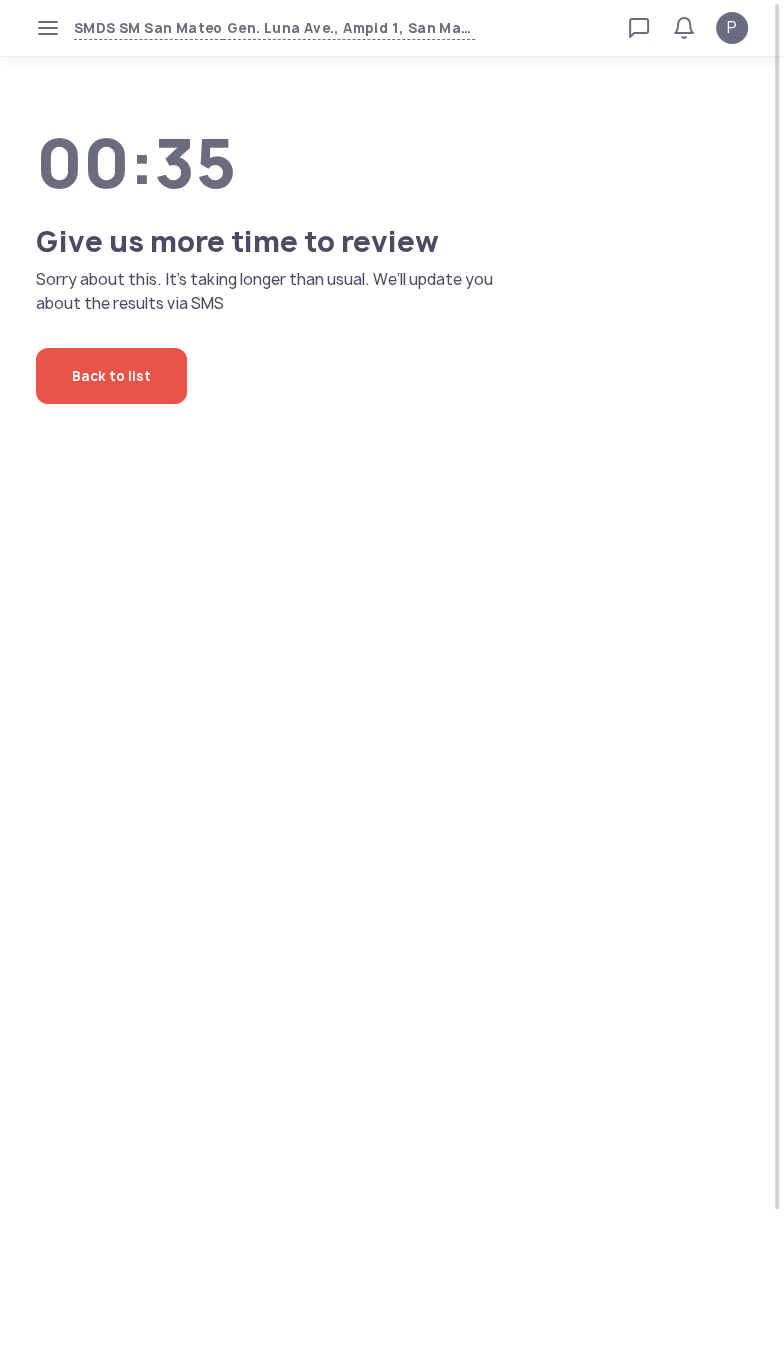click on "[ADDRESS], [CITY], [PROVINCE] Loan calculator Loan applications FAQs Refund P P
Verified agent Full name [FIRST] [LAST] Telephone number [PHONE] E-mail [EMAIL] Log out  00:35  Give us more time to review Sorry about this. It’s taking longer than usual. We’ll update you about the results via SMS  Back to list" at bounding box center (392, 682) 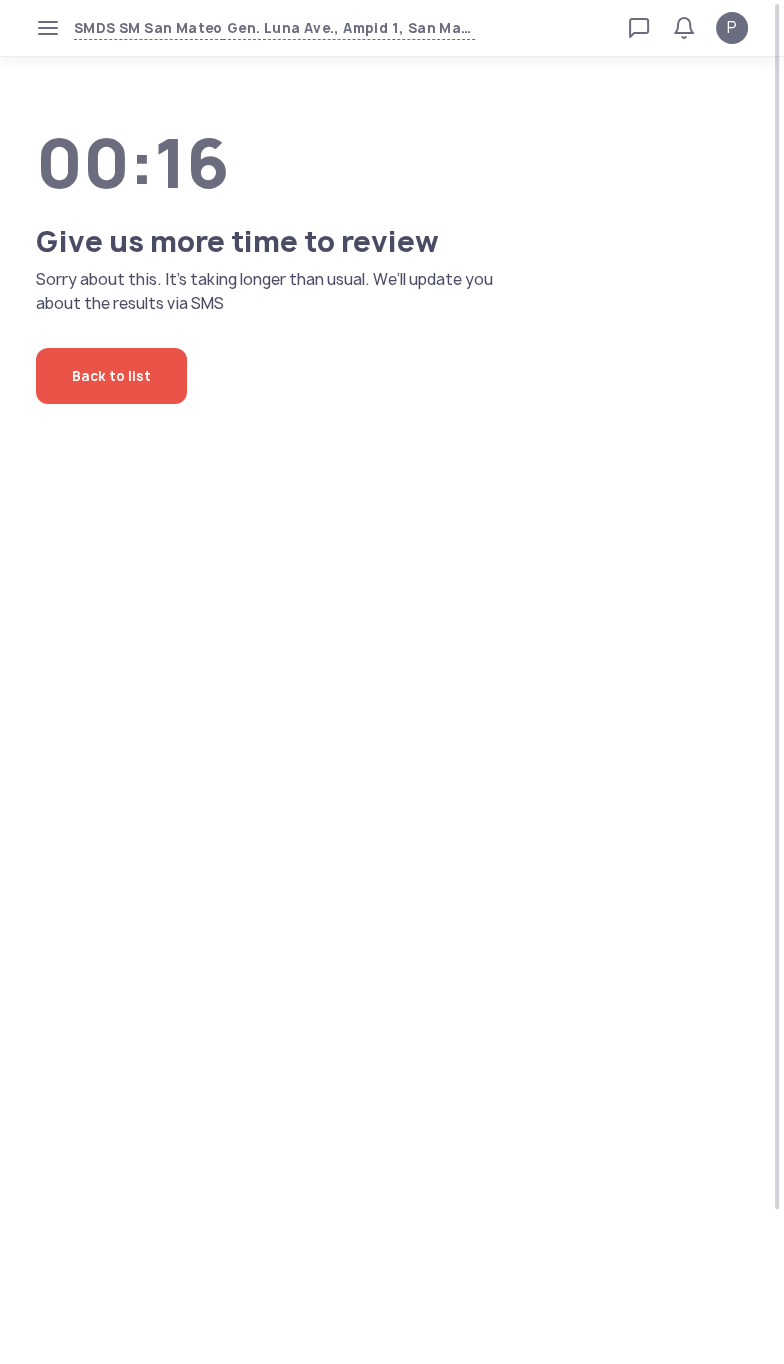 click on "[ADDRESS] Loan calculator Loan applications FAQs Refund P P
Verified agent Full name [FIRST] [LAST] Telephone number [PHONE] E-mail [EMAIL] Log out  00:16  Give us more time to review Sorry about this. It’s taking longer than usual. We’ll update you about the results via SMS  Back to list" at bounding box center (392, 682) 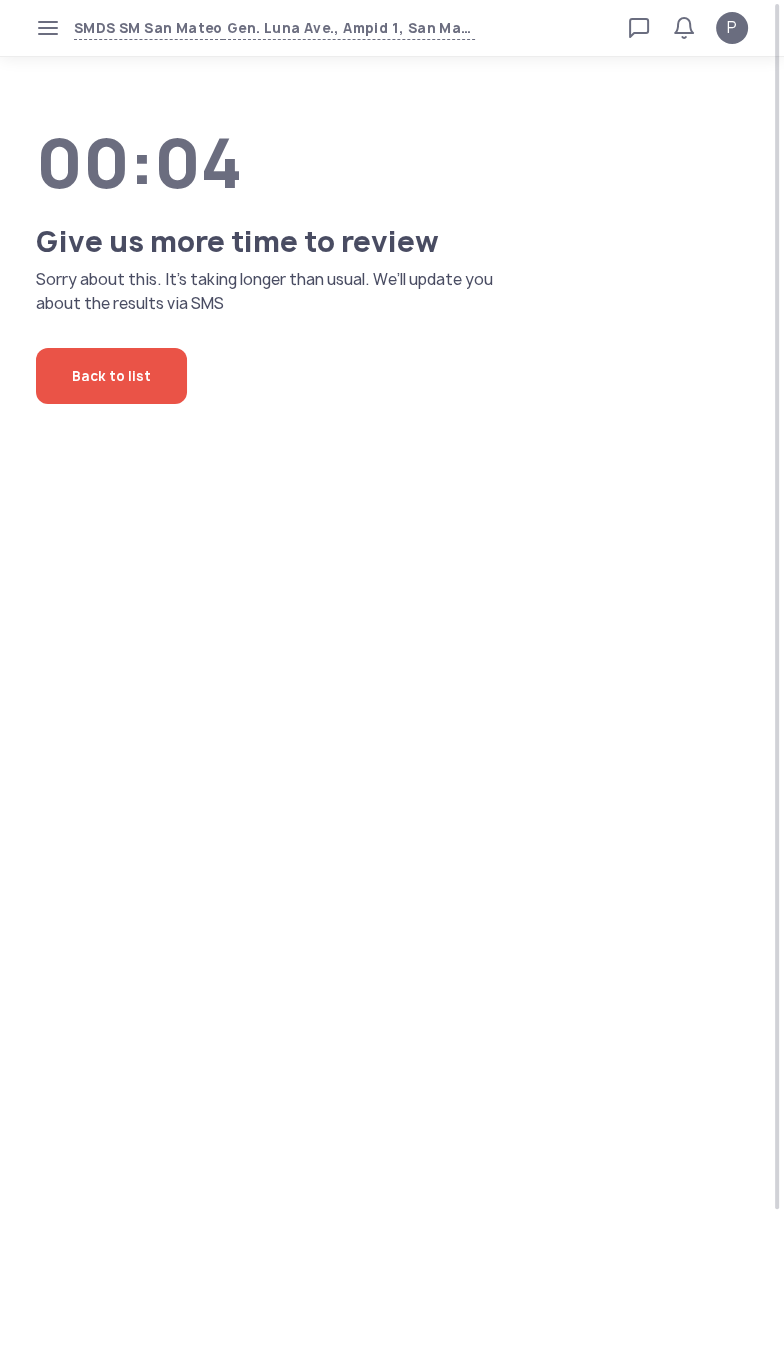 click on "Verified agent Full name [FIRST] [LAST] Telephone number [PHONE] E-mail [EMAIL] Log out" at bounding box center [392, 682] 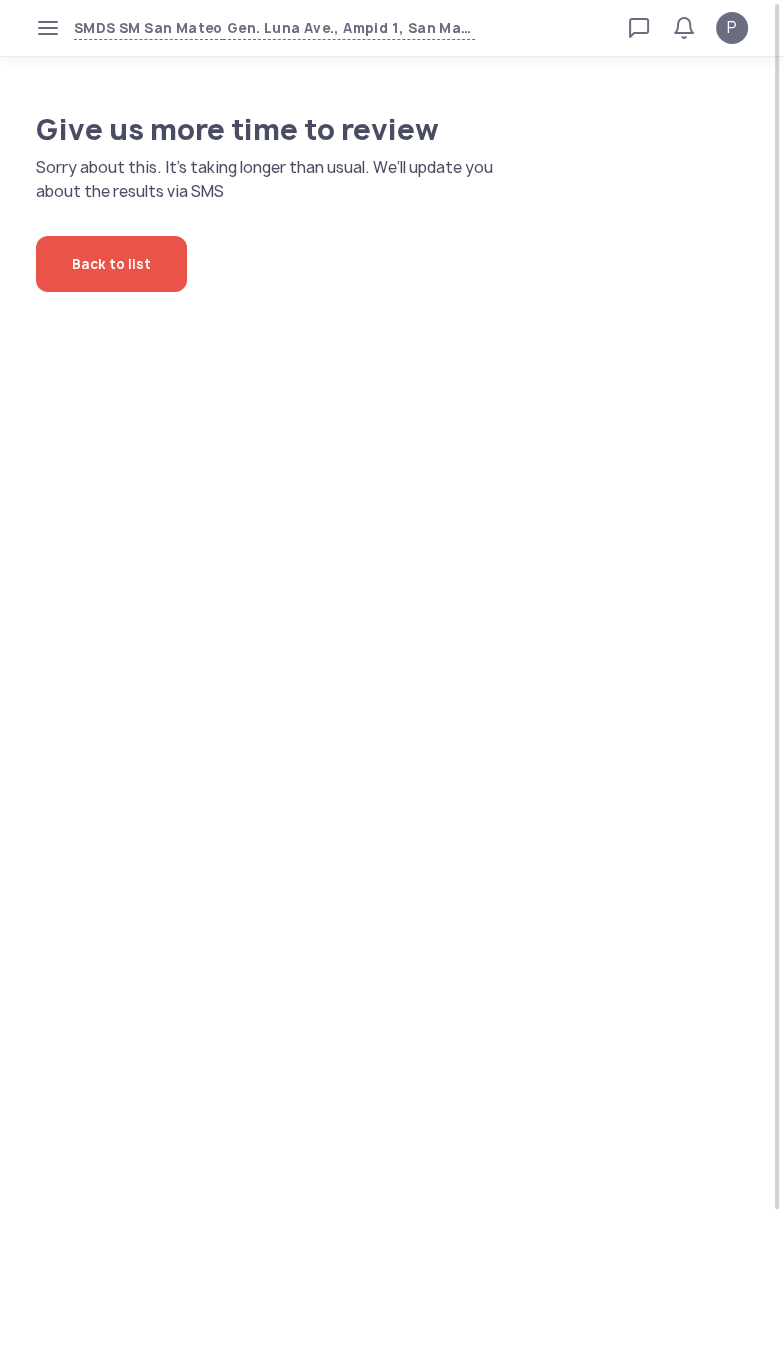 click on "[ADDRESS], [CITY], [PROVINCE] Loan calculator Loan applications FAQs Refund P P
Verified agent Full name [FIRST] [LAST] Telephone number [PHONE] E-mail [EMAIL] Log out Give us more time to review Sorry about this. It’s taking longer than usual. We’ll update you about the results via SMS  Back to list" at bounding box center [392, 682] 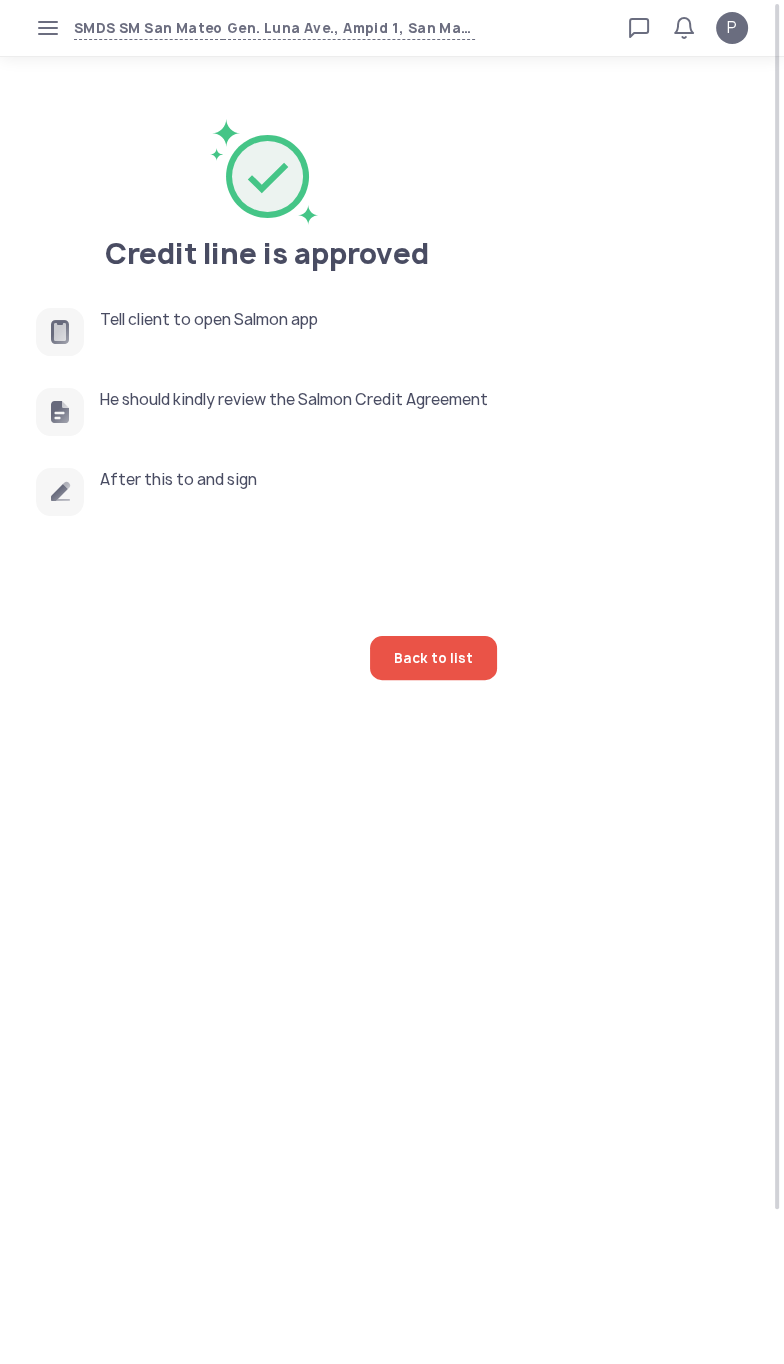 click on "Verified agent Full name [FIRST] [LAST] Telephone number [PHONE] E-mail [EMAIL] Log out" at bounding box center [392, 682] 